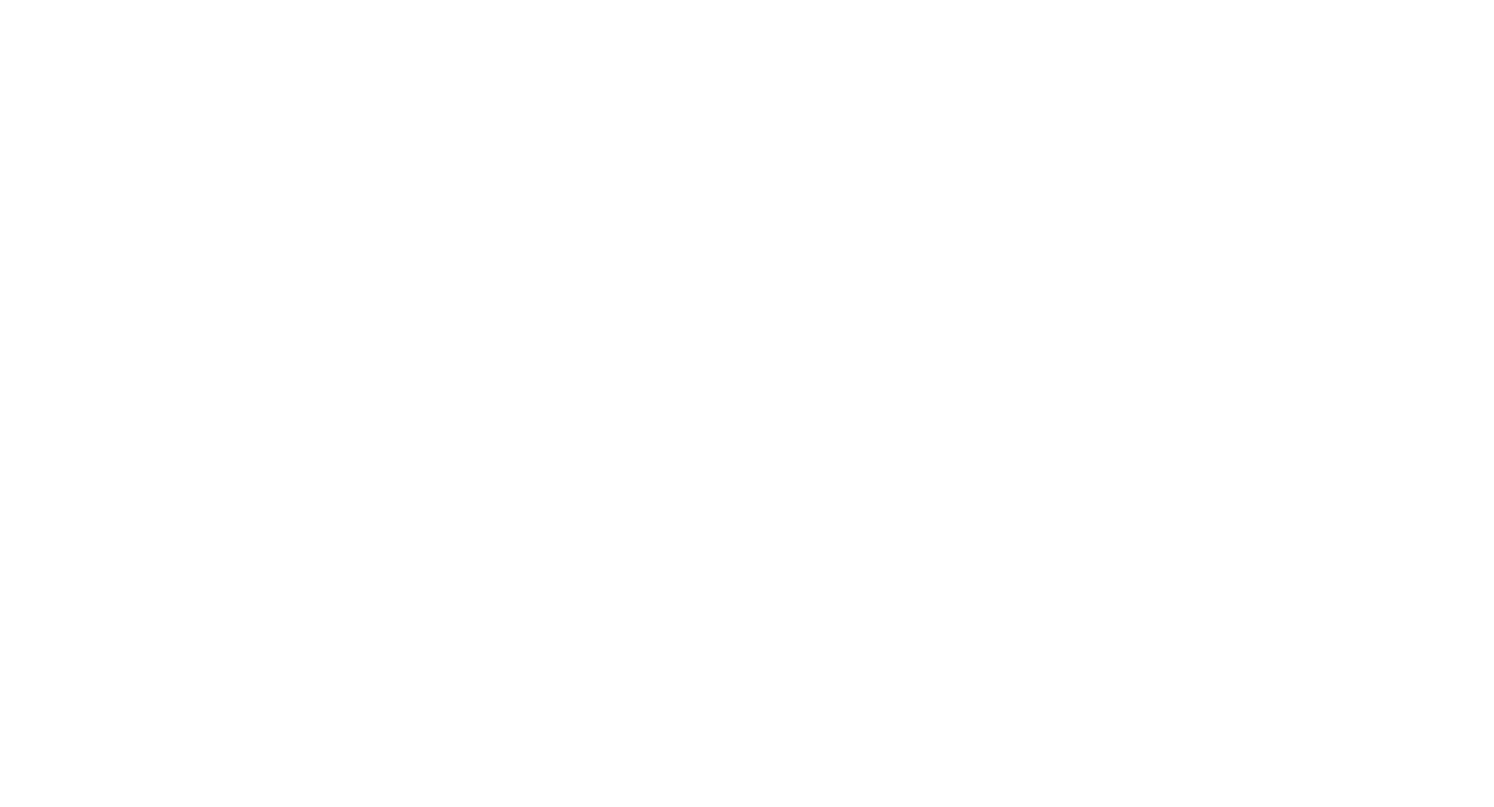 scroll, scrollTop: 0, scrollLeft: 0, axis: both 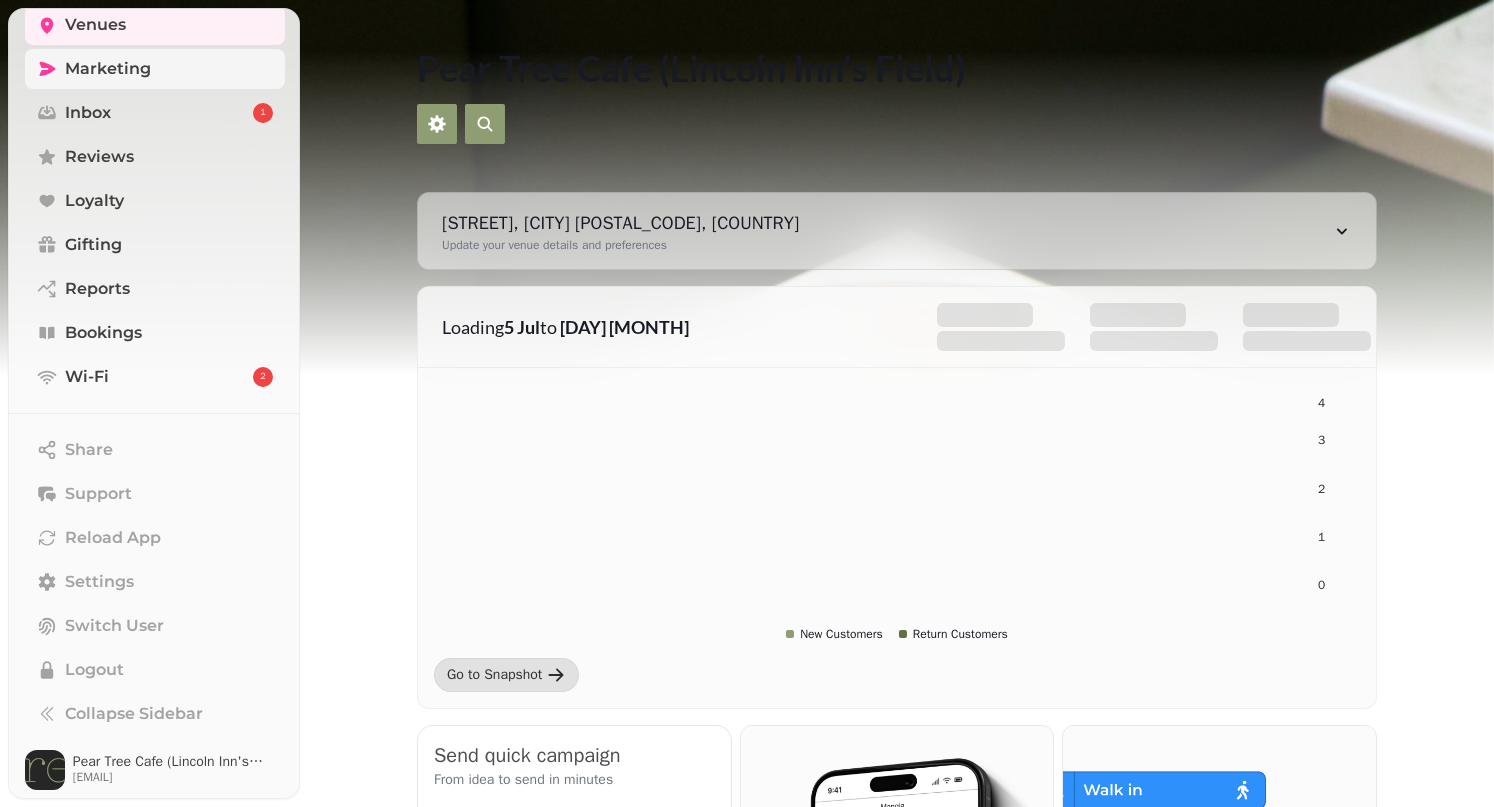 click on "Marketing" at bounding box center (155, 69) 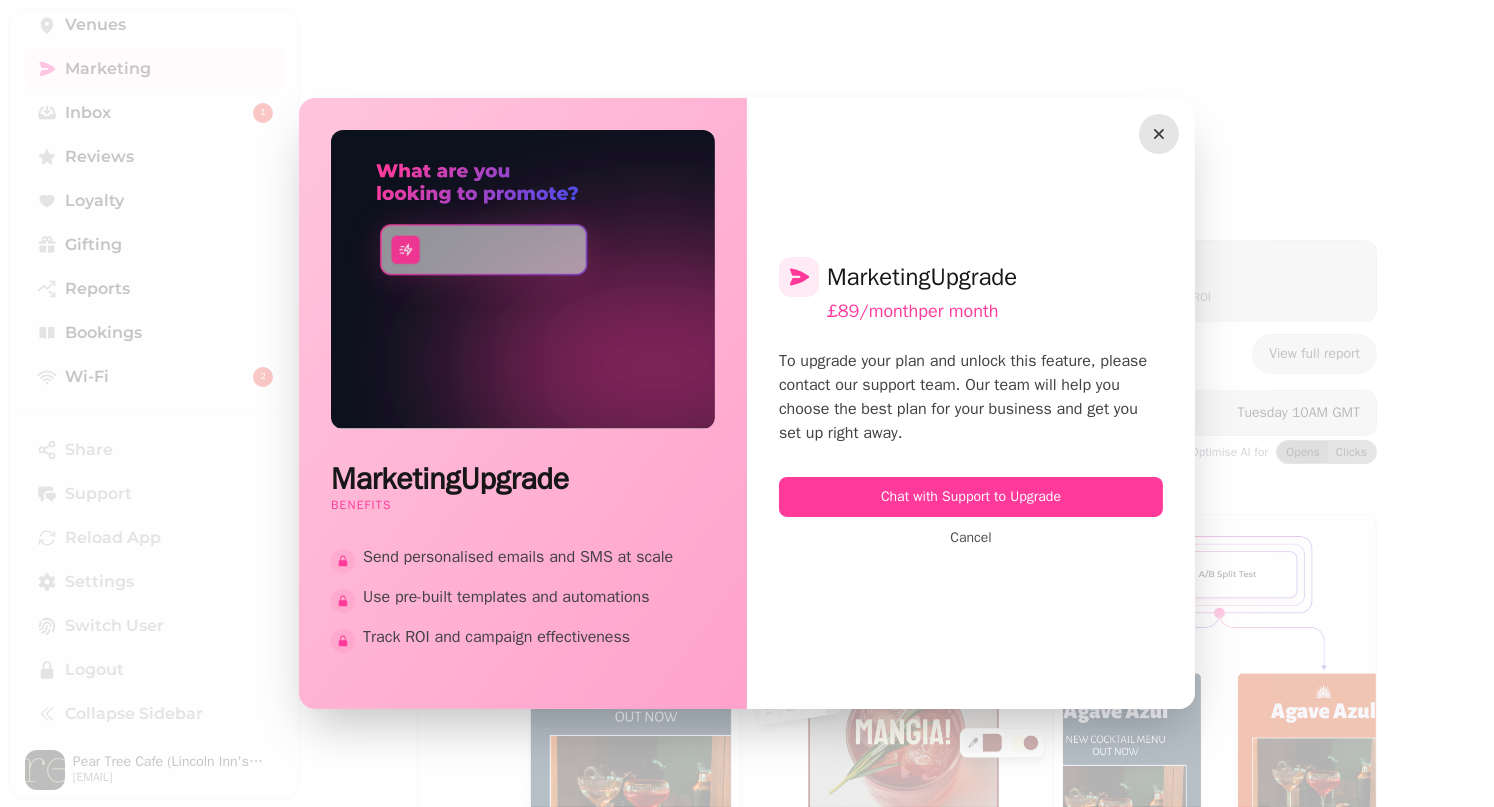 click 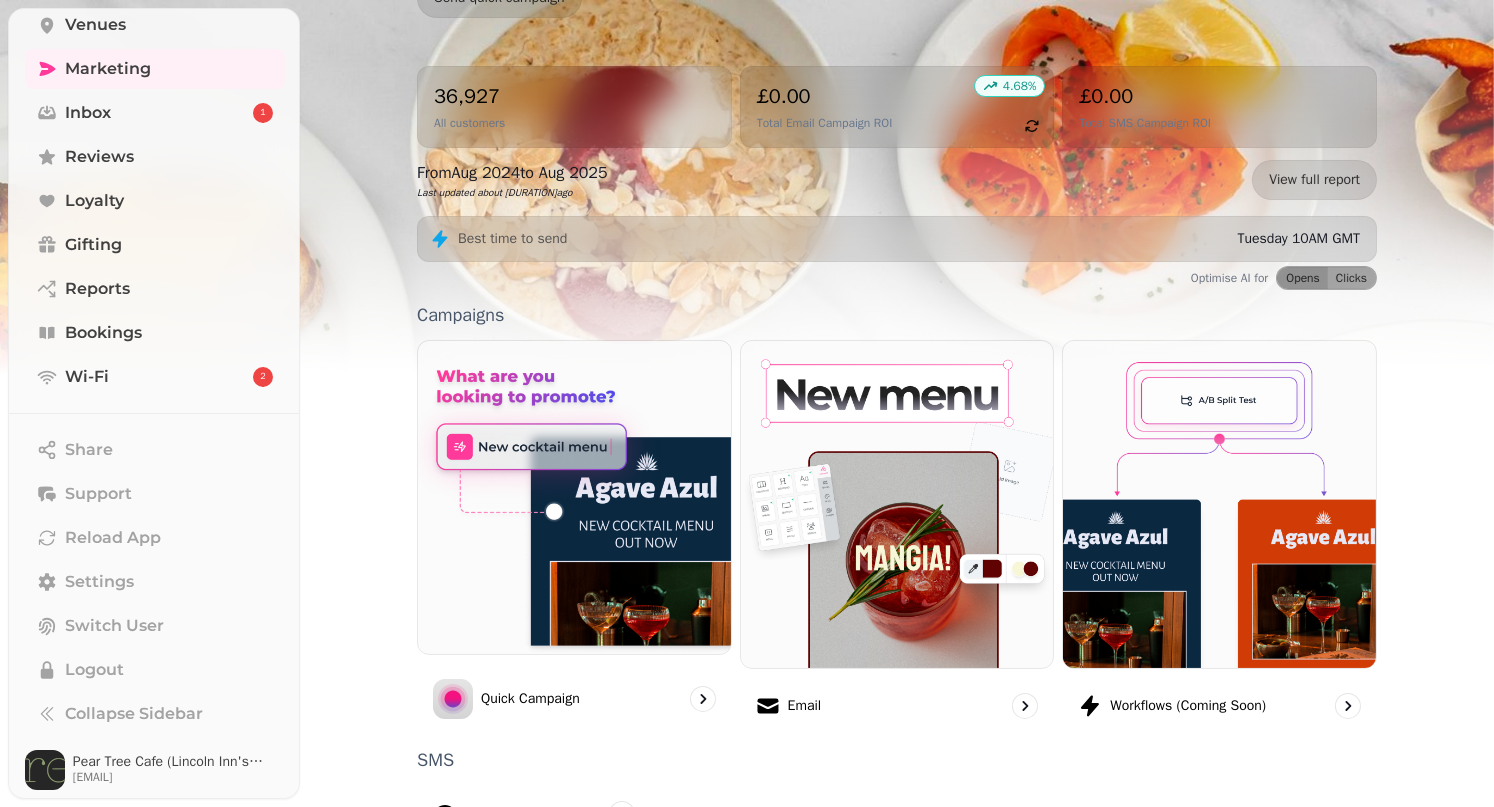 scroll, scrollTop: 176, scrollLeft: 0, axis: vertical 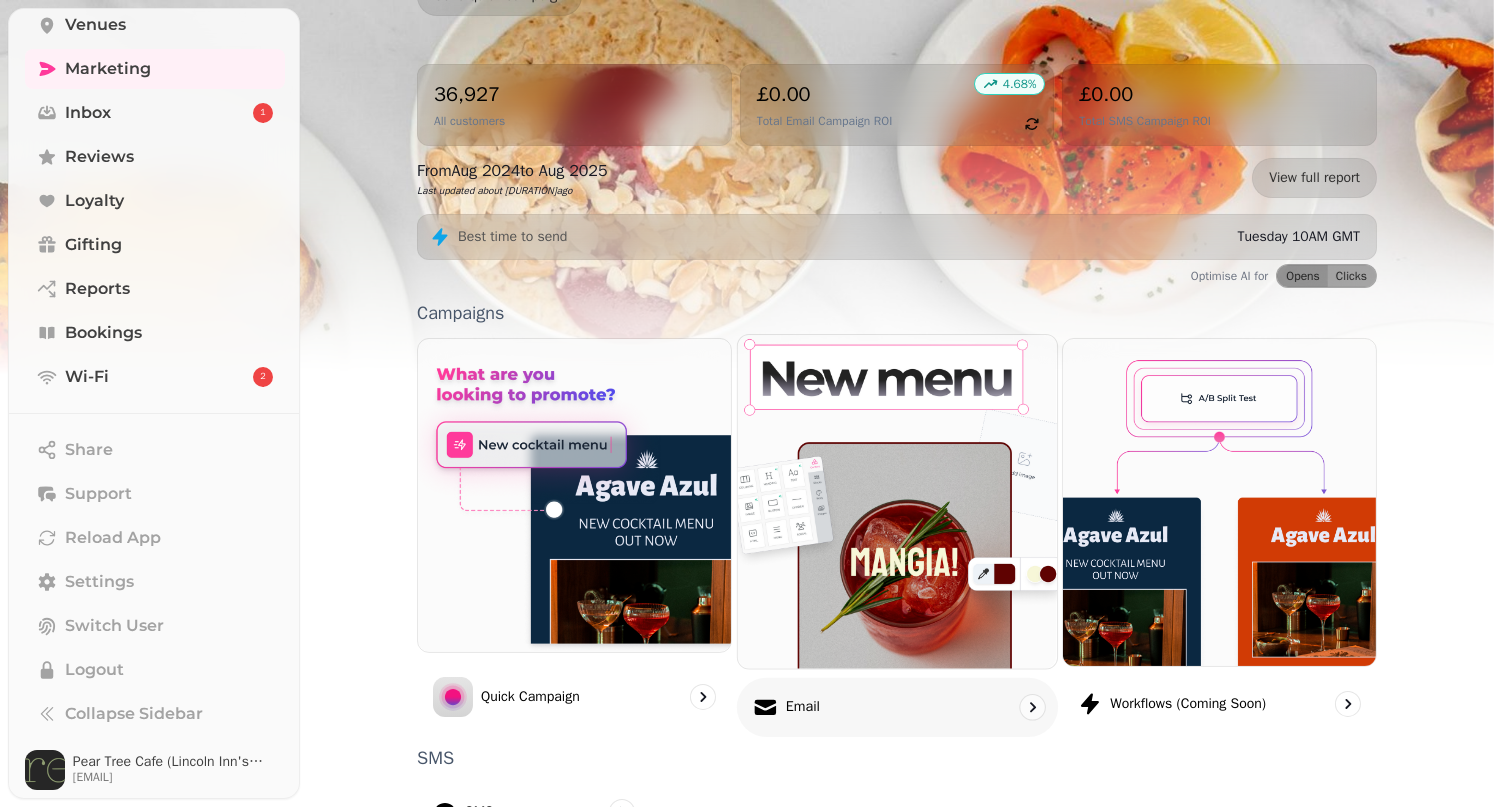 click 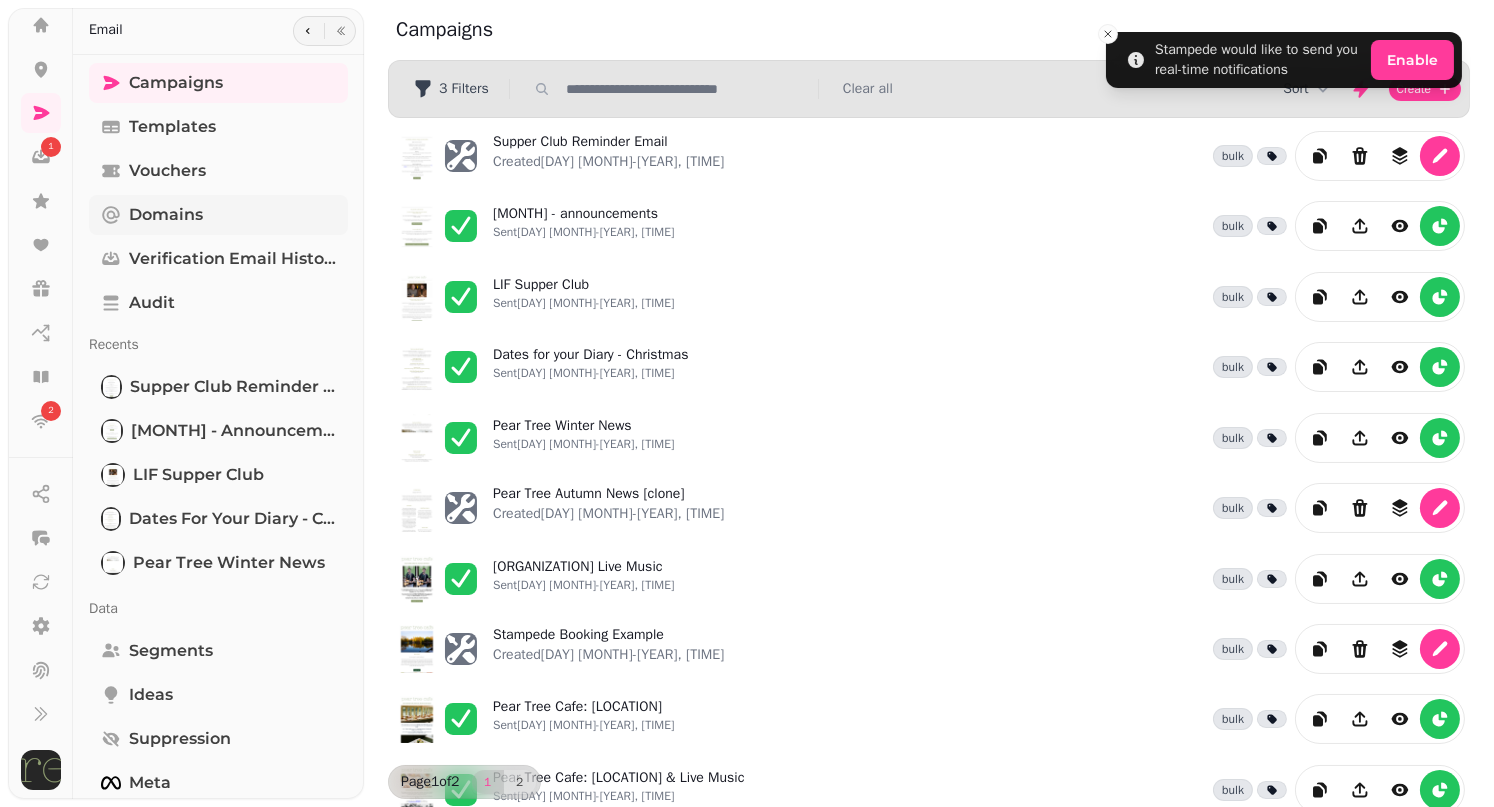 click on "Domains" at bounding box center [166, 215] 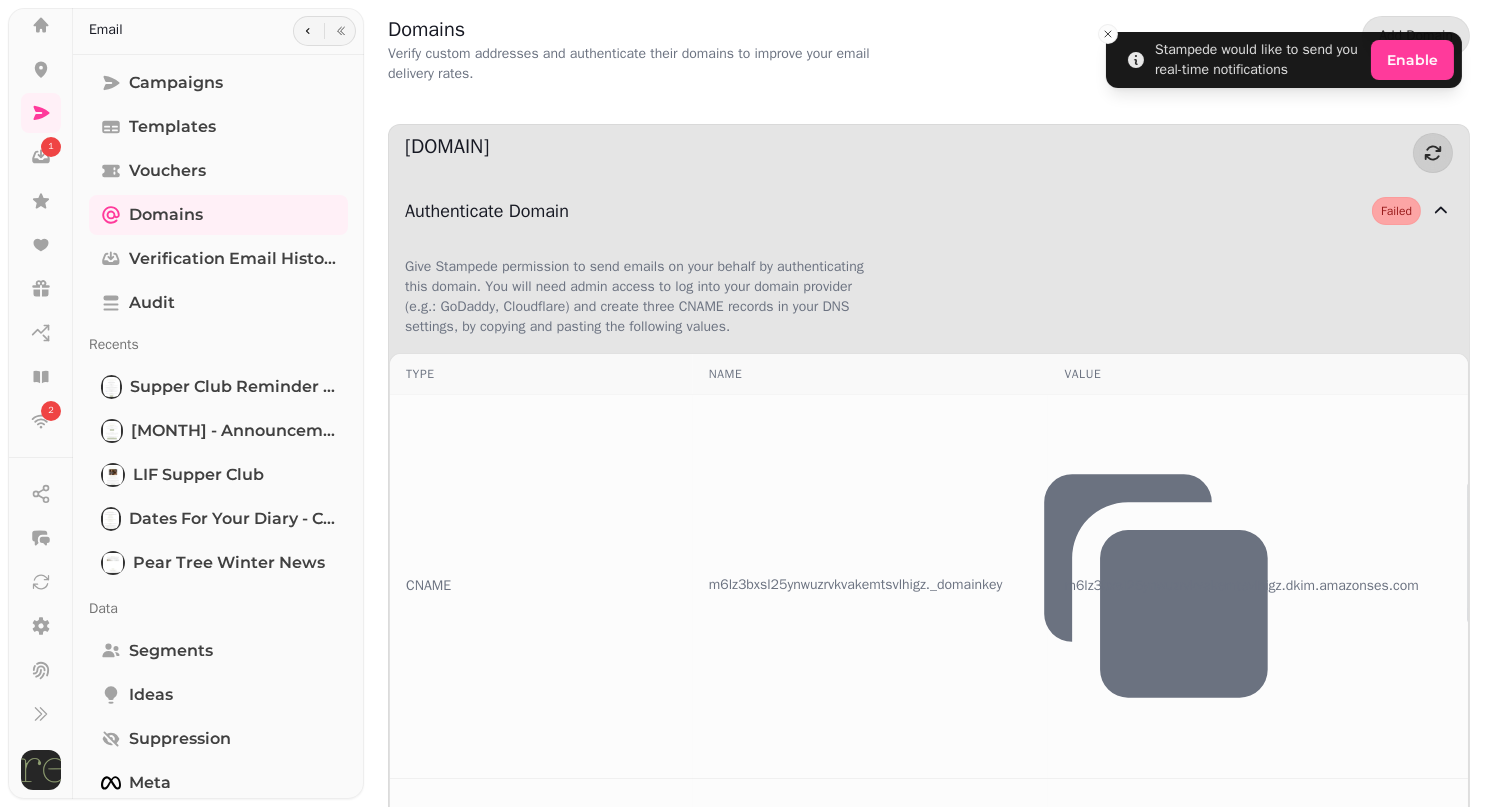 click 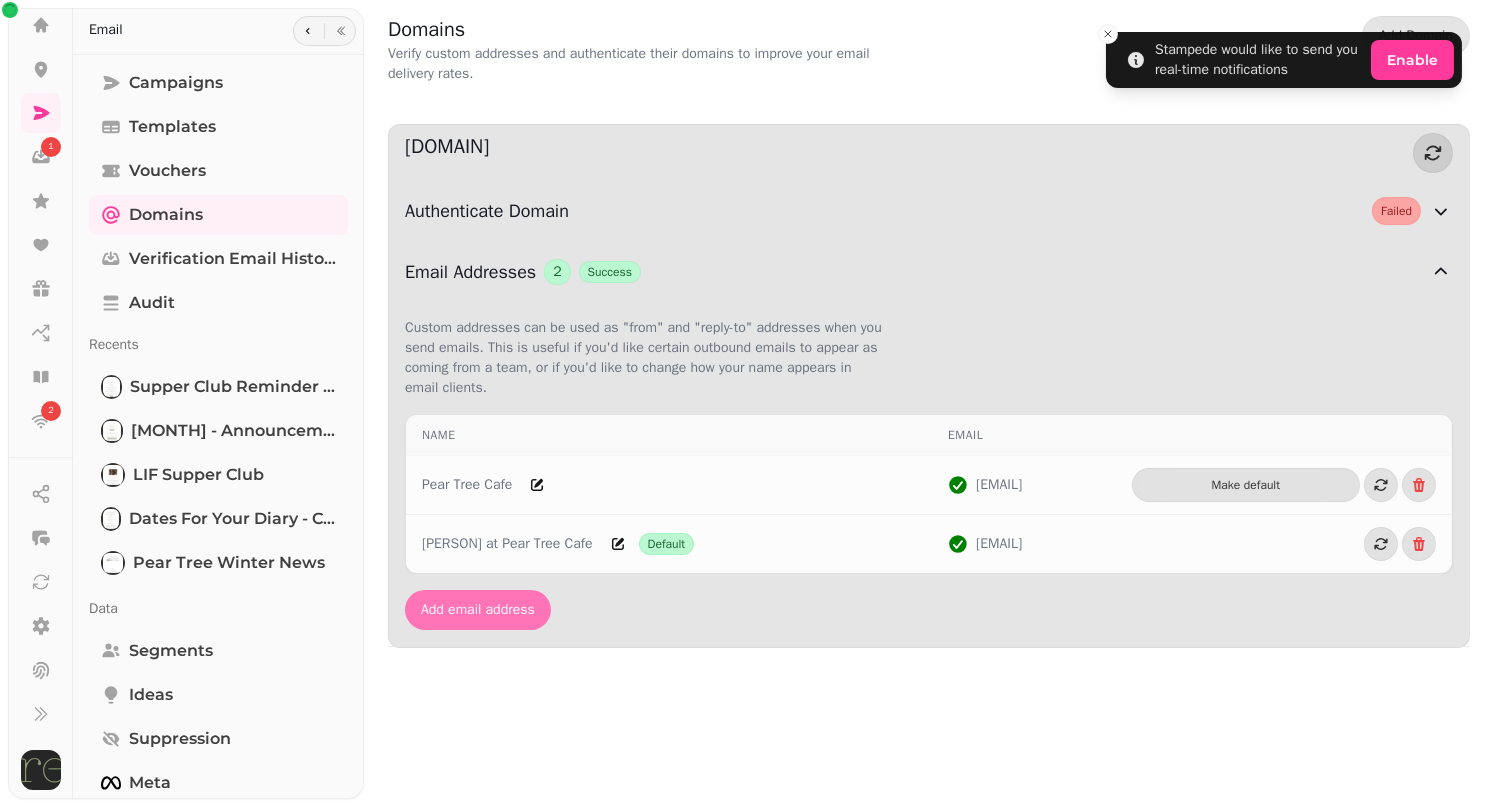 click on "Add email address" at bounding box center [478, 610] 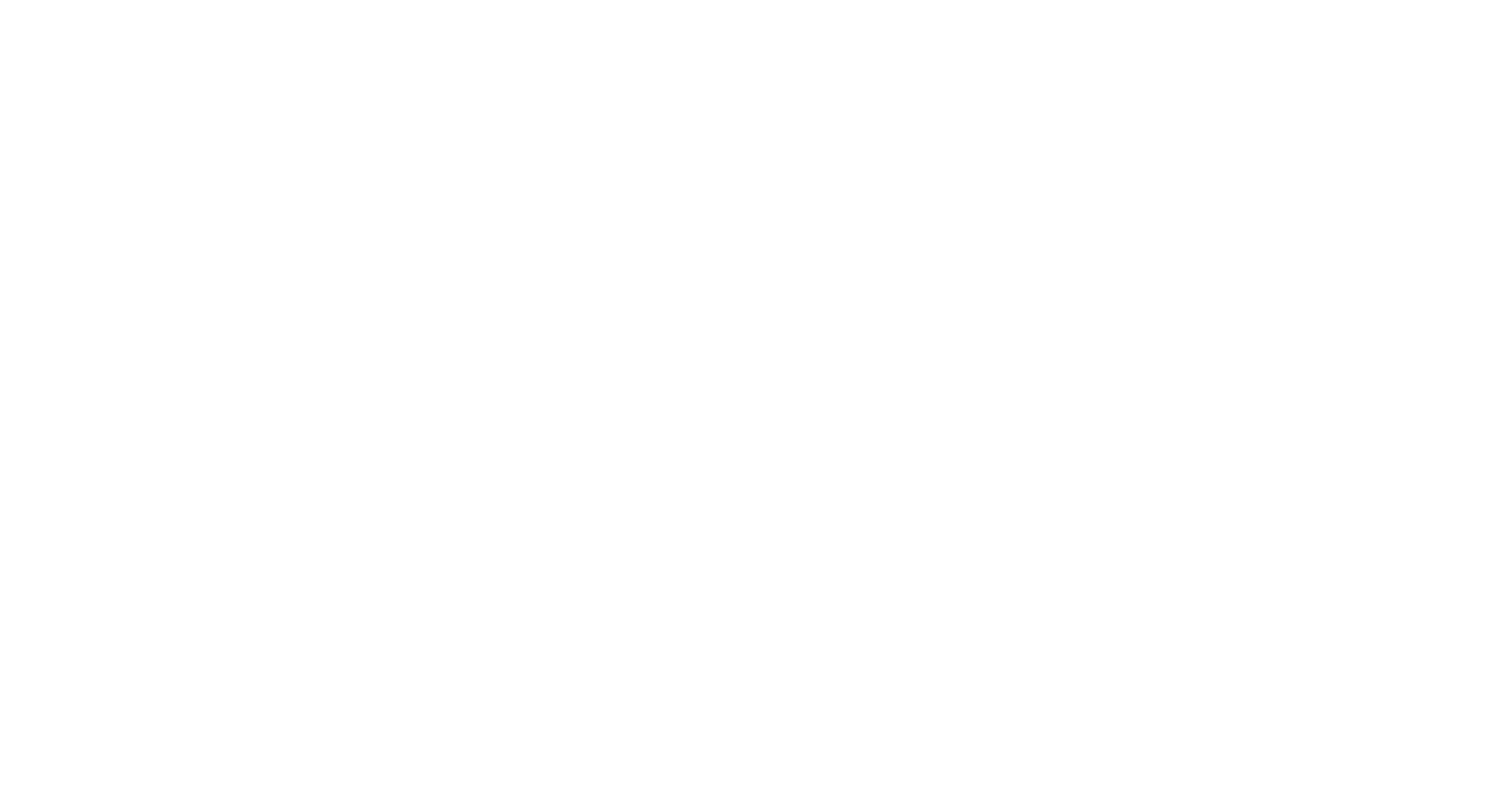 scroll, scrollTop: 0, scrollLeft: 0, axis: both 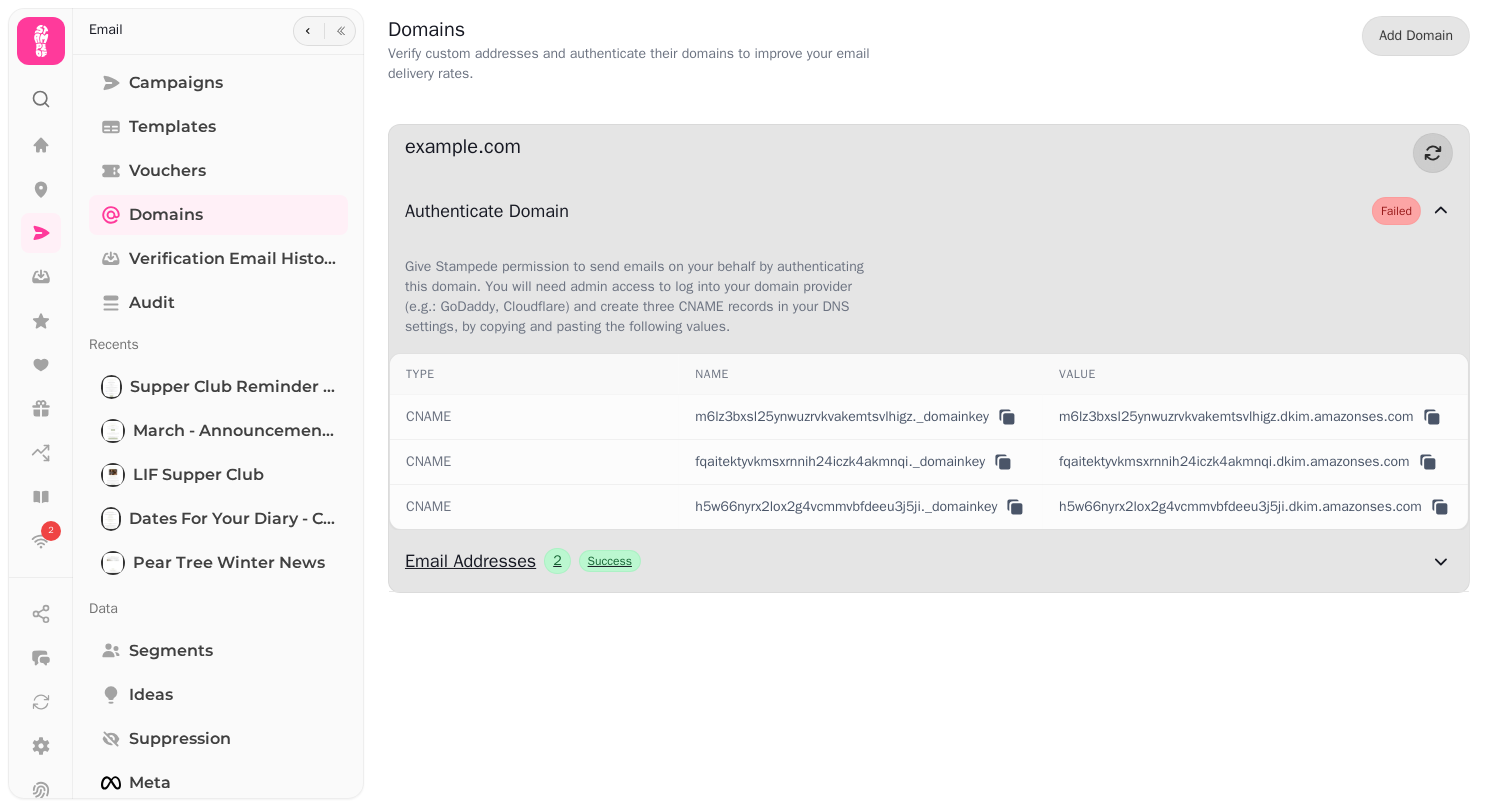 click on "Email Addresses 2 Success" at bounding box center [917, 561] 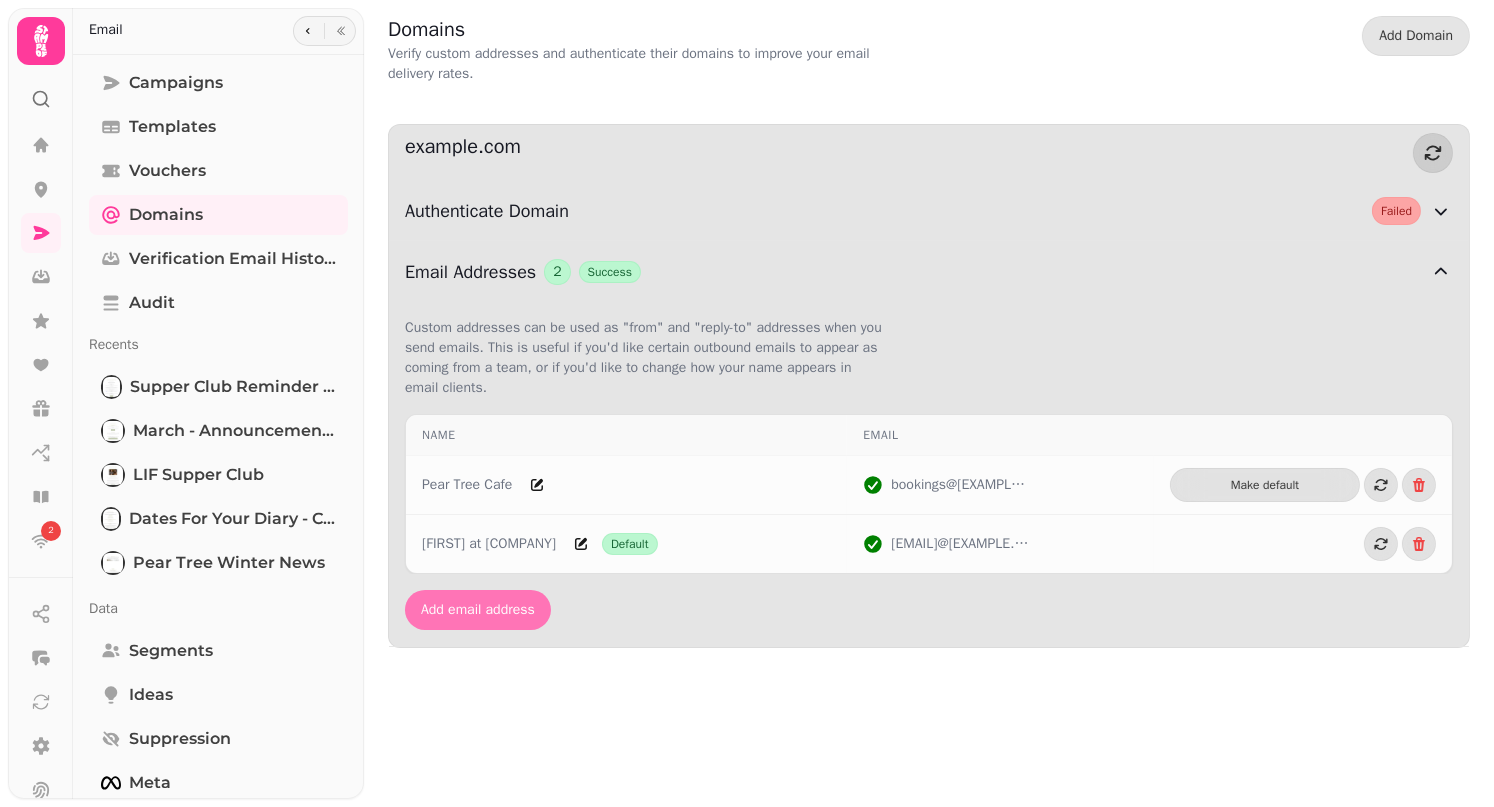 click on "Add email address" at bounding box center [478, 610] 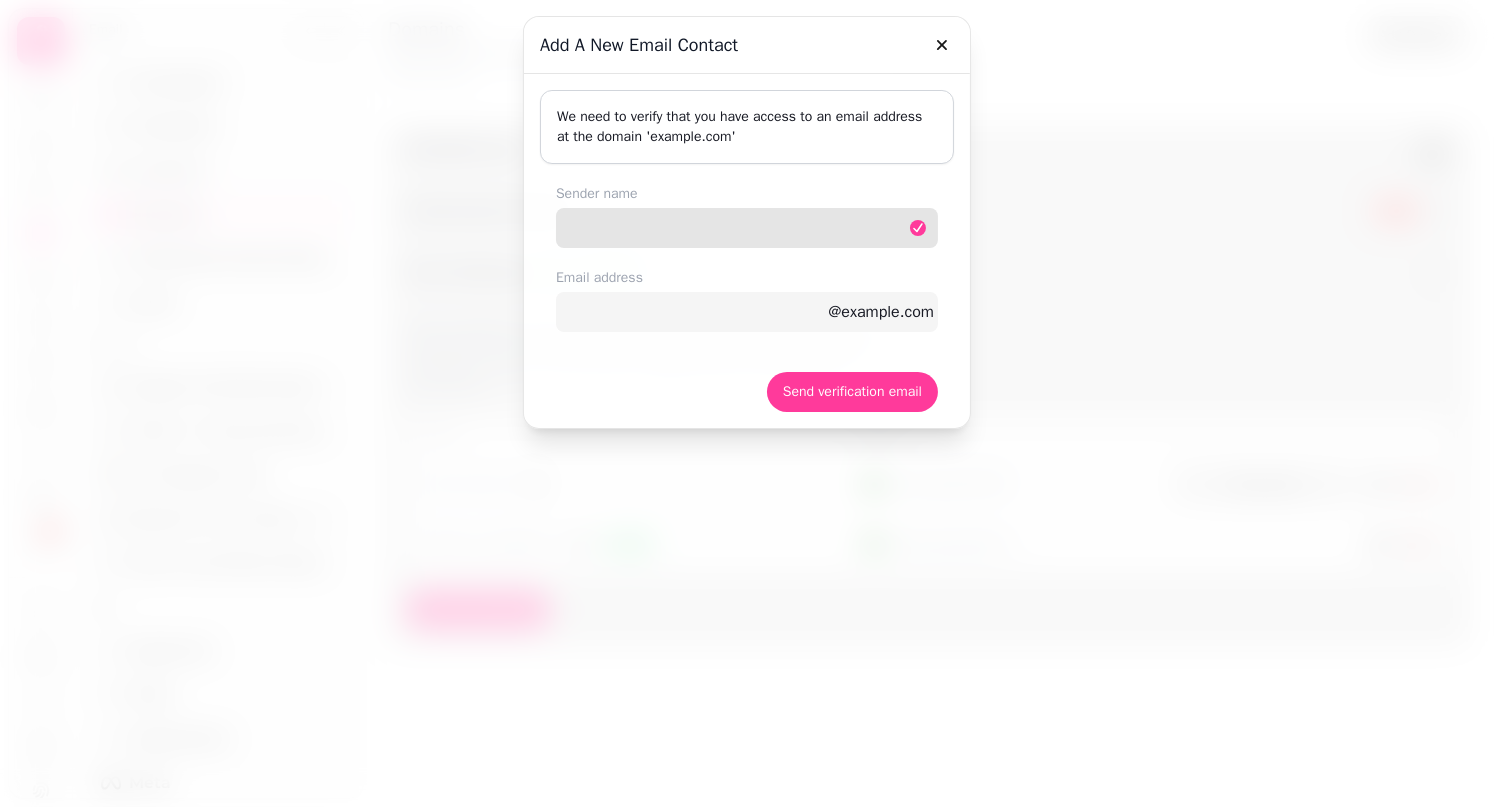 click on "Sender name" at bounding box center (747, 228) 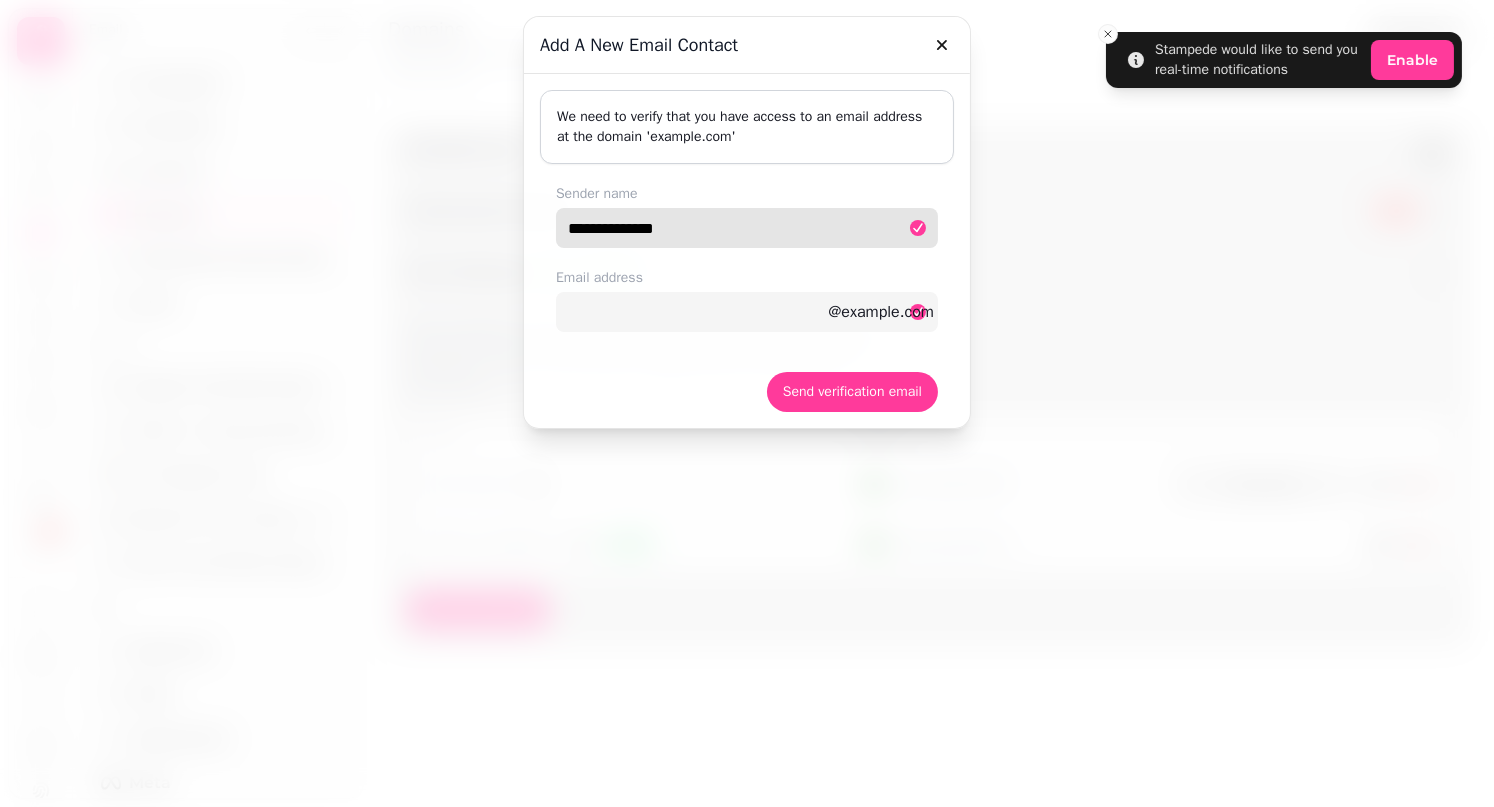 type on "**********" 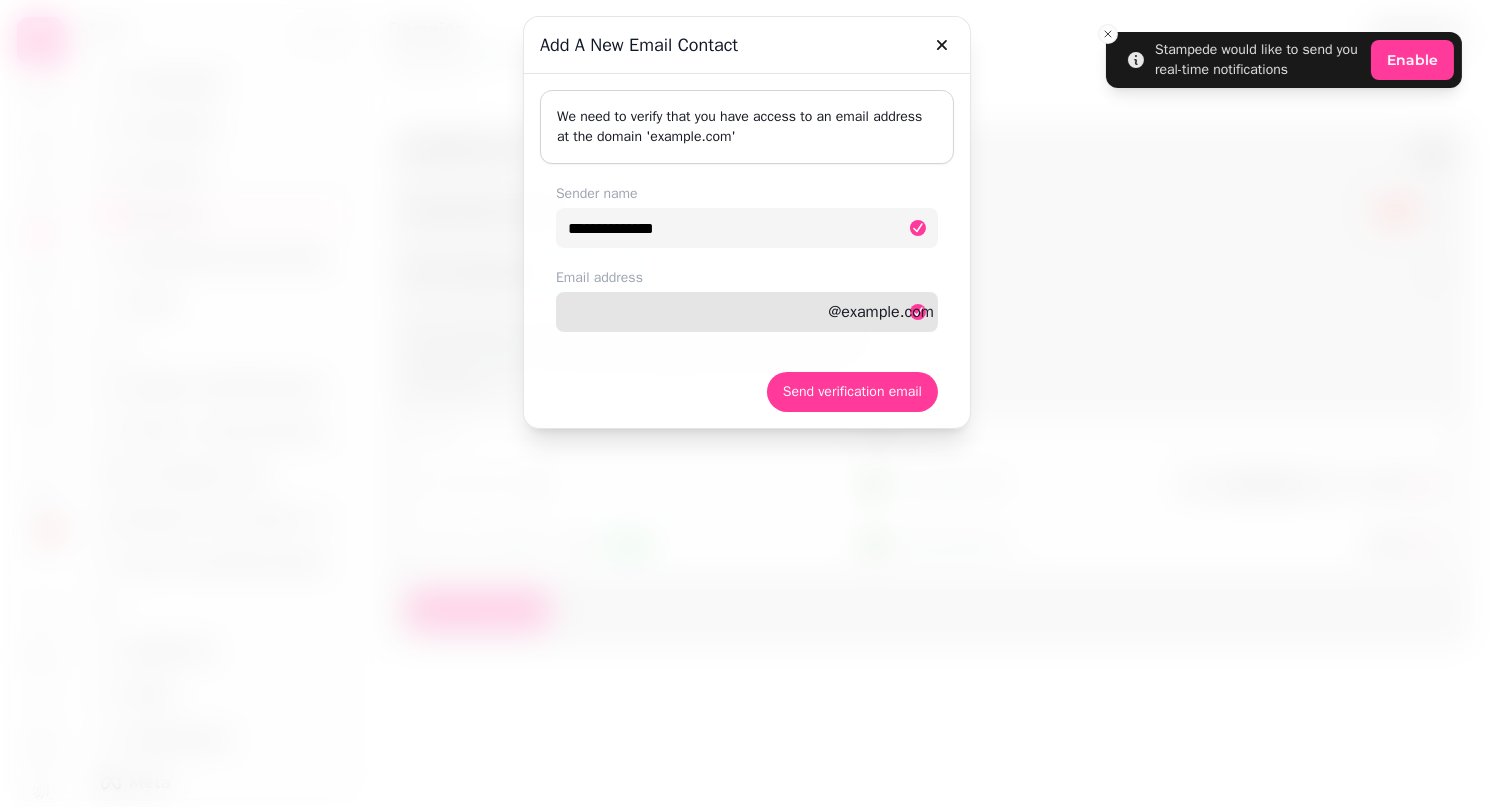click on "Email address" at bounding box center [747, 312] 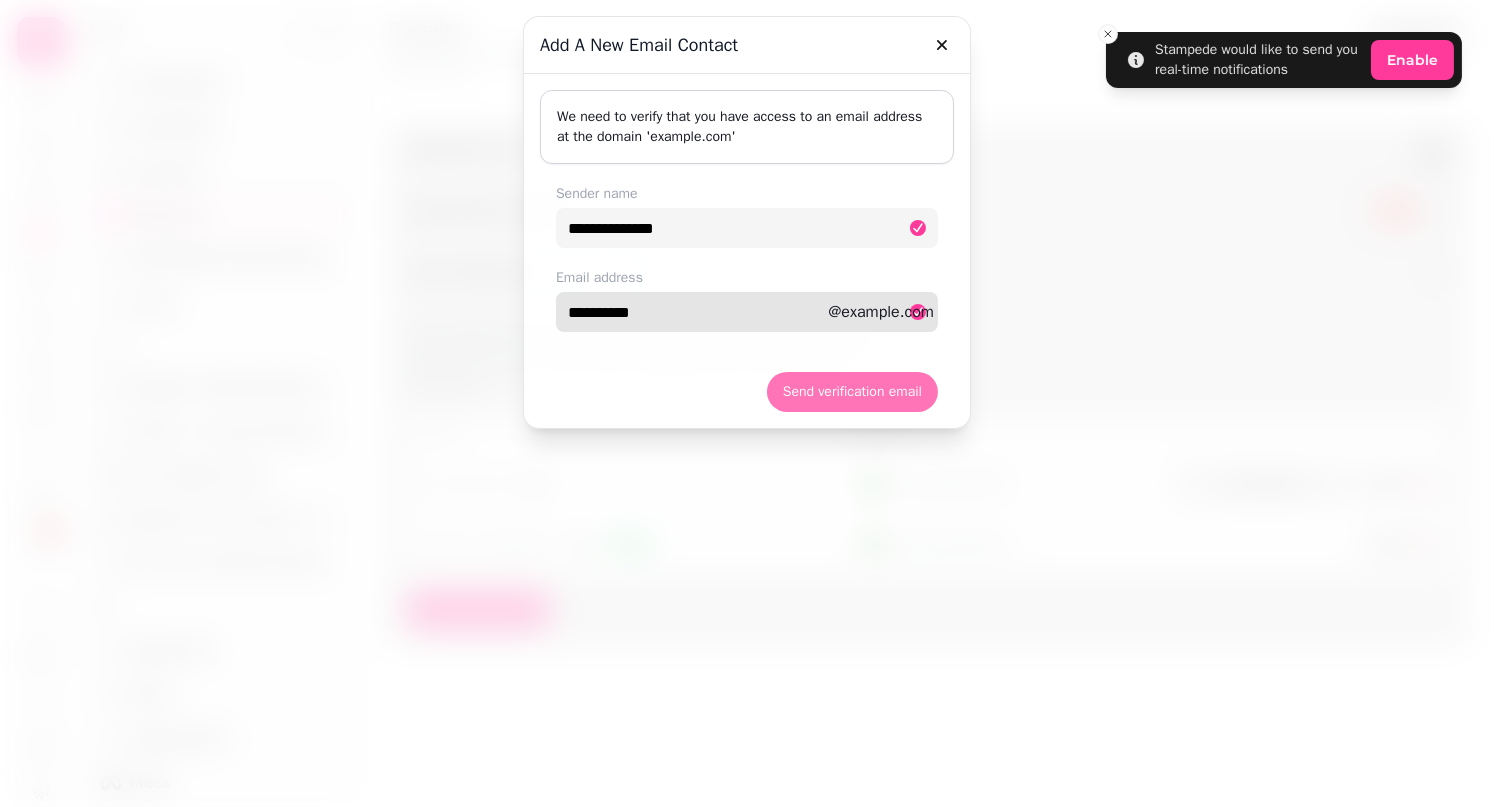 type on "**********" 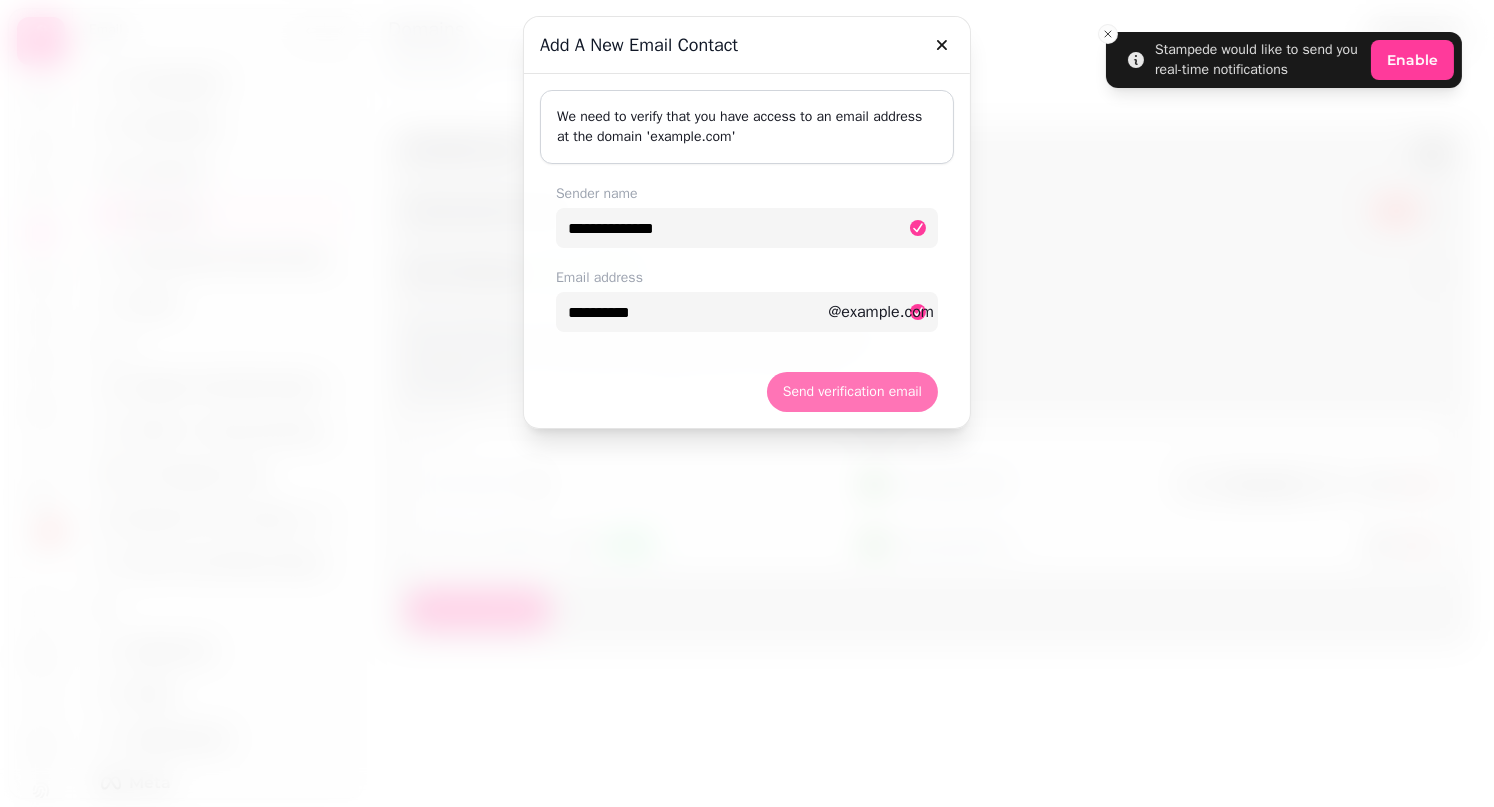 click on "Send verification email" at bounding box center [852, 392] 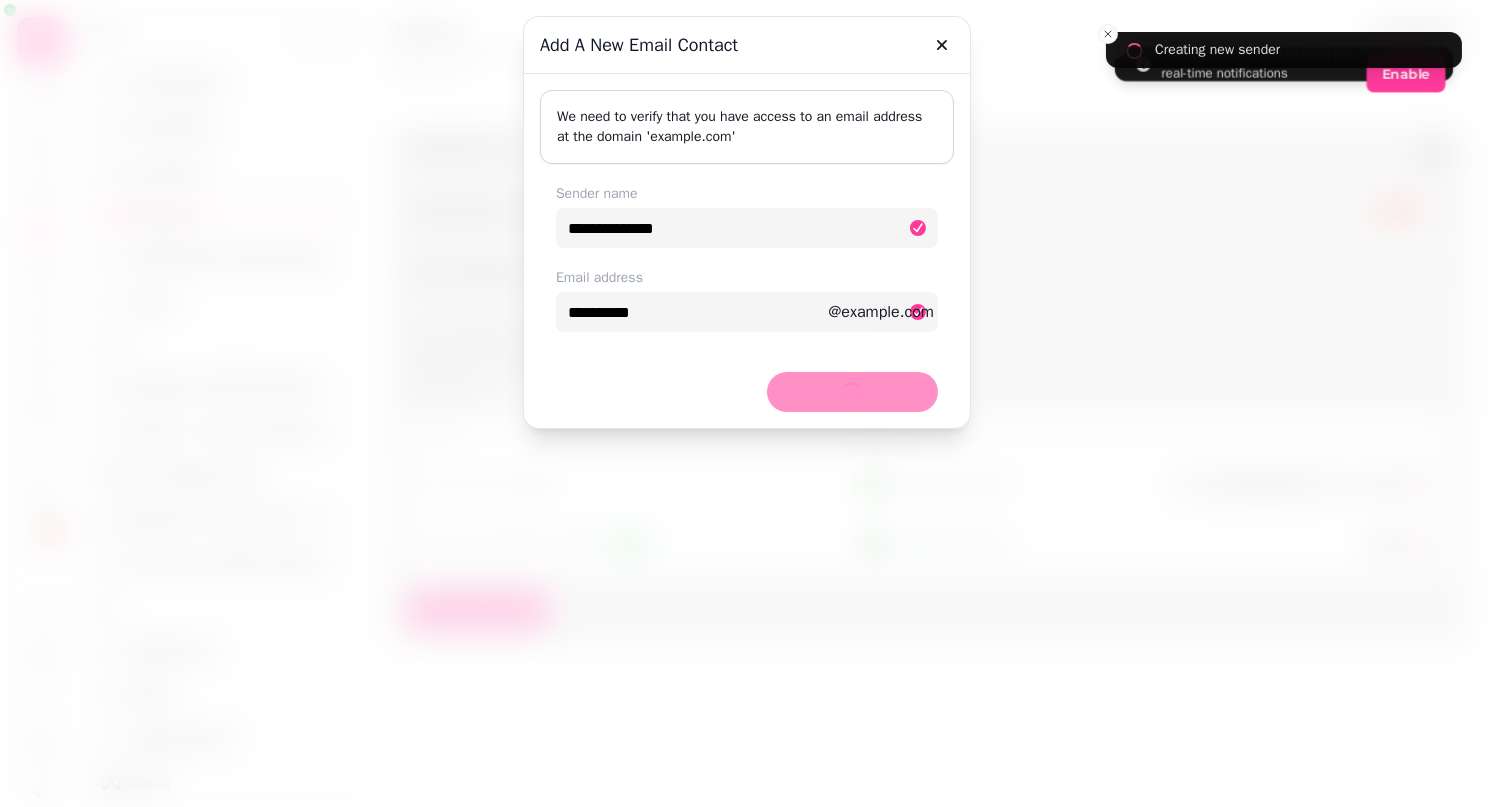 type 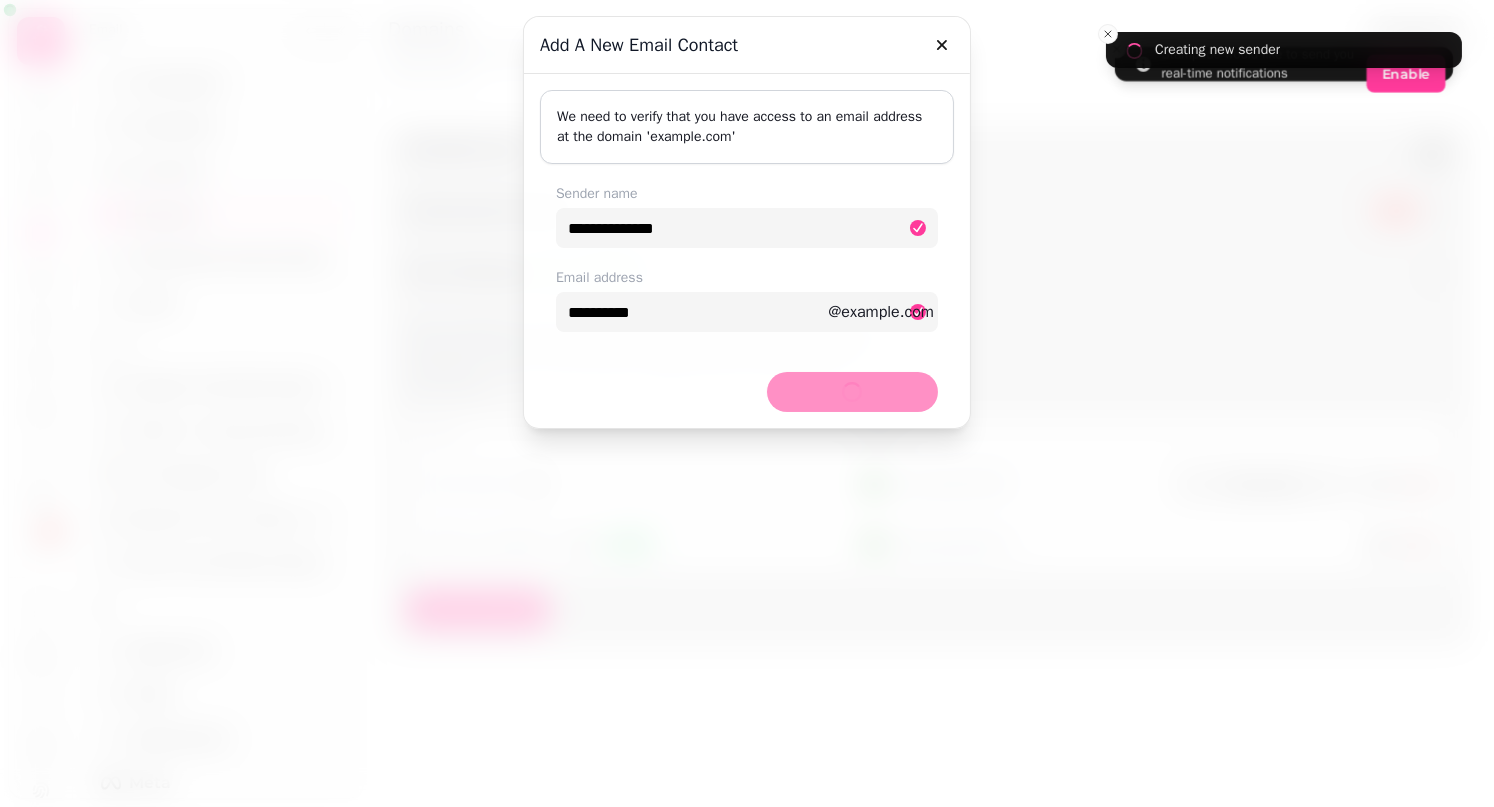 type 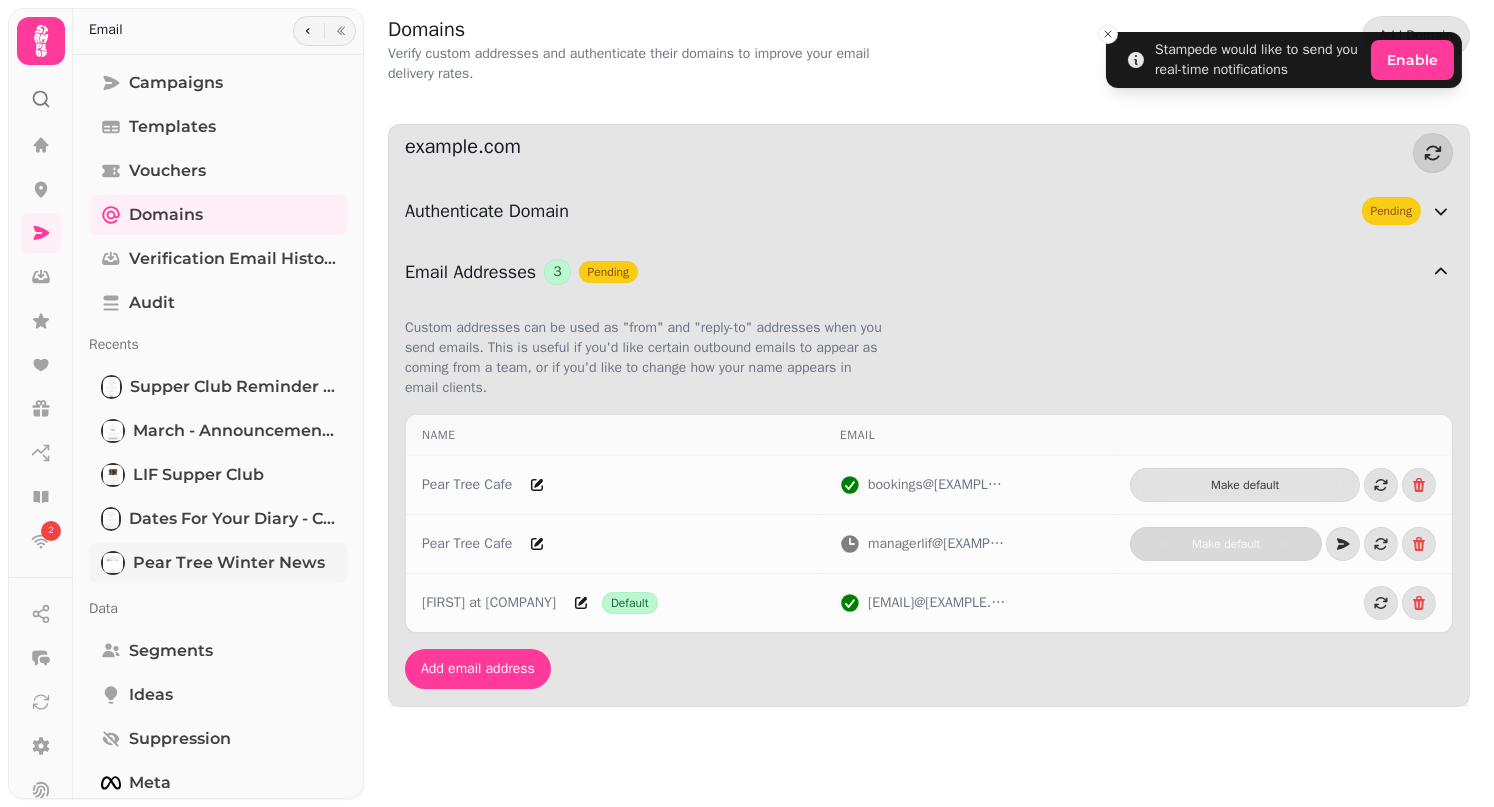 scroll, scrollTop: 0, scrollLeft: 0, axis: both 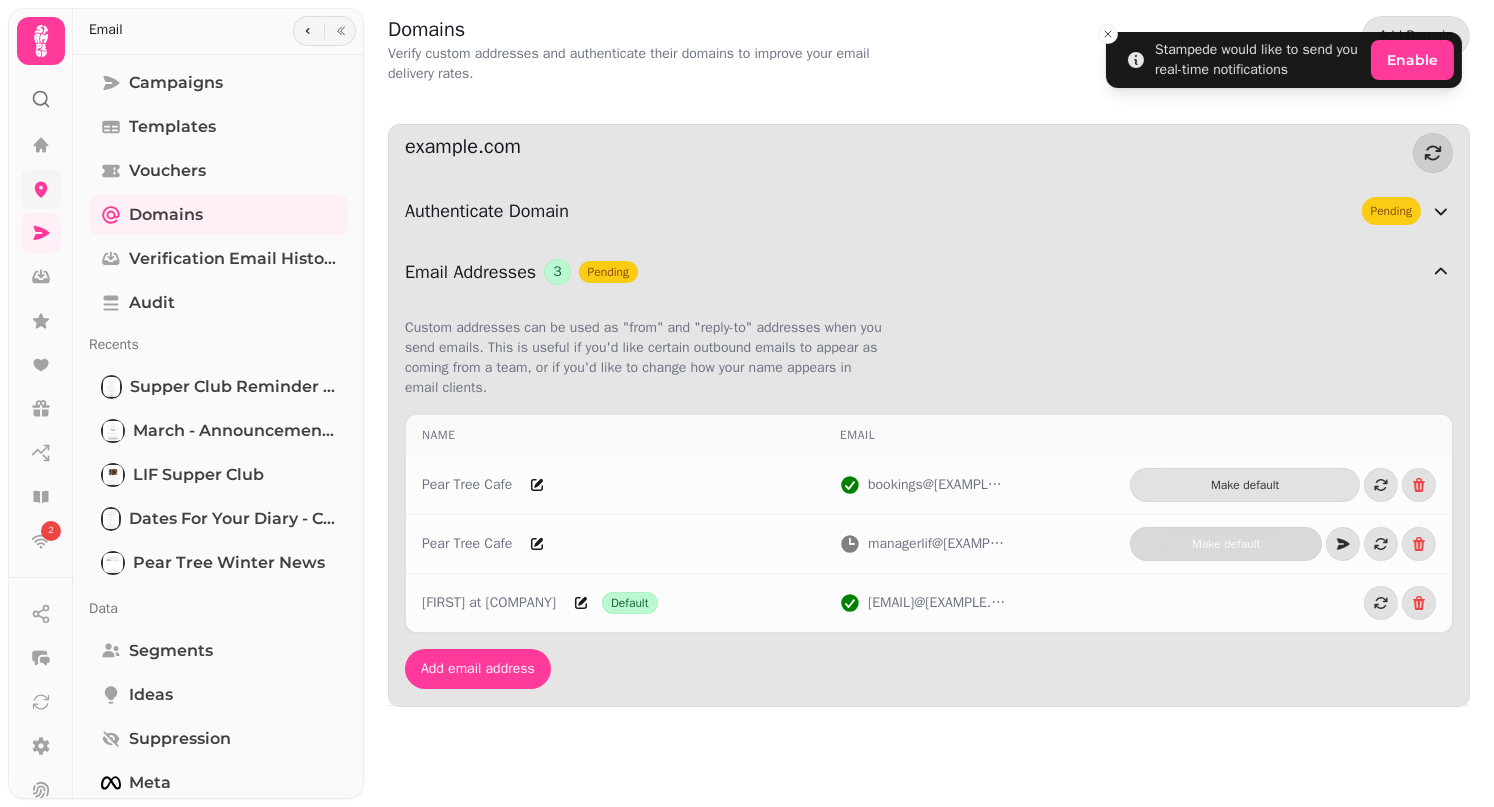 click 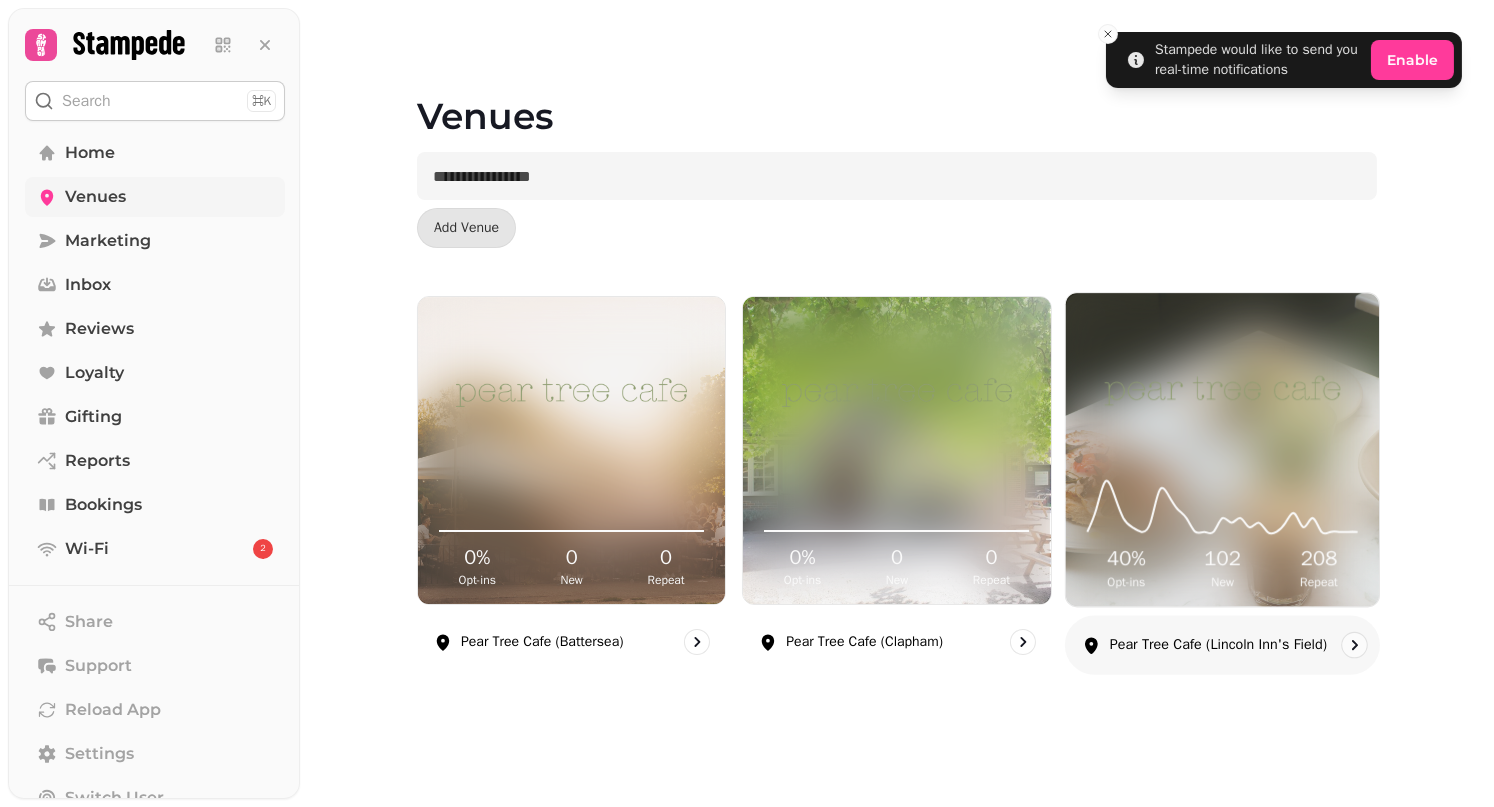 click 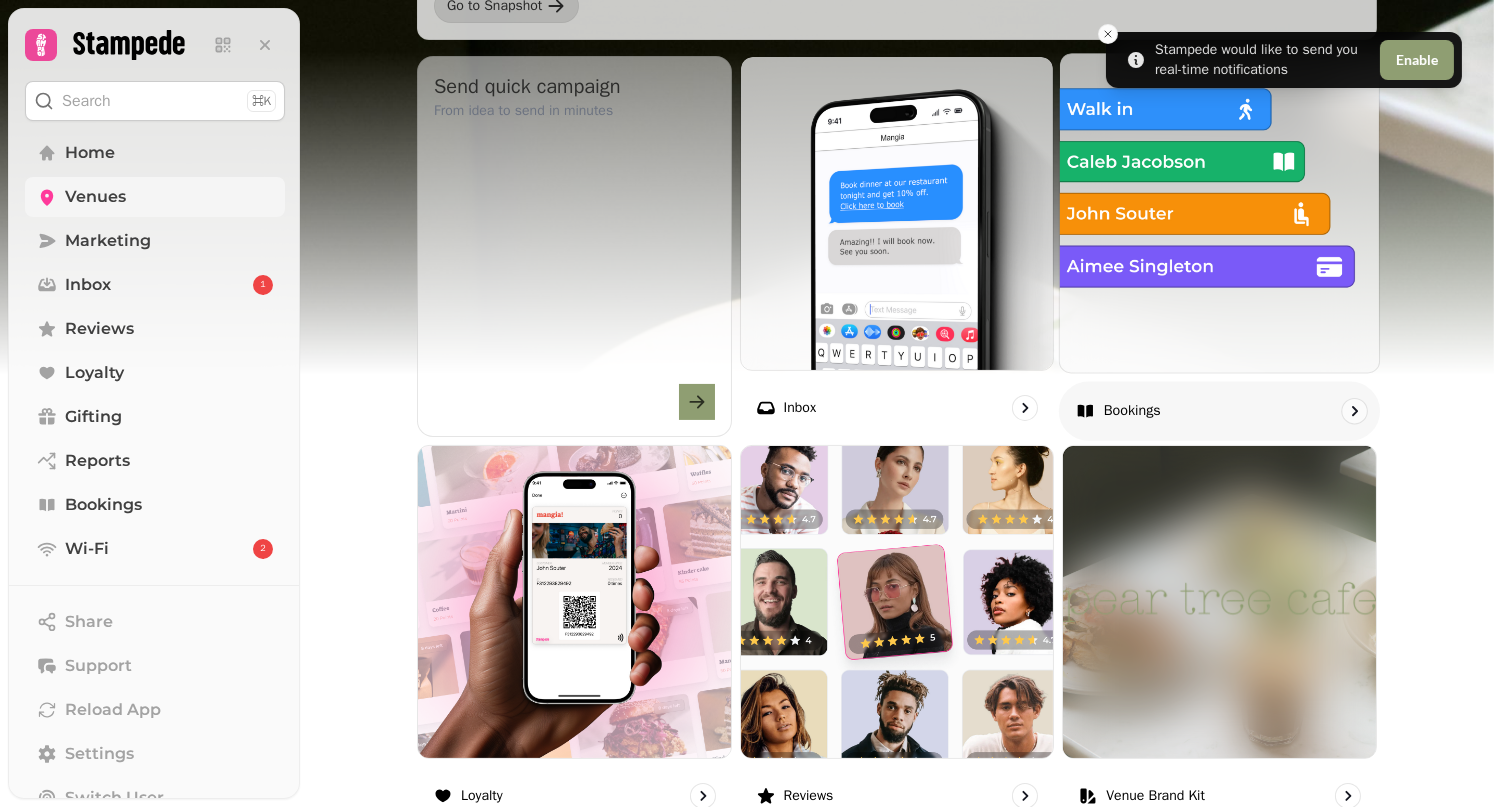 scroll, scrollTop: 672, scrollLeft: 0, axis: vertical 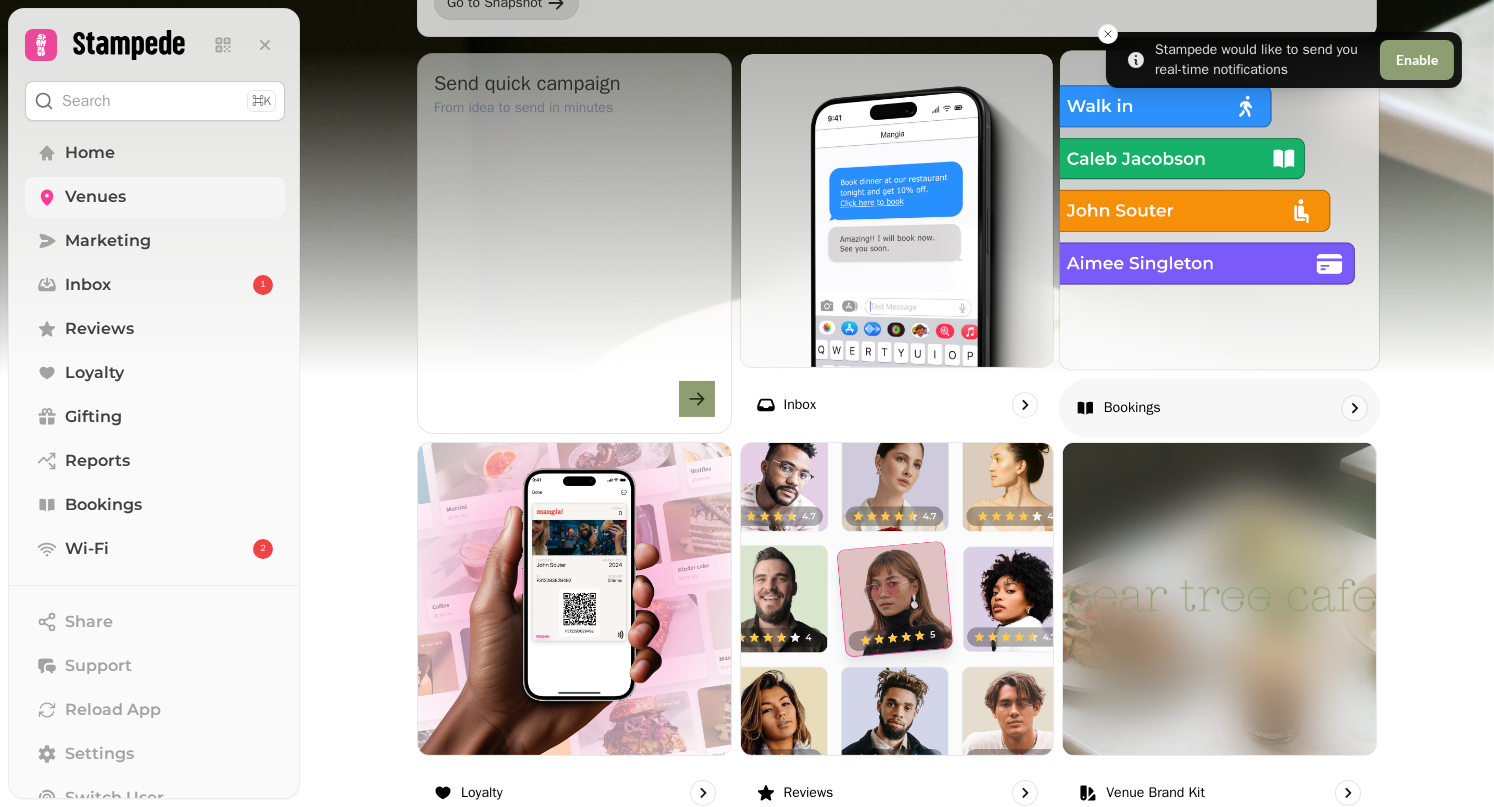 click 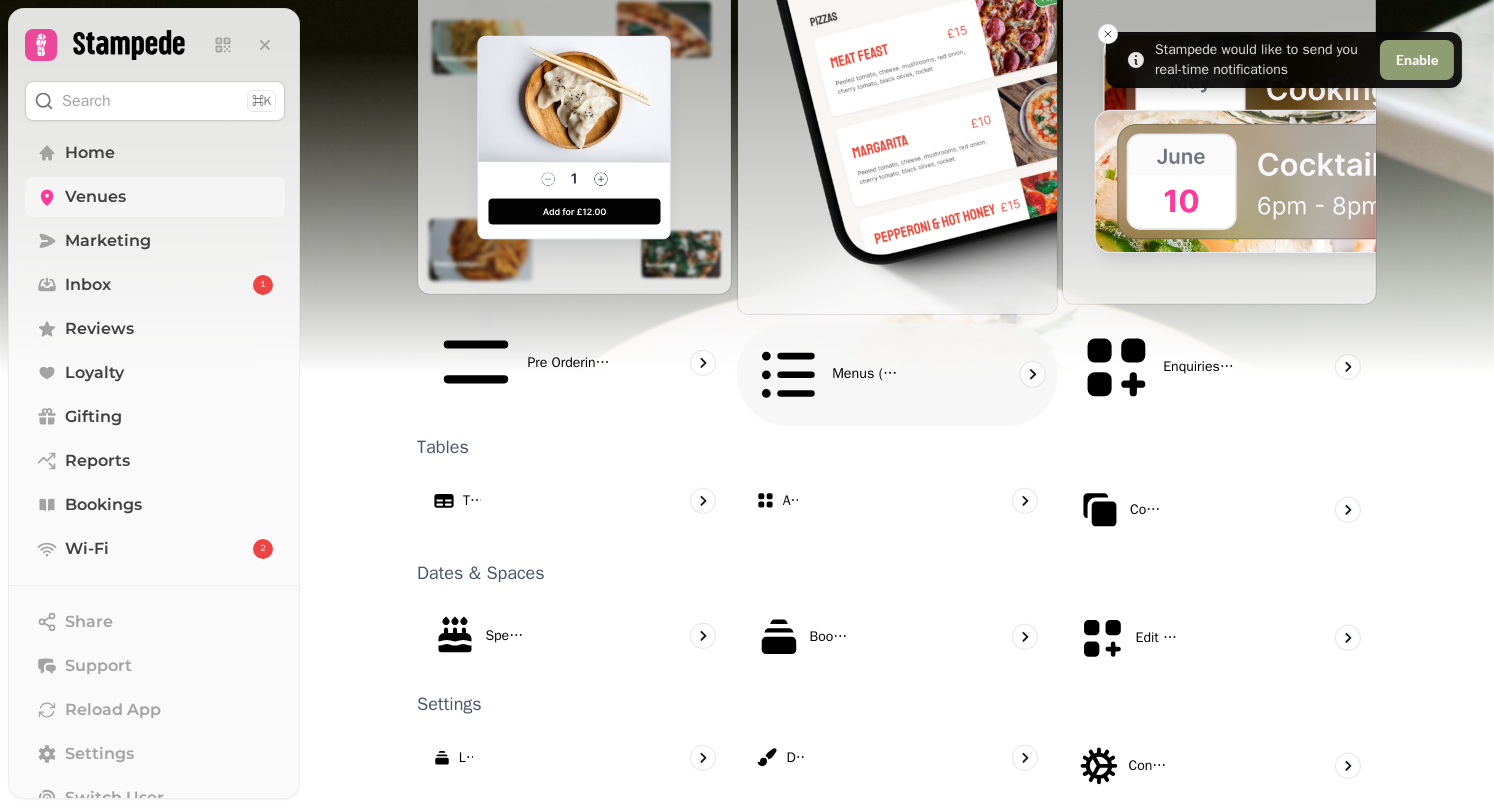 scroll, scrollTop: 1111, scrollLeft: 0, axis: vertical 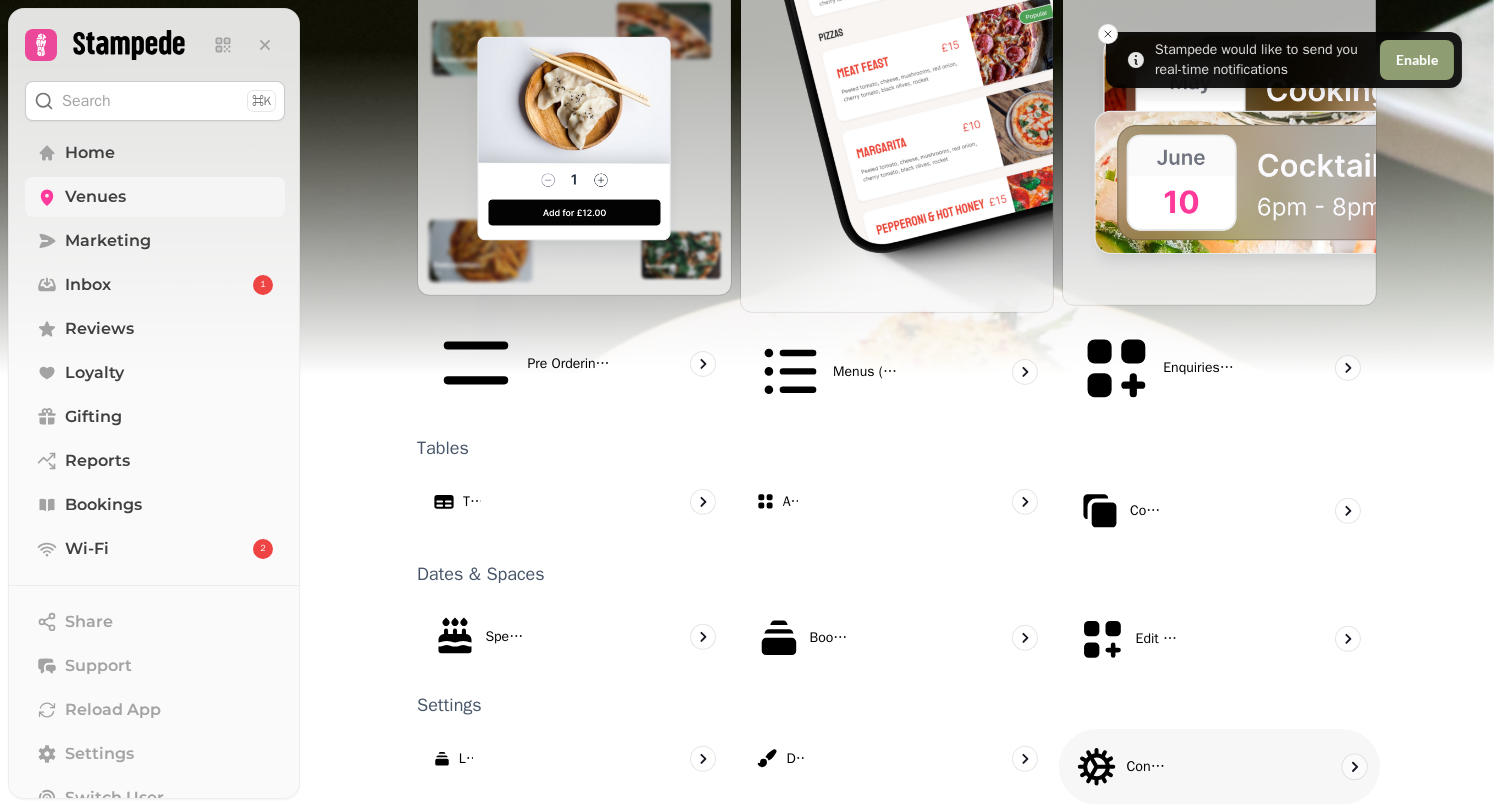 click 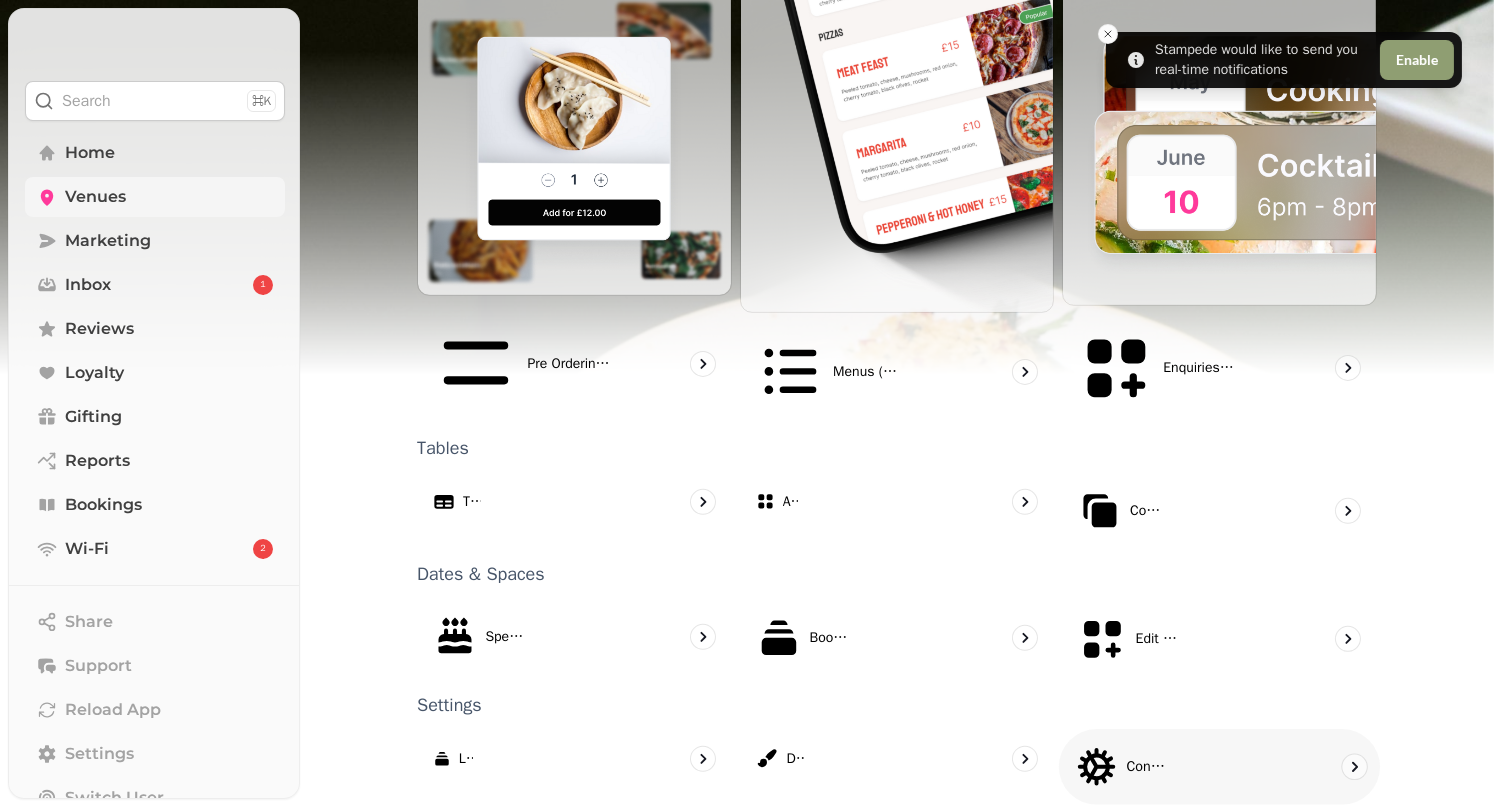 scroll, scrollTop: 0, scrollLeft: 0, axis: both 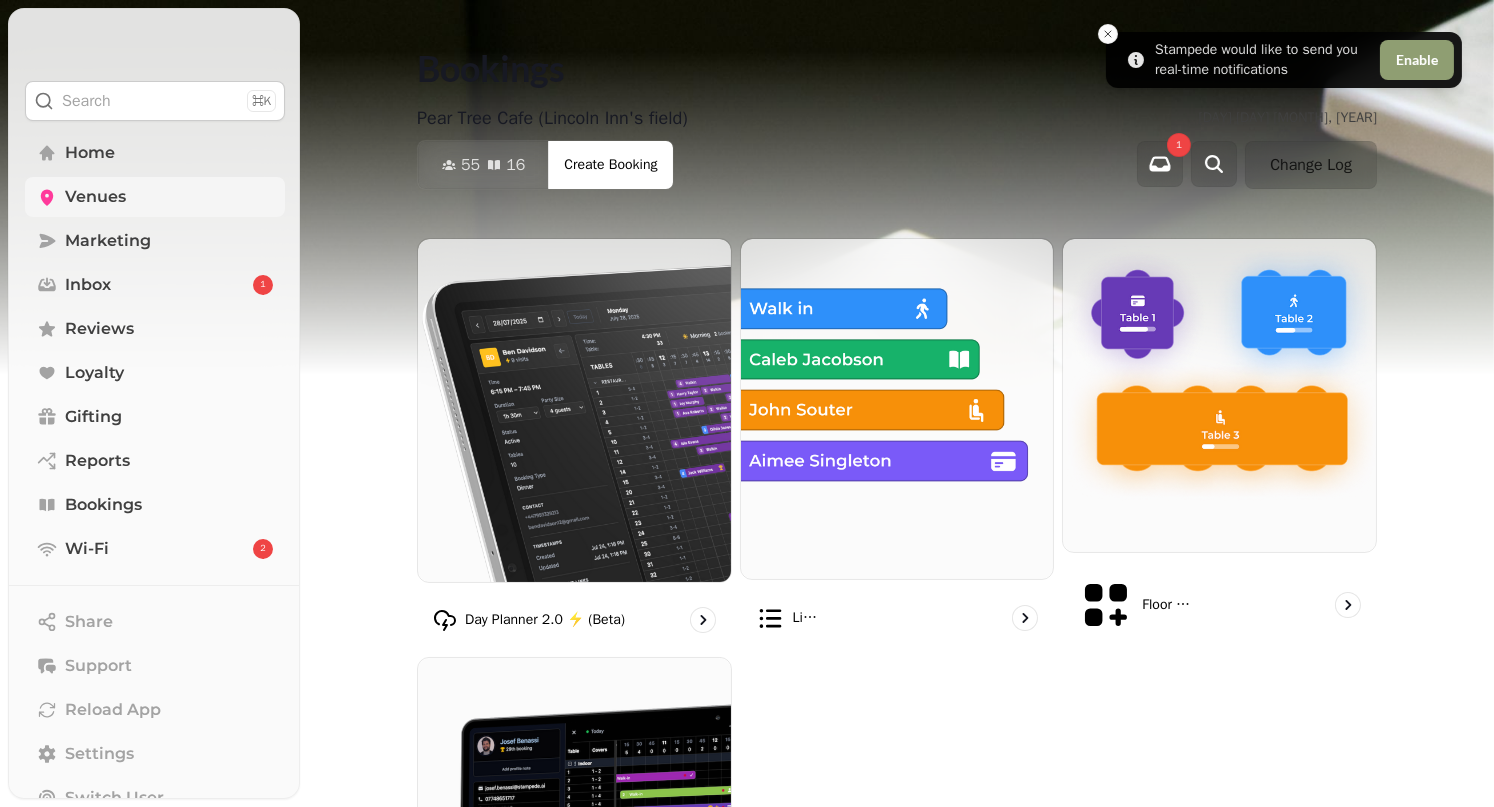 select on "*" 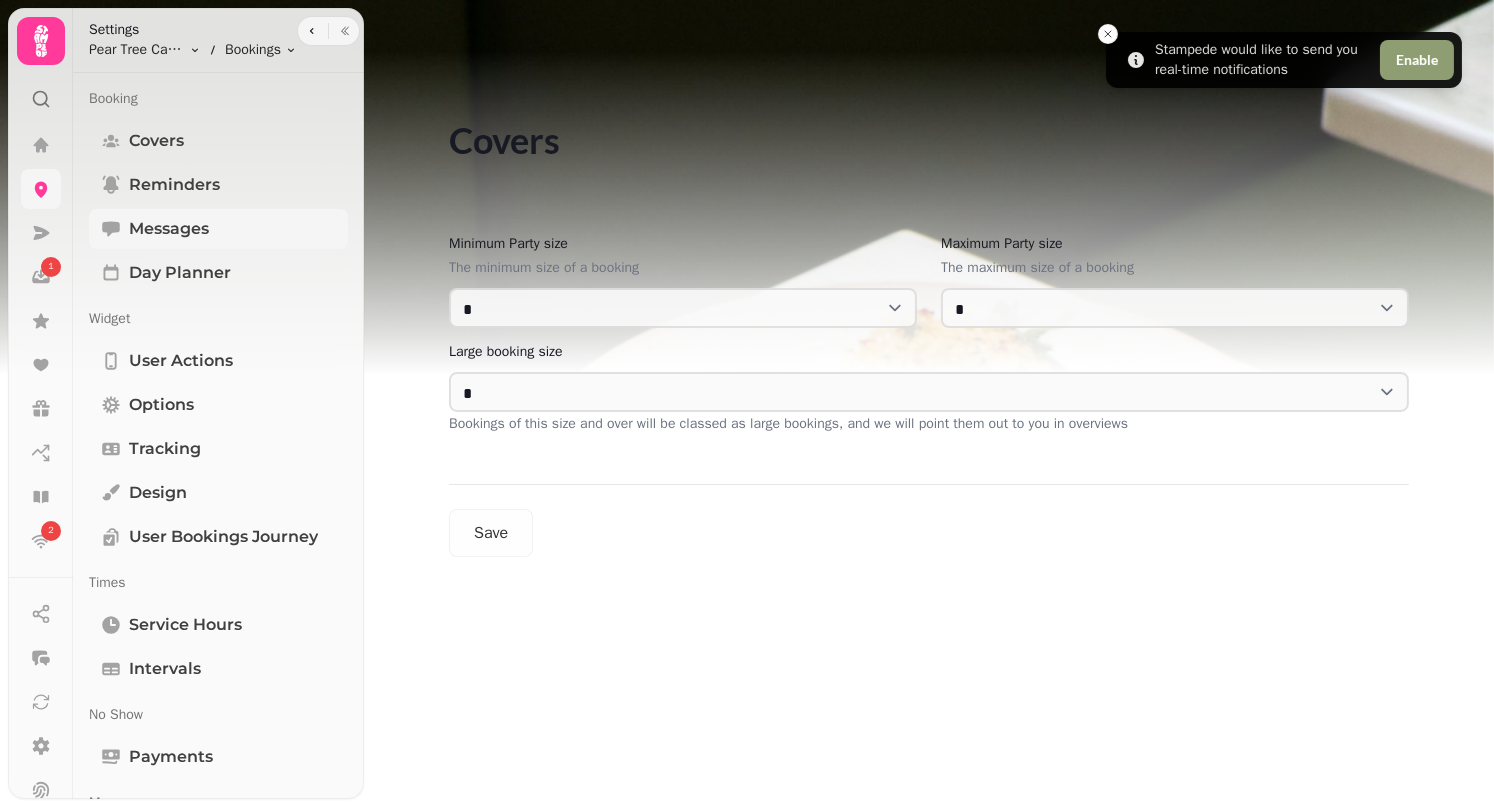 click on "Messages" at bounding box center [169, 229] 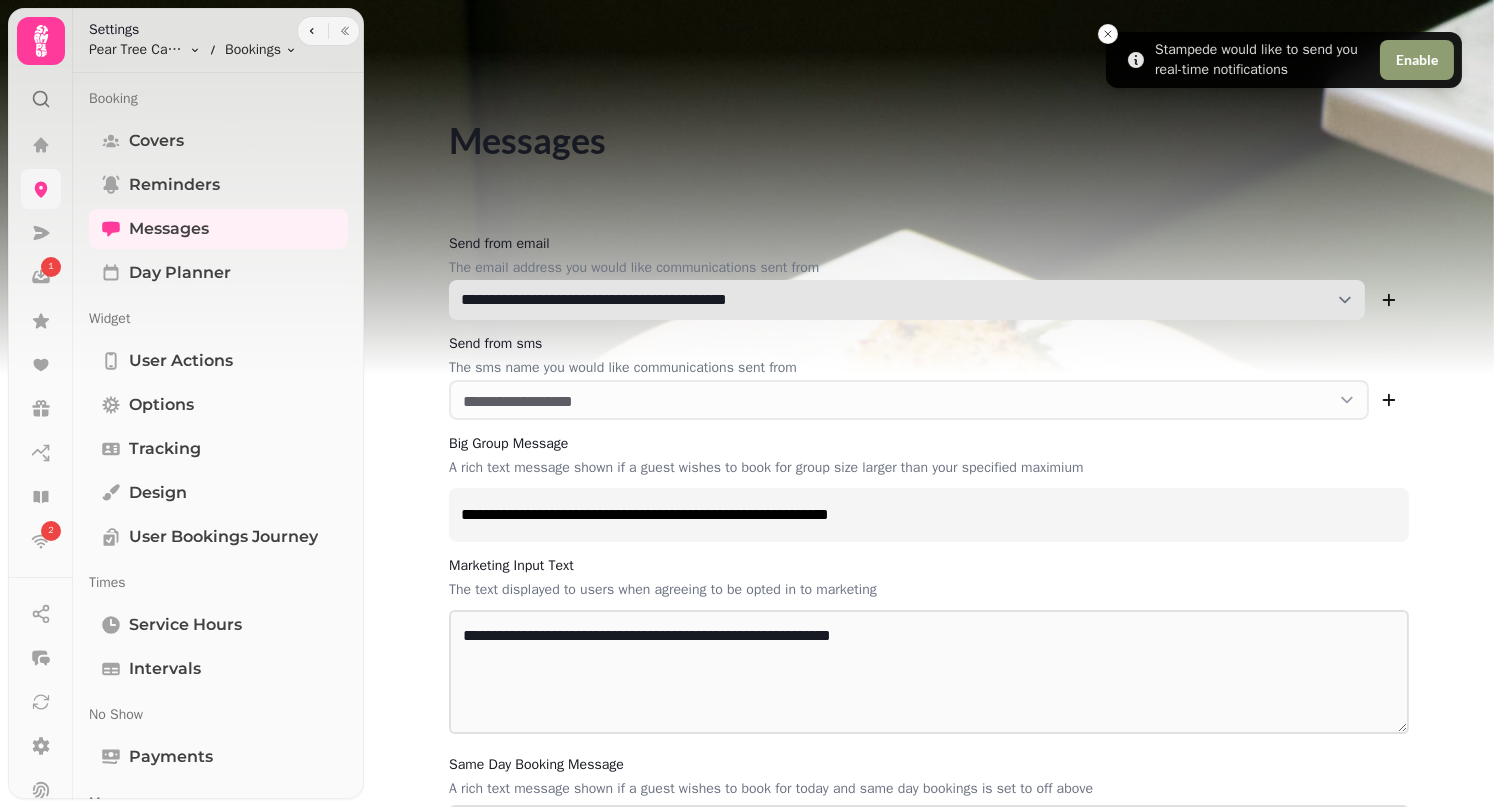 select on "**********" 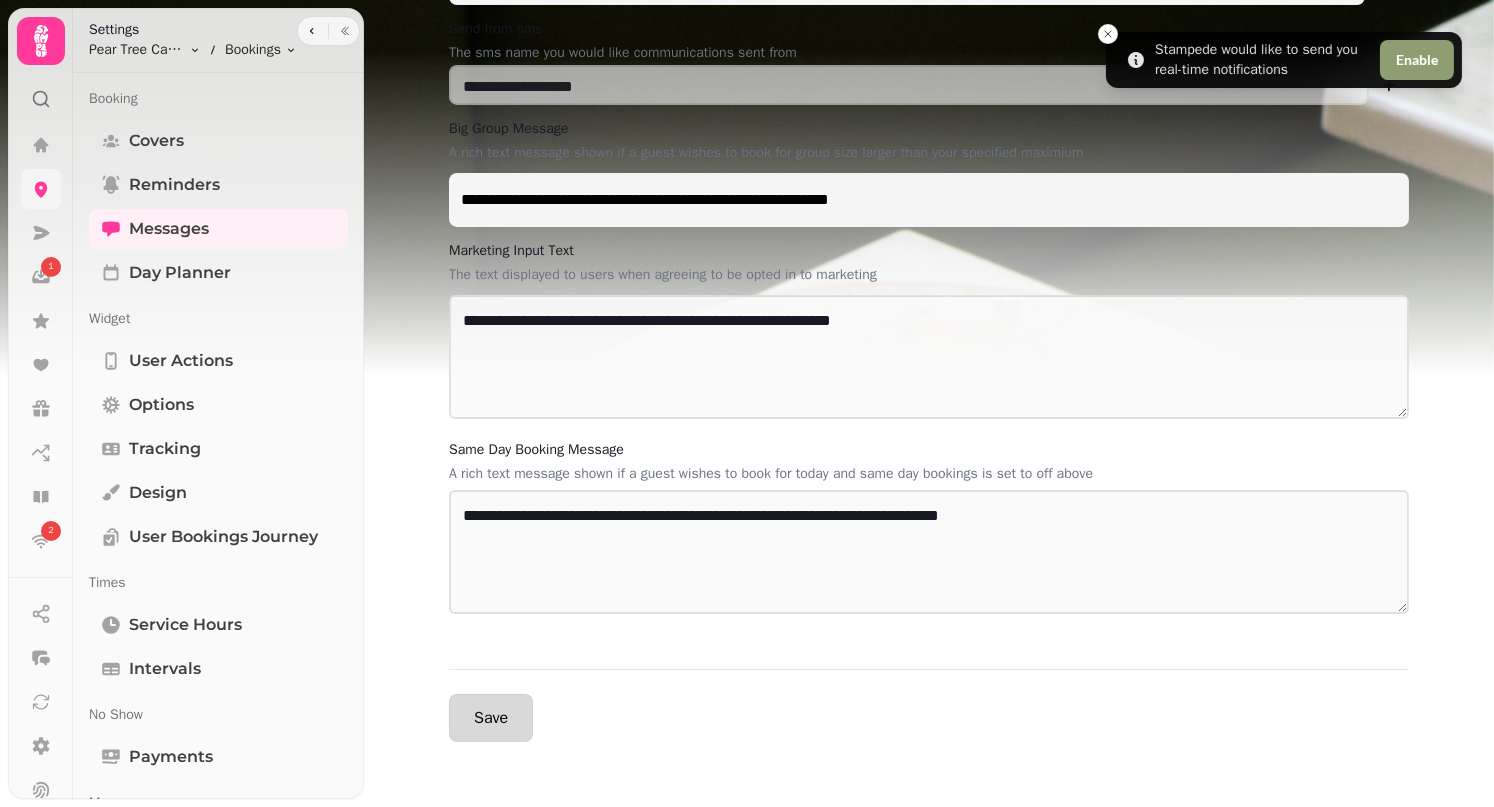 scroll, scrollTop: 314, scrollLeft: 0, axis: vertical 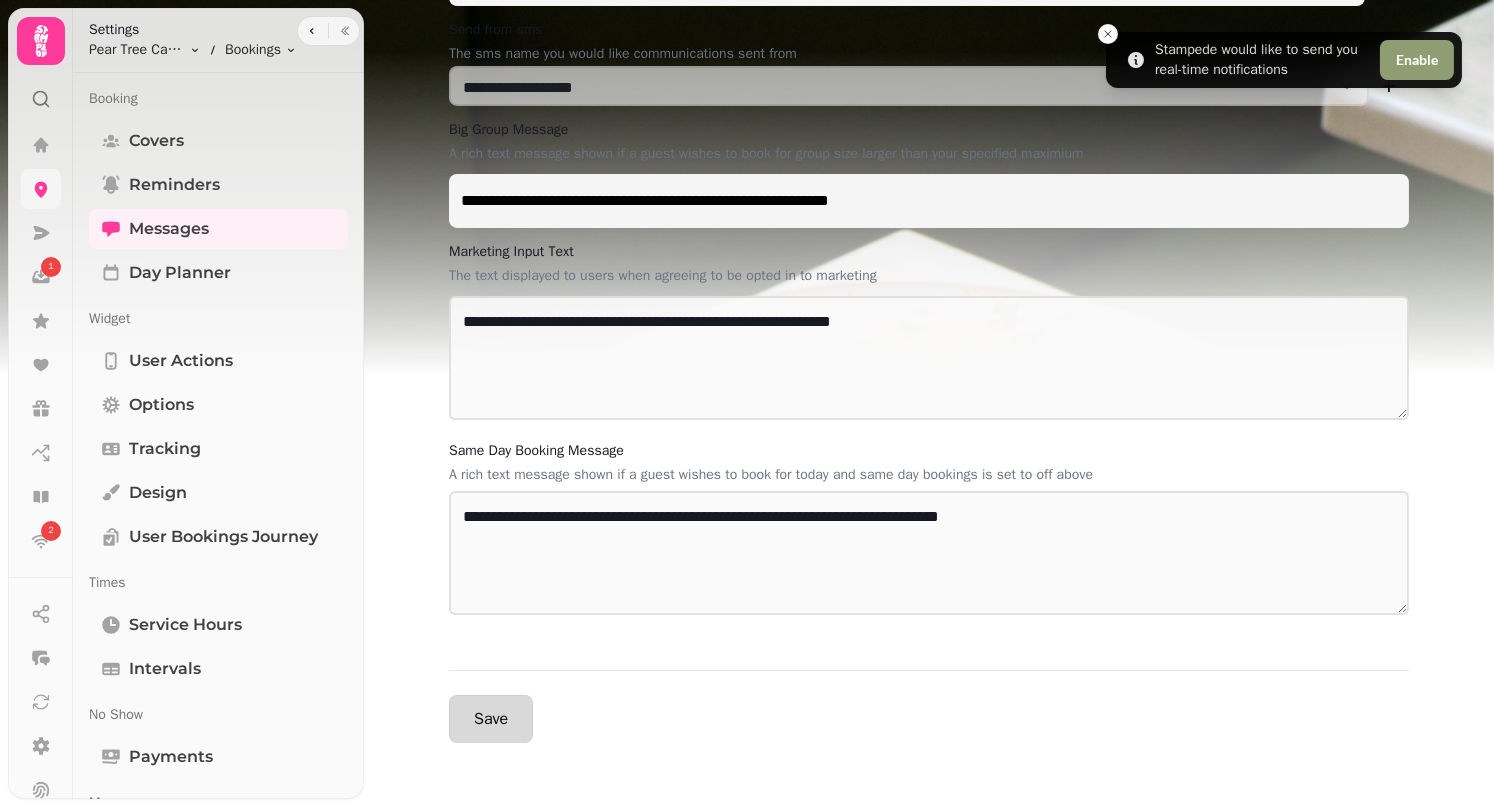 click on "Save" at bounding box center (491, 719) 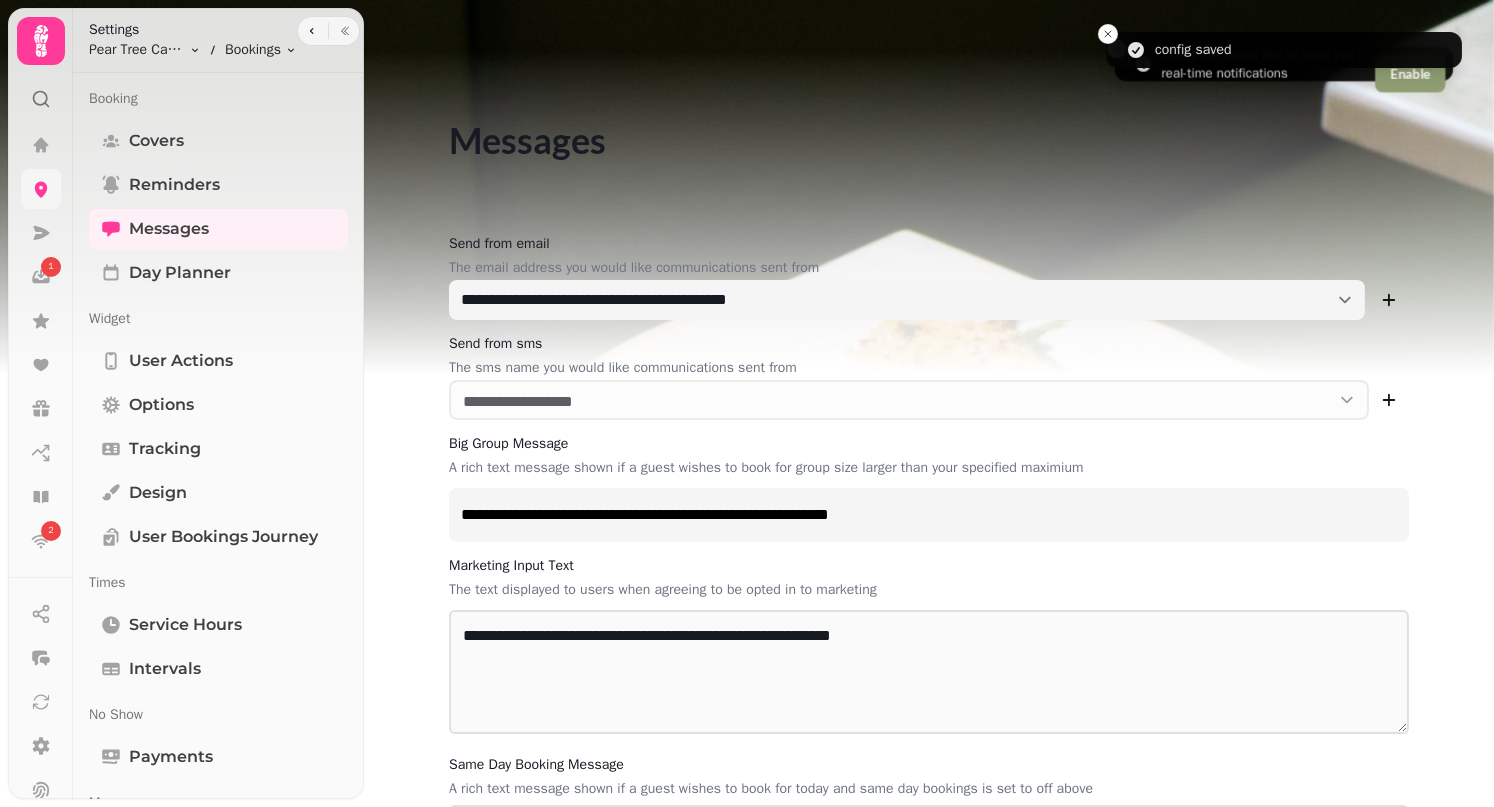 scroll, scrollTop: 0, scrollLeft: 0, axis: both 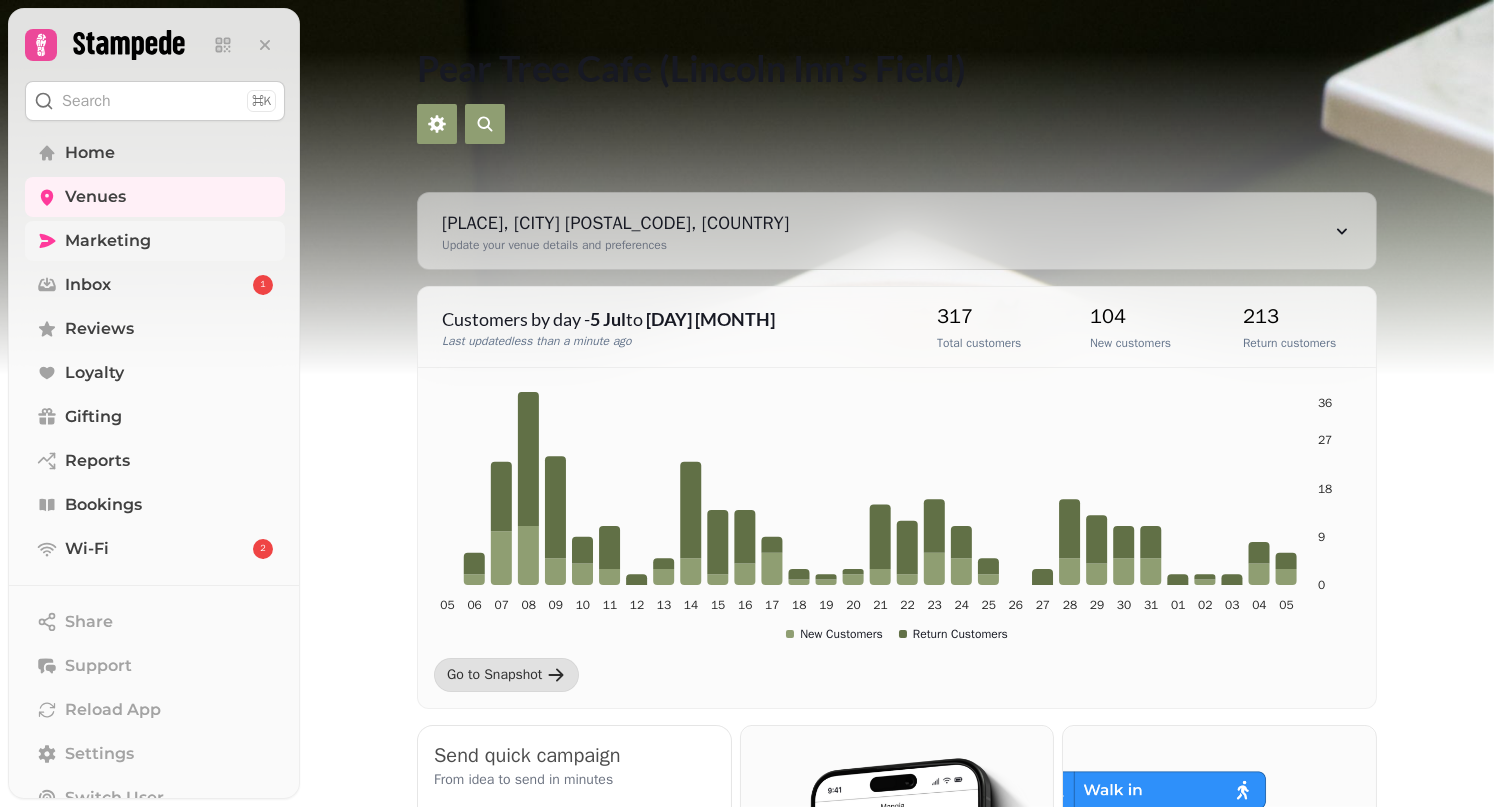 click on "Marketing" at bounding box center (155, 241) 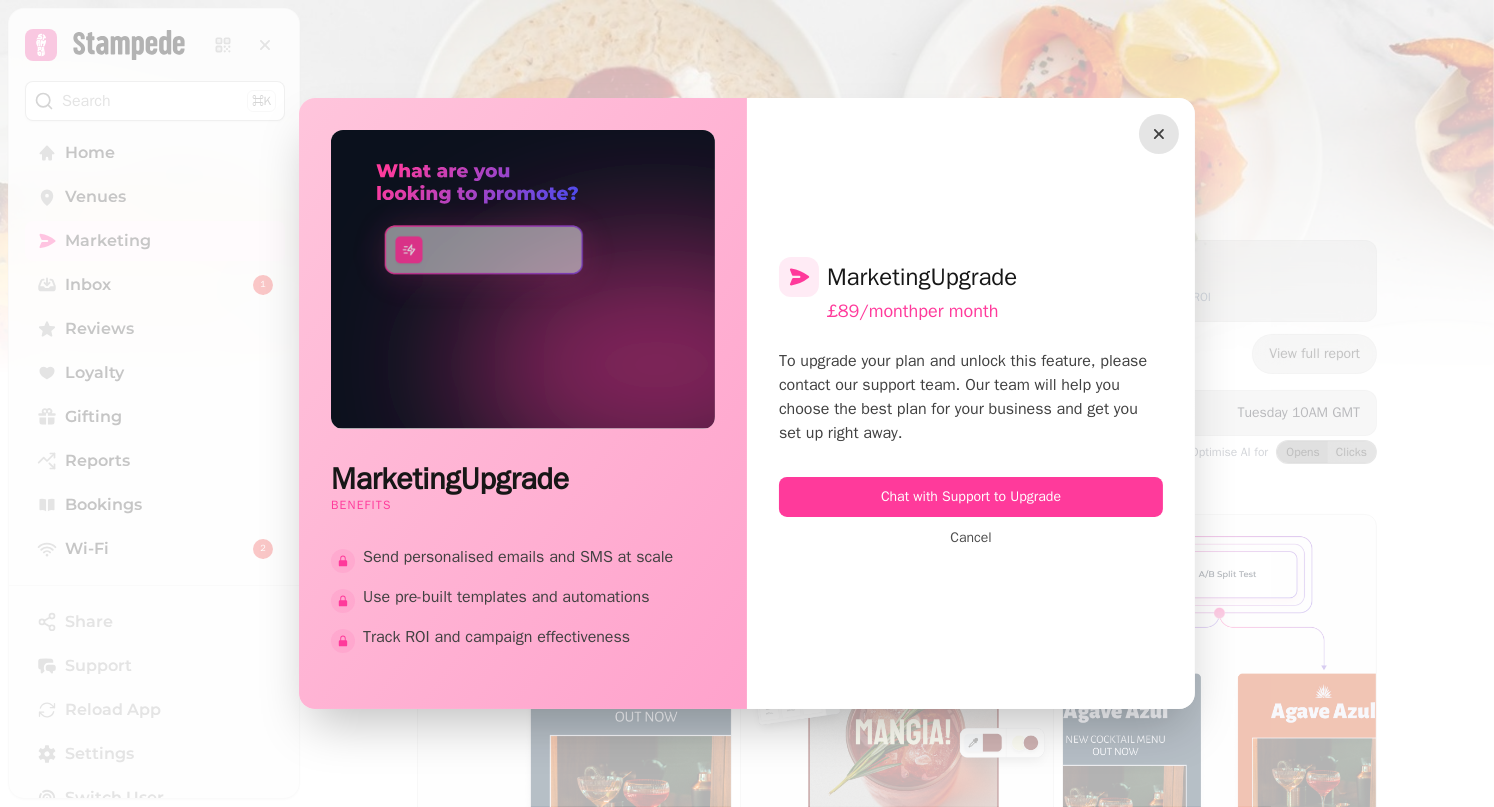 click 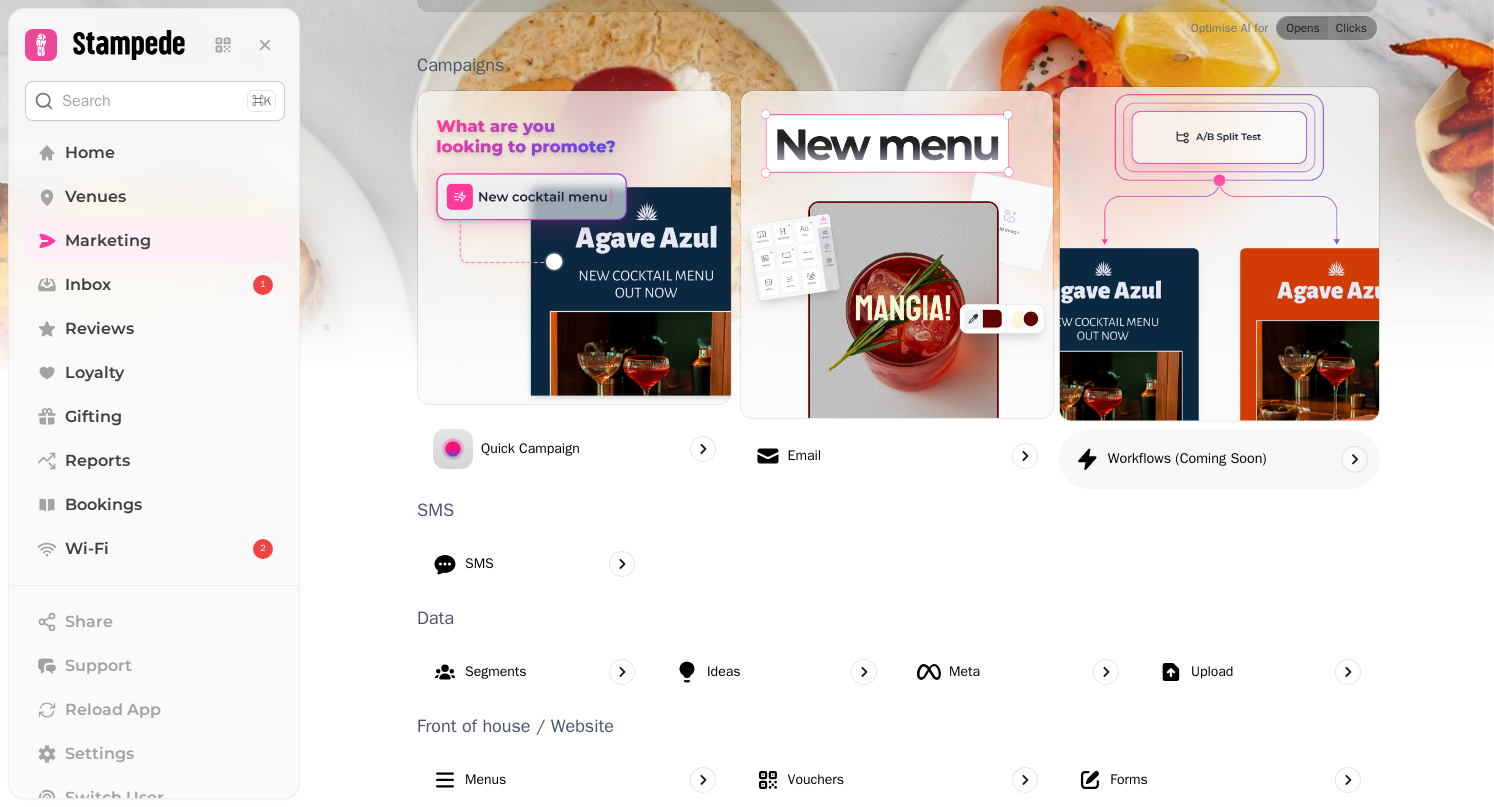 scroll, scrollTop: 424, scrollLeft: 0, axis: vertical 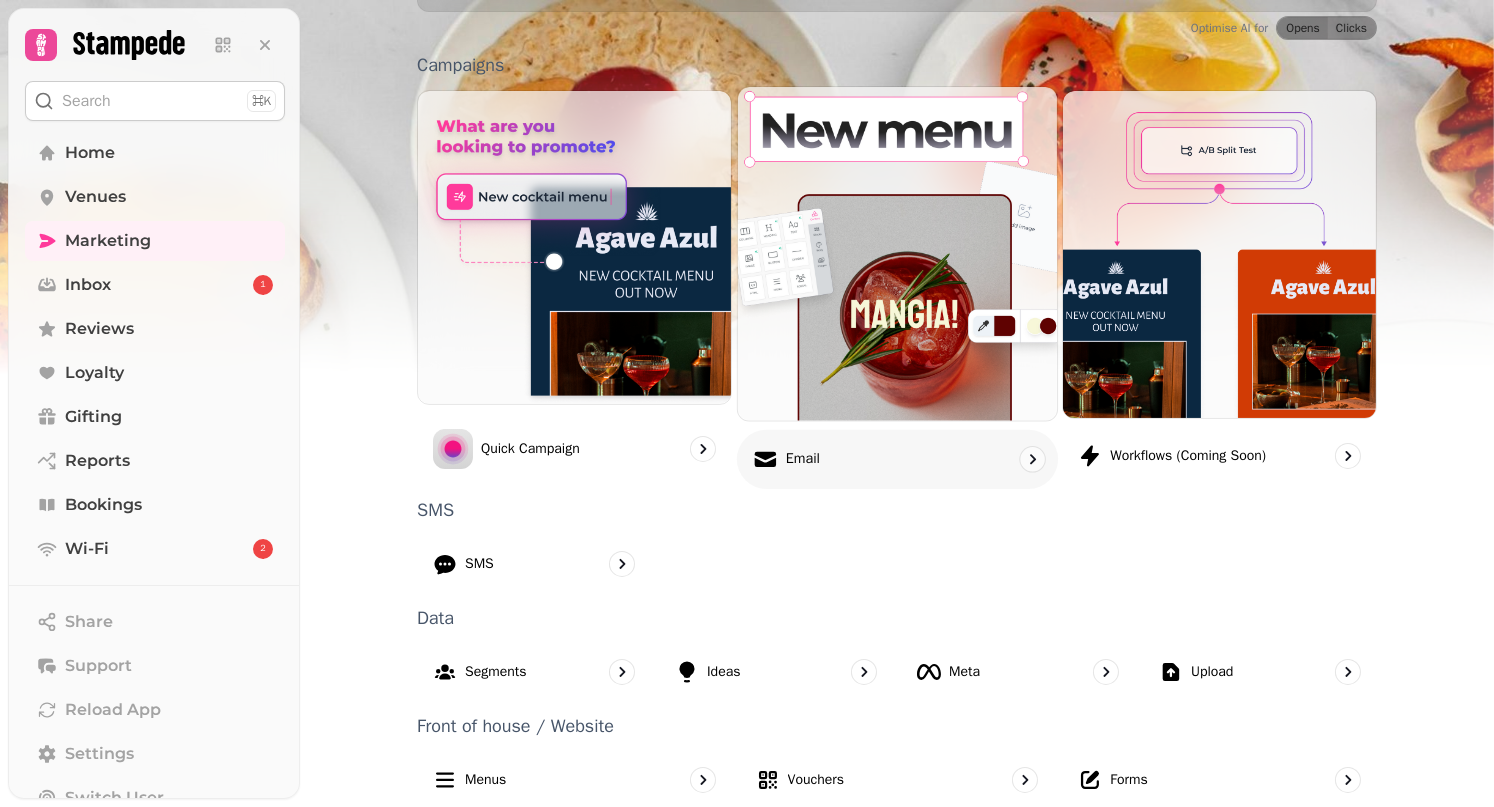 click 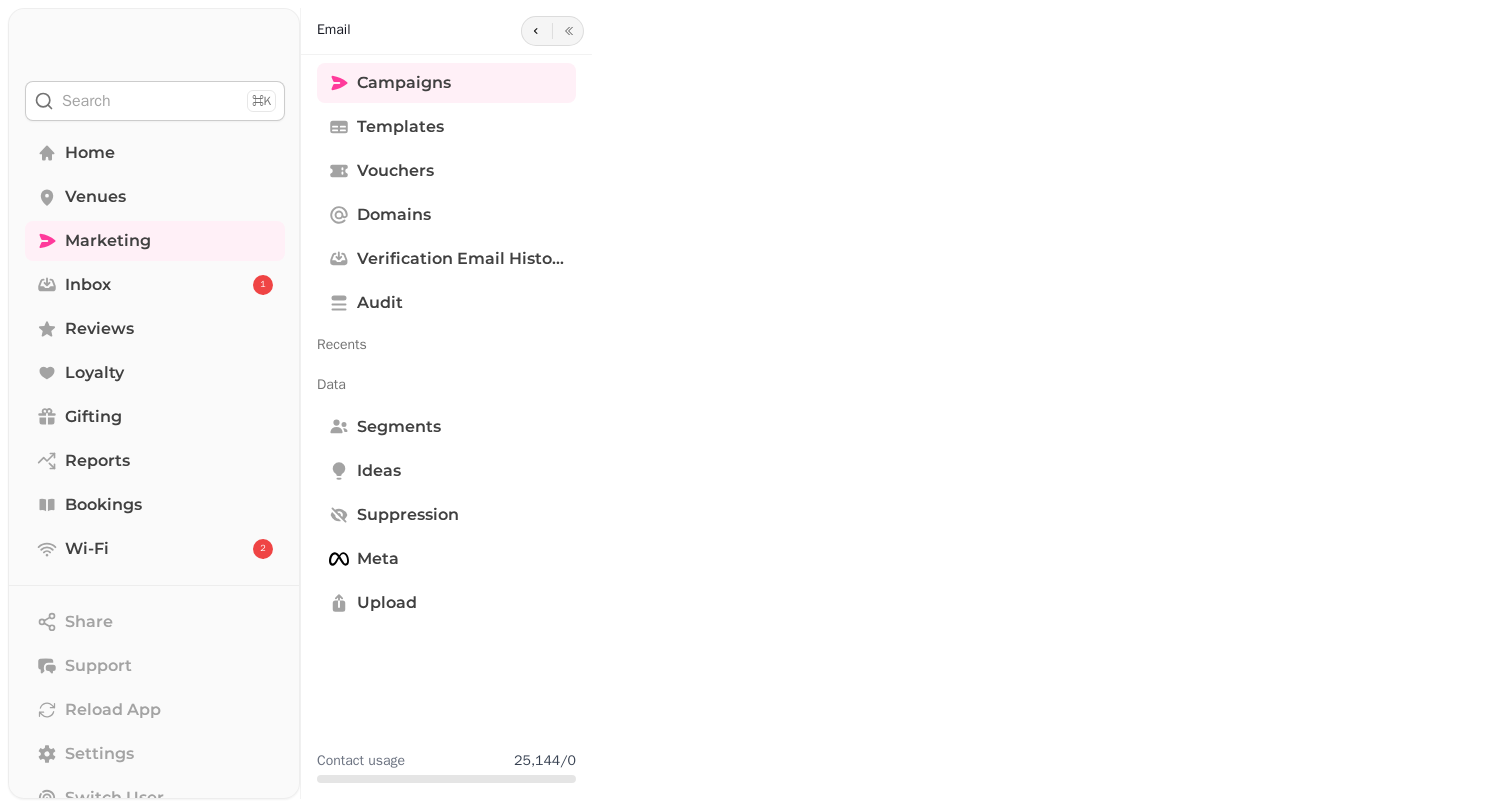 scroll, scrollTop: 0, scrollLeft: 0, axis: both 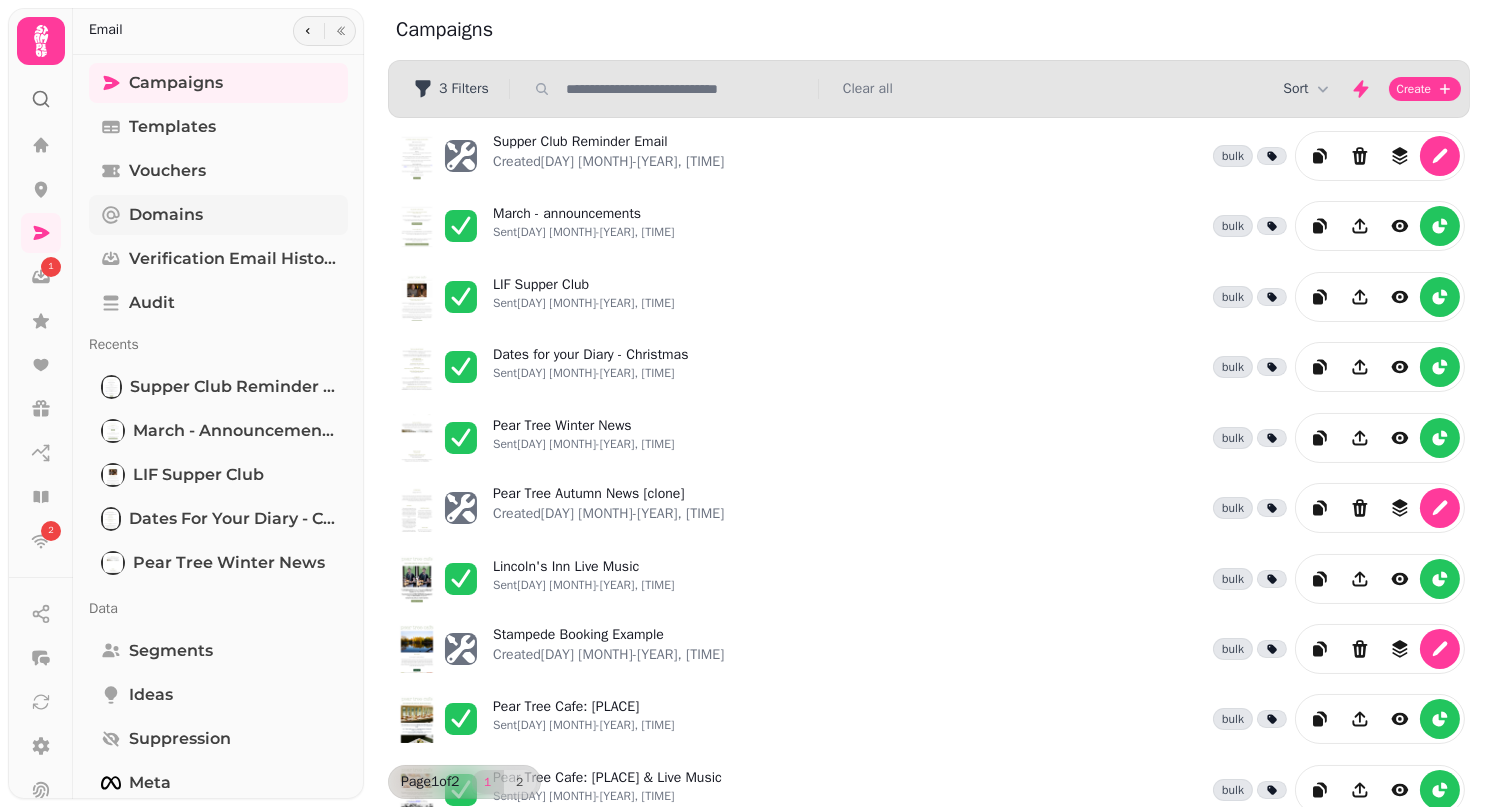 click on "Domains" at bounding box center [166, 215] 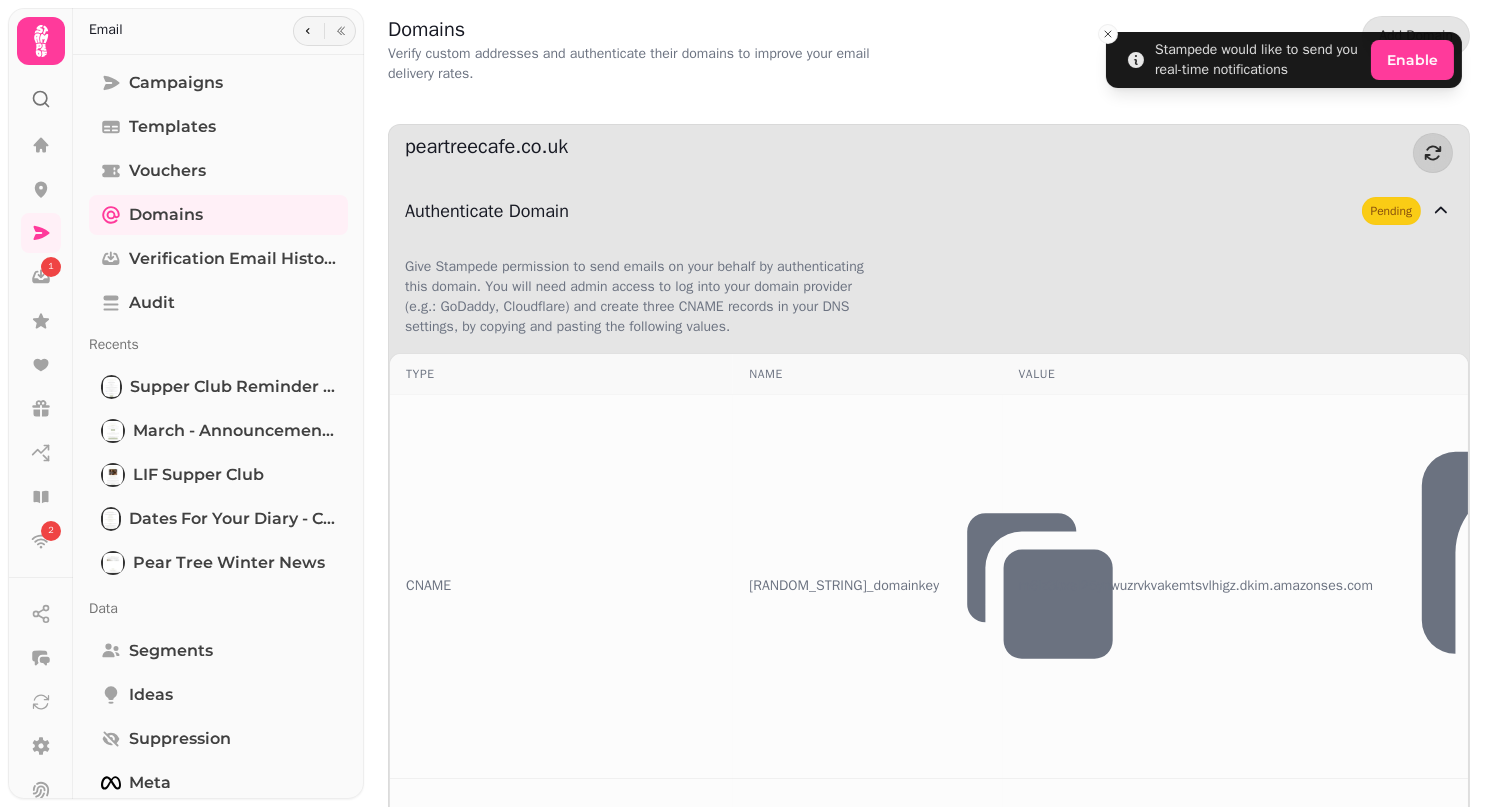 click 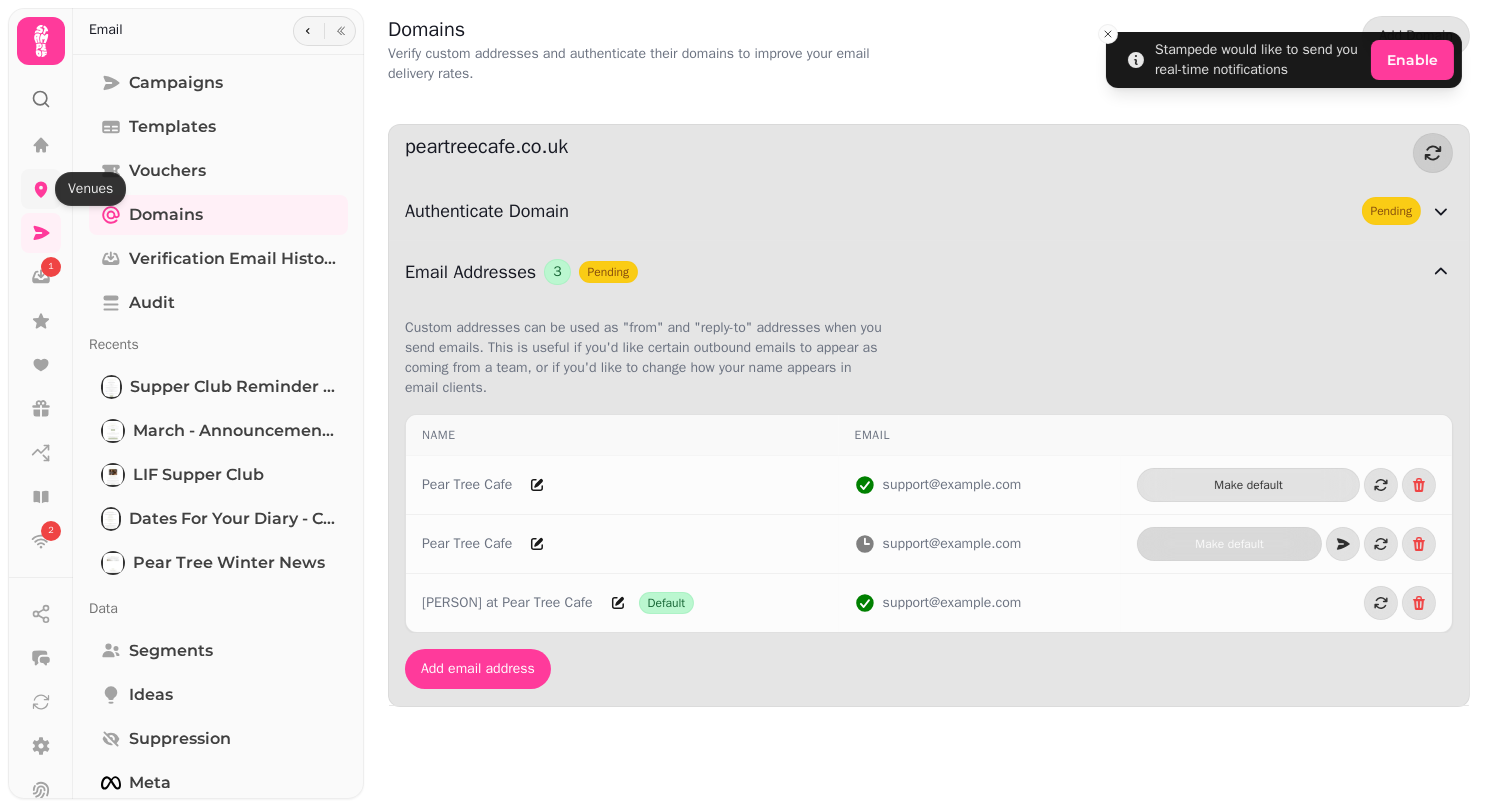 click 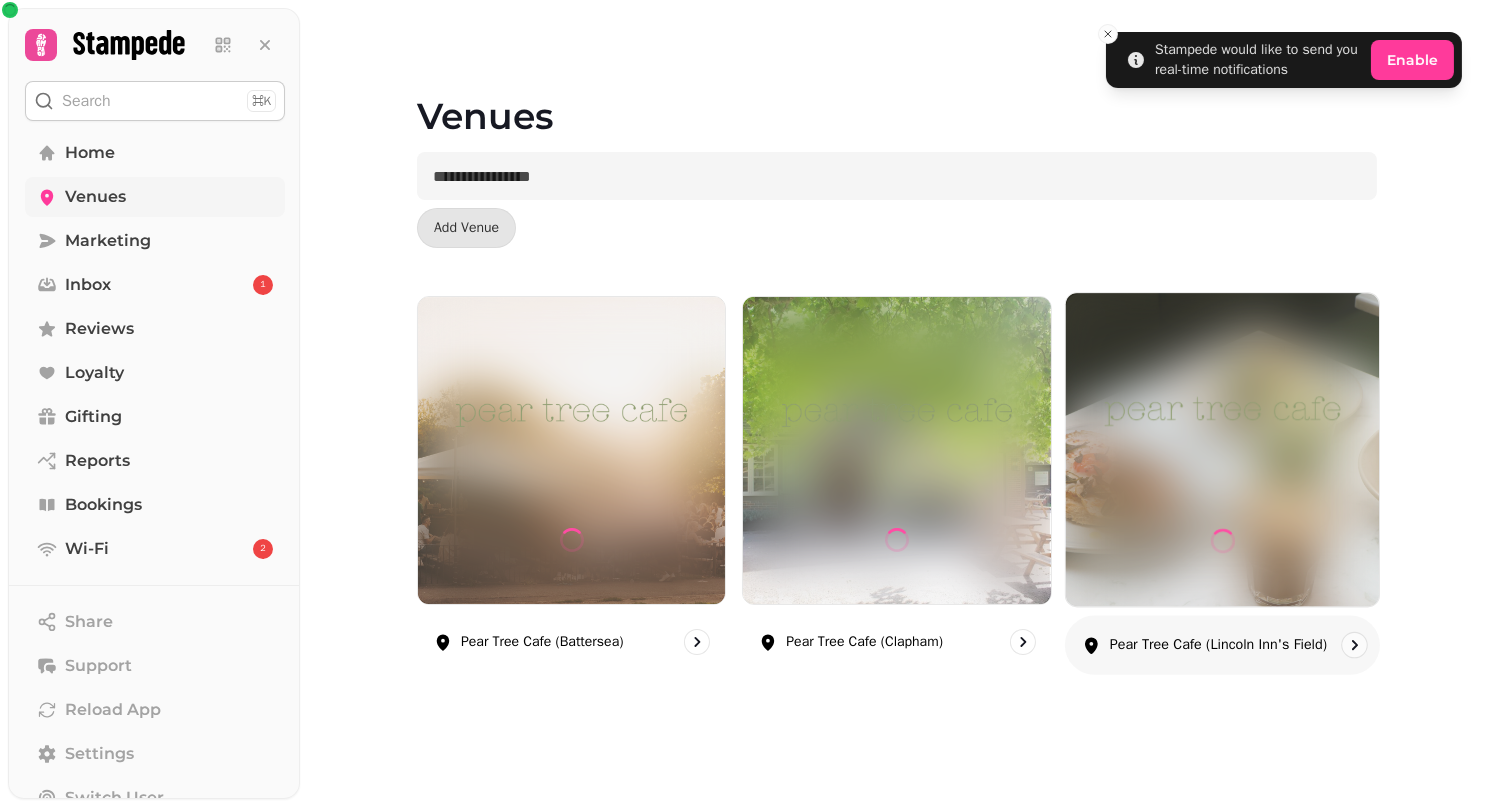 click 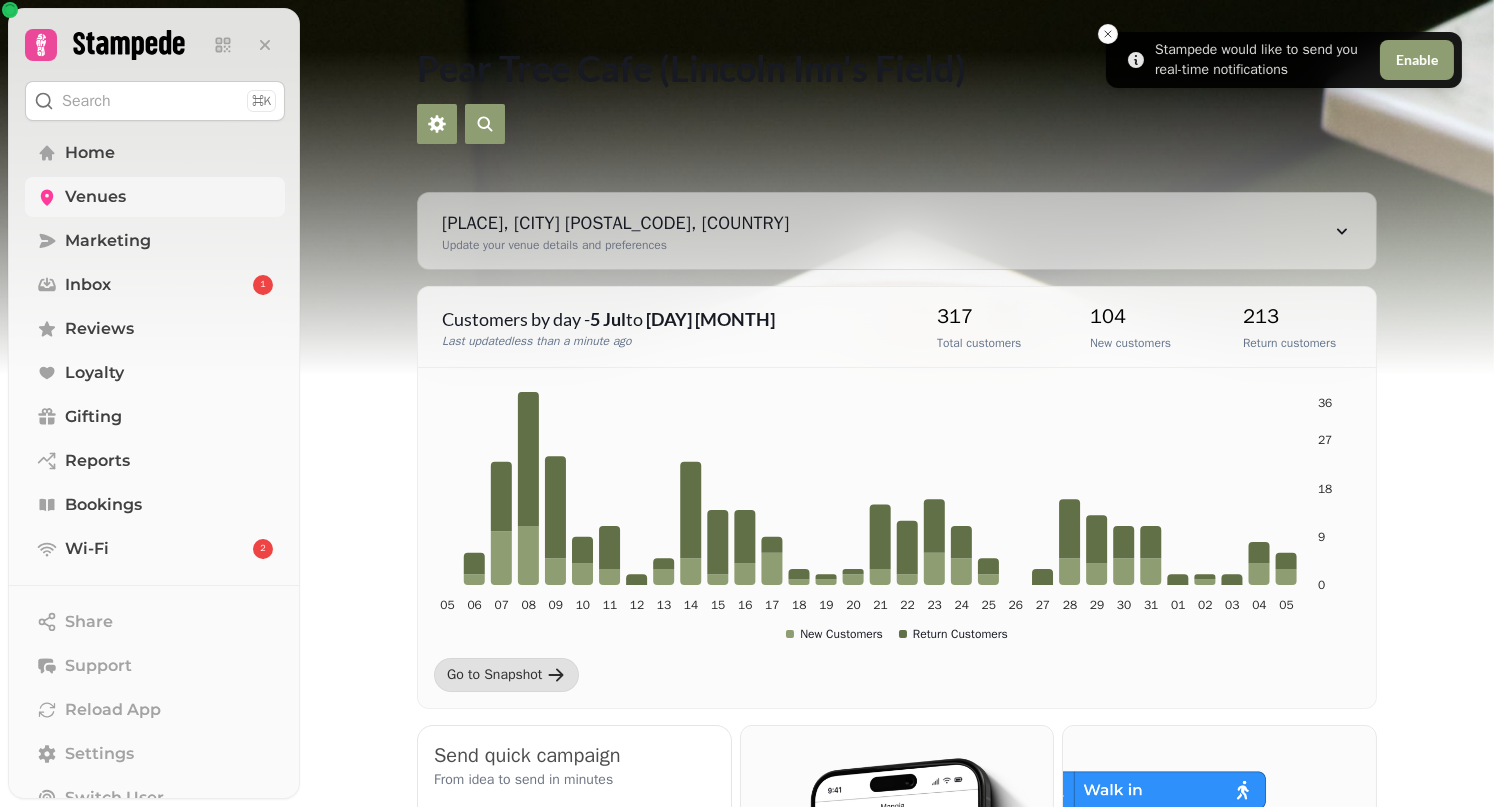 scroll, scrollTop: 0, scrollLeft: 0, axis: both 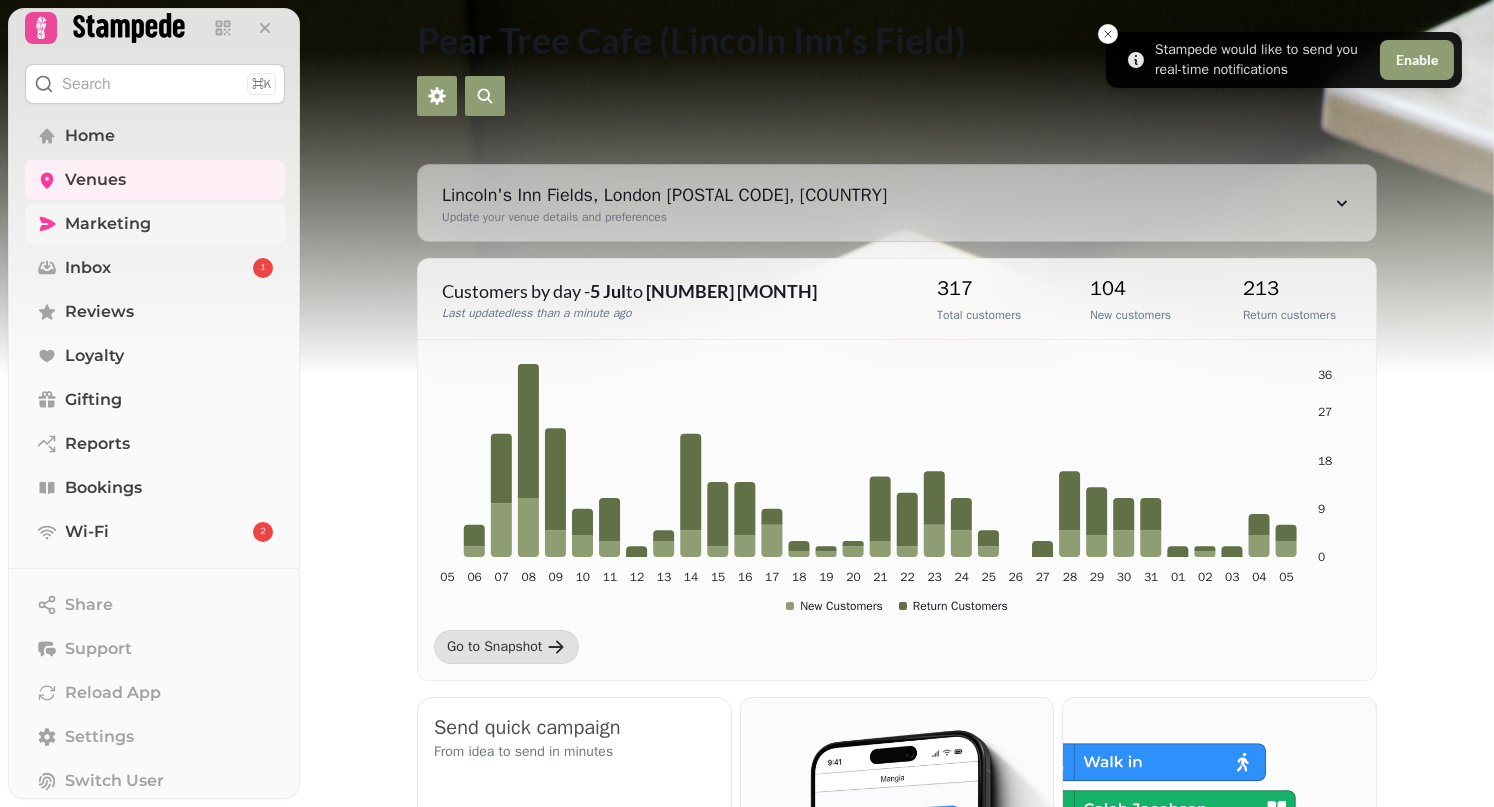 click on "Marketing" at bounding box center [108, 224] 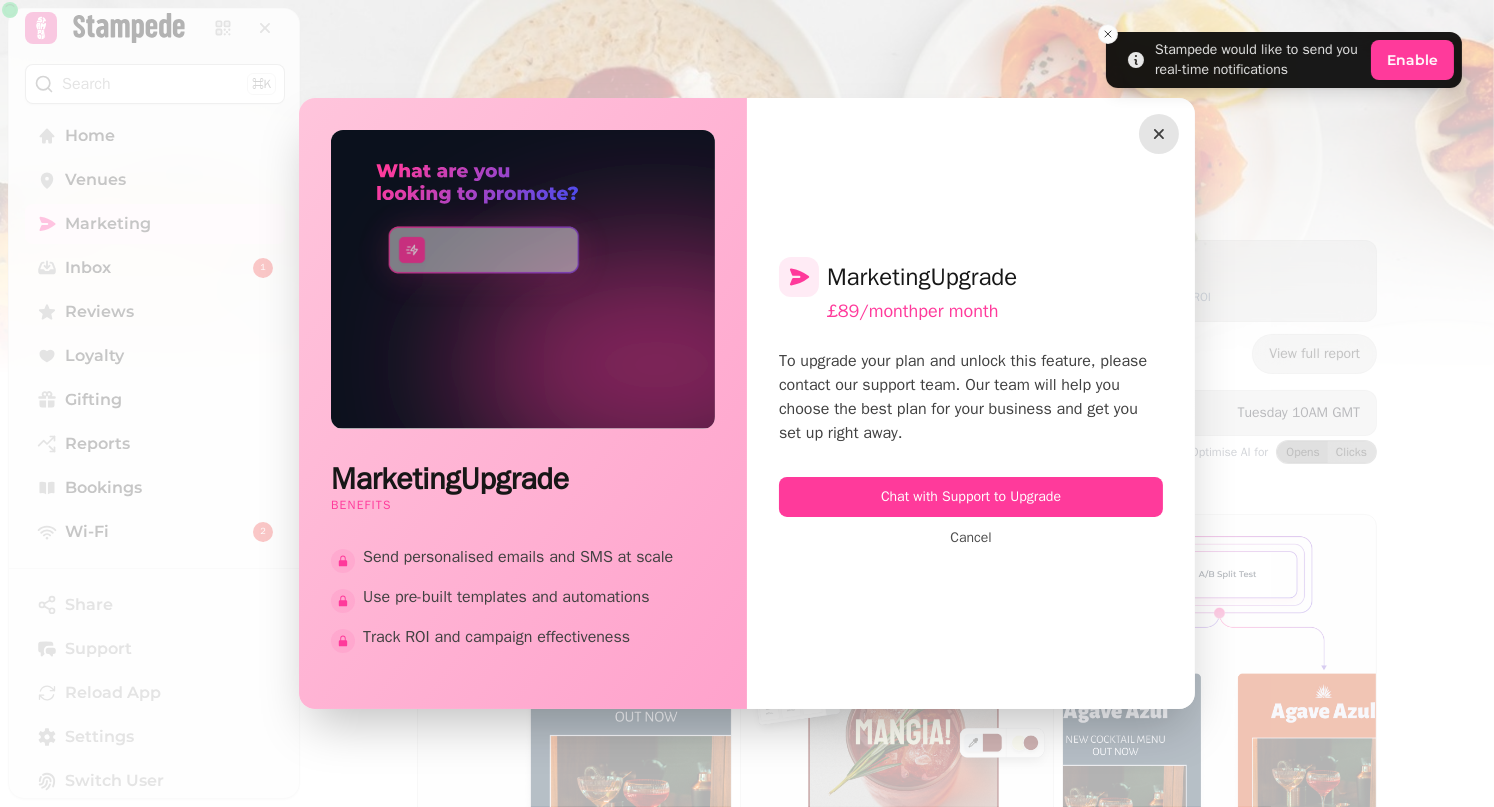 click 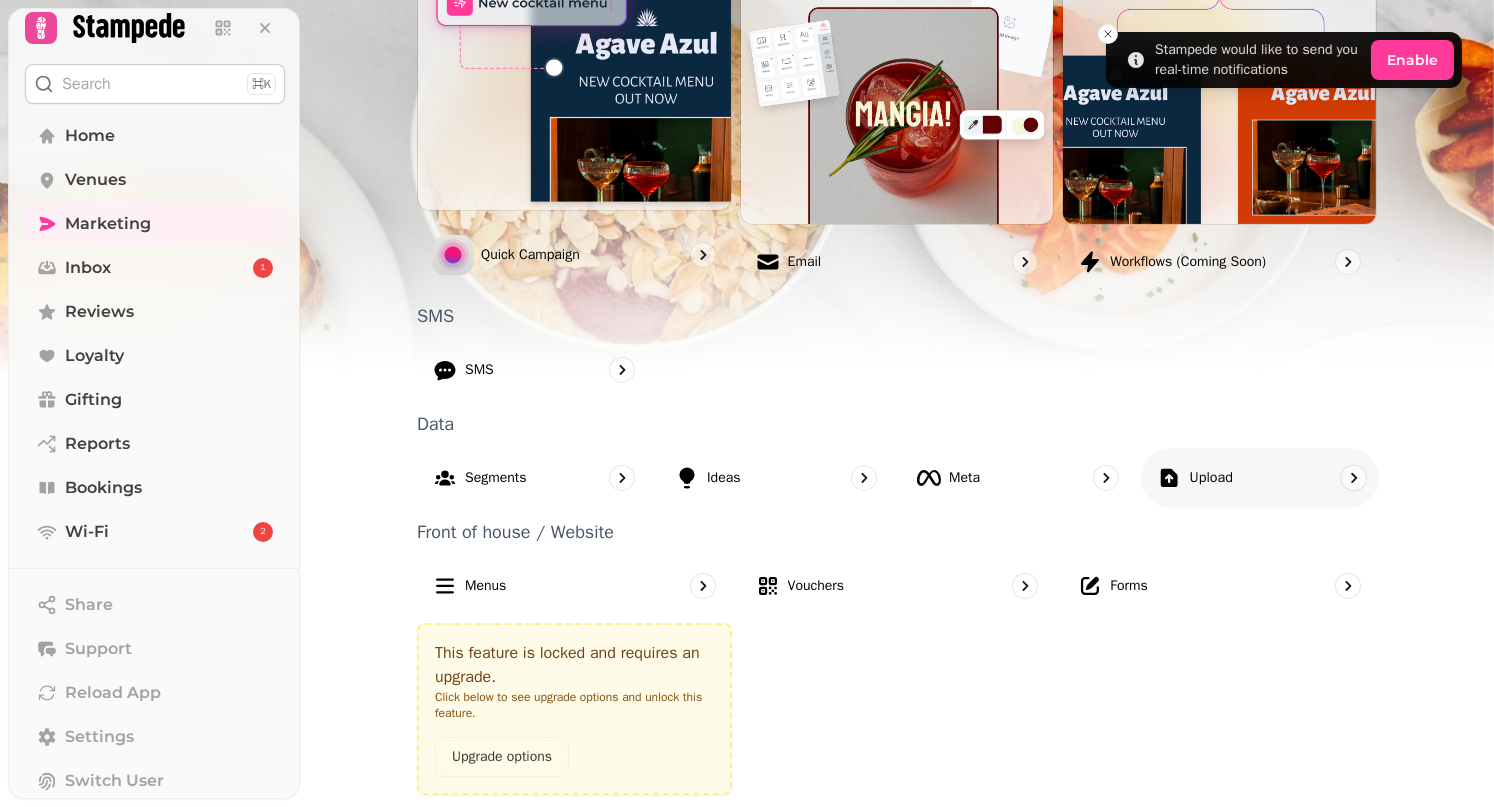 scroll, scrollTop: 617, scrollLeft: 0, axis: vertical 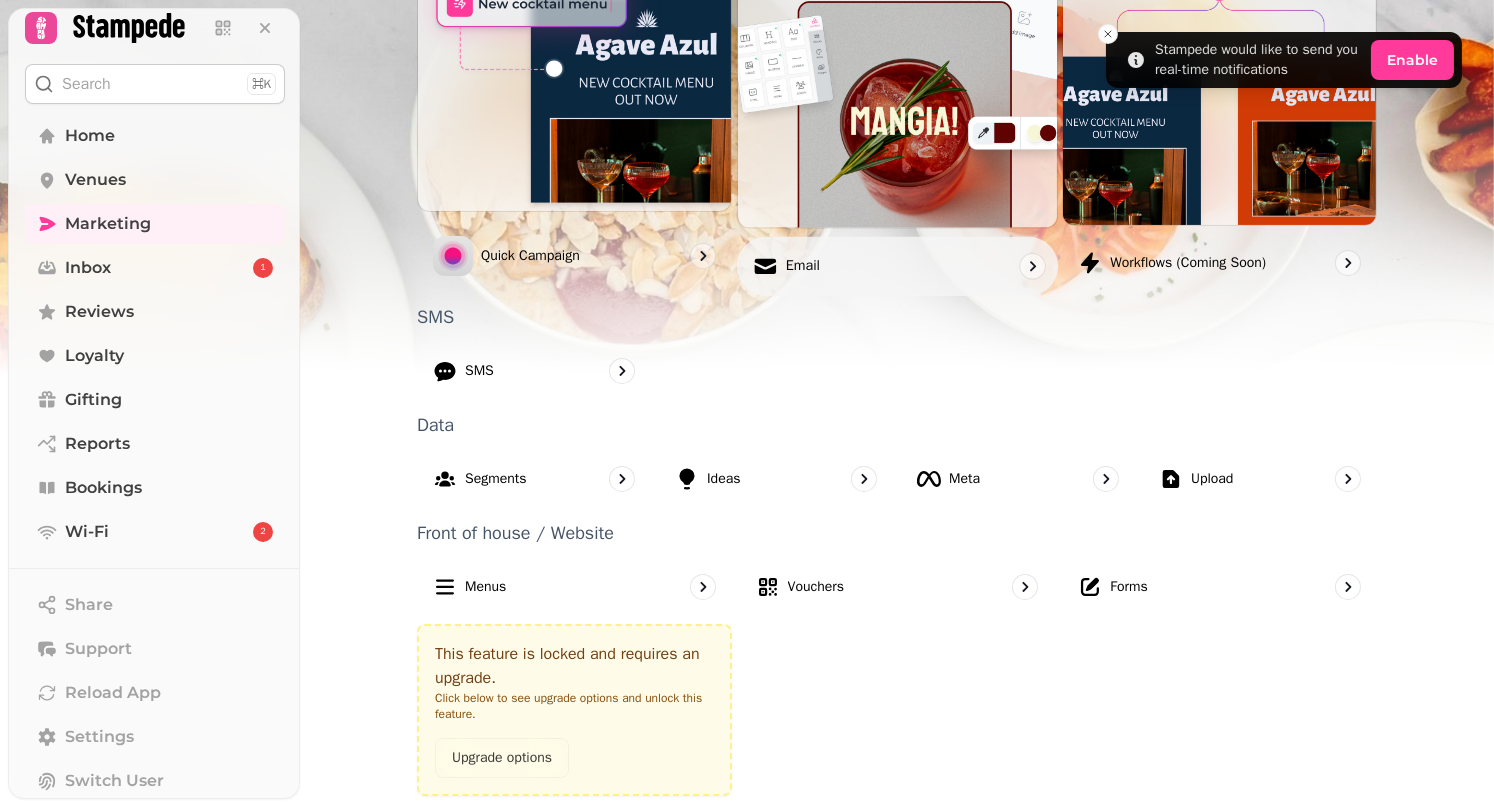 click 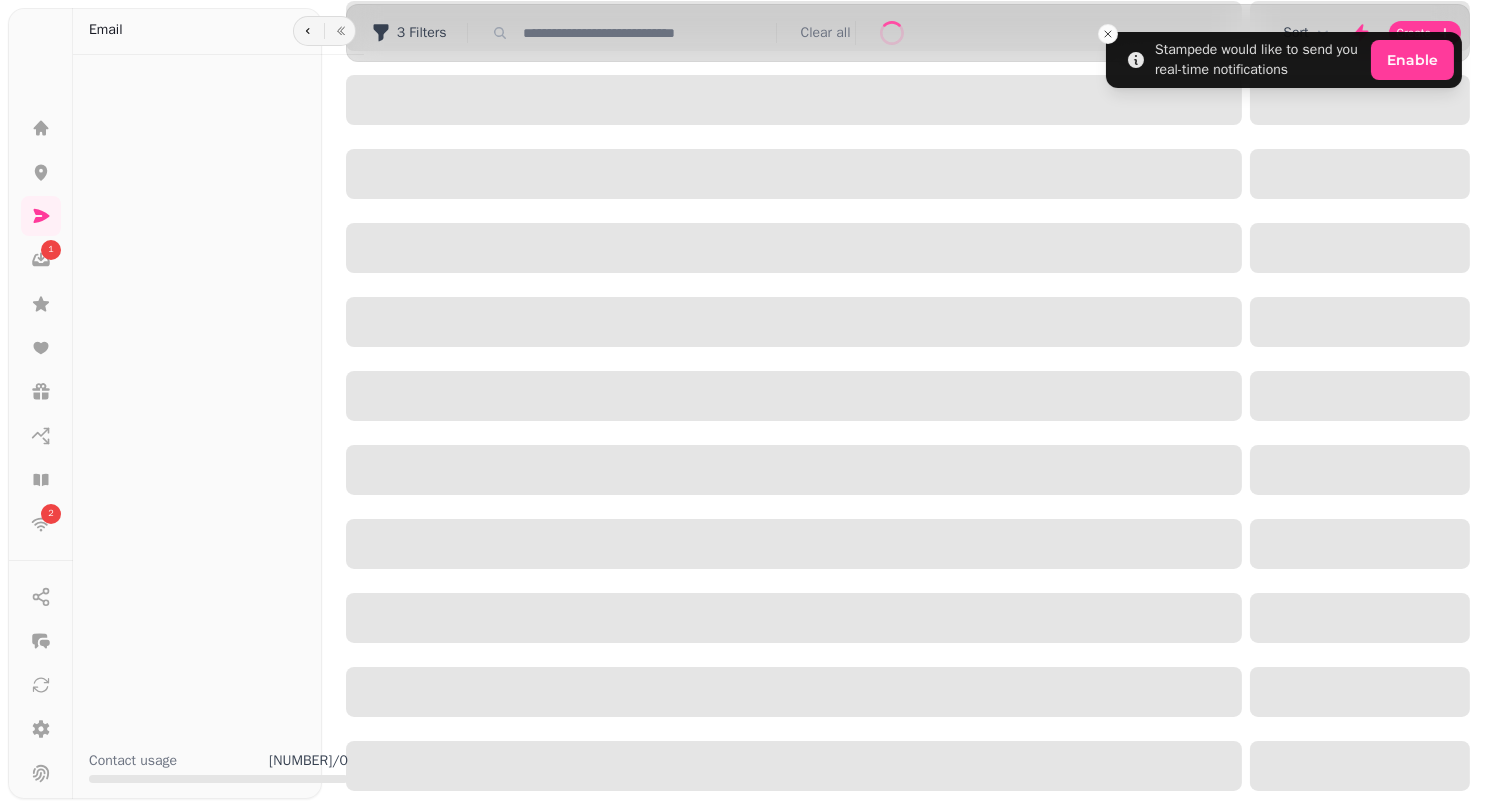 scroll, scrollTop: 0, scrollLeft: 0, axis: both 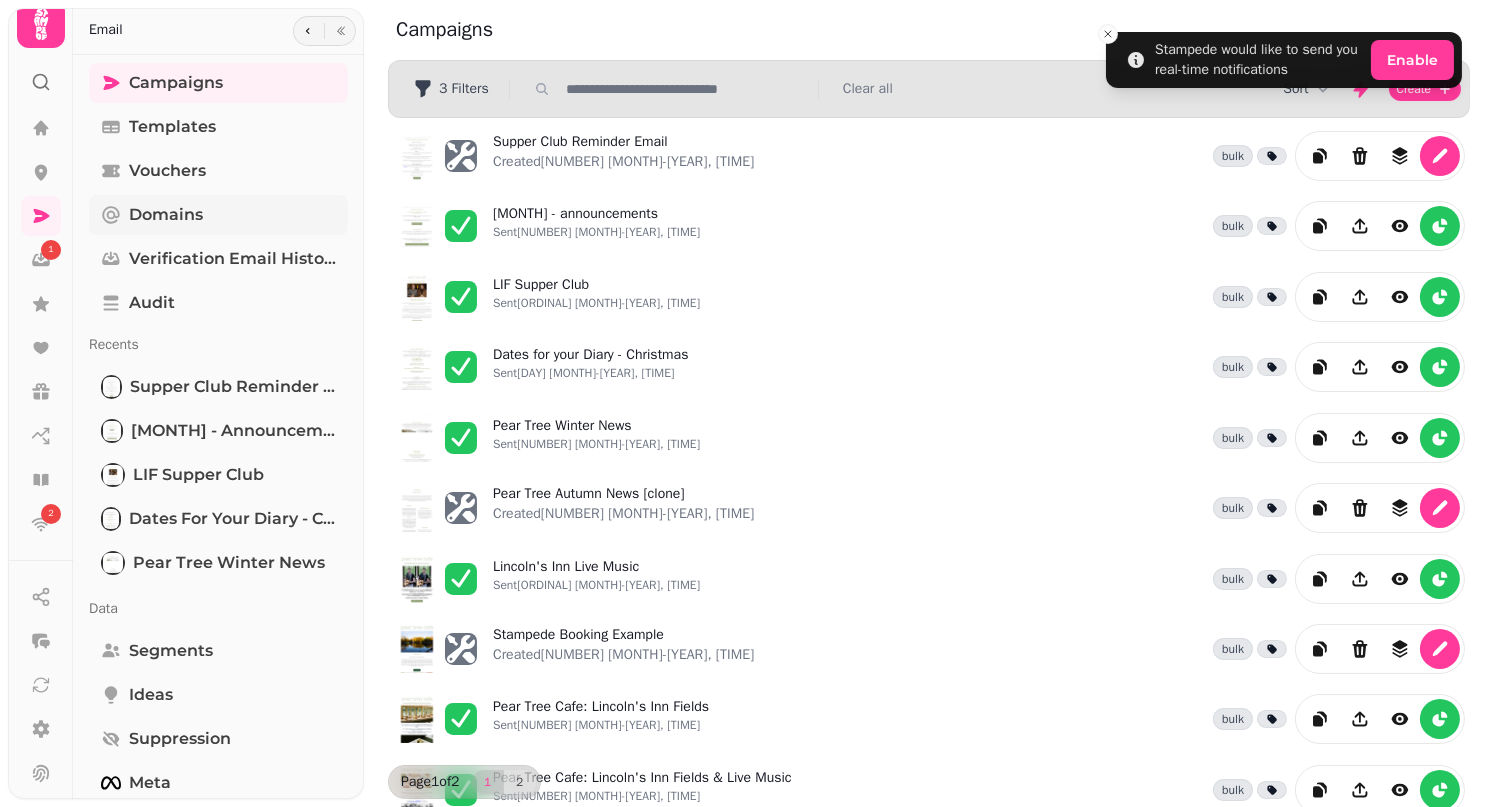 click on "Domains" at bounding box center (166, 215) 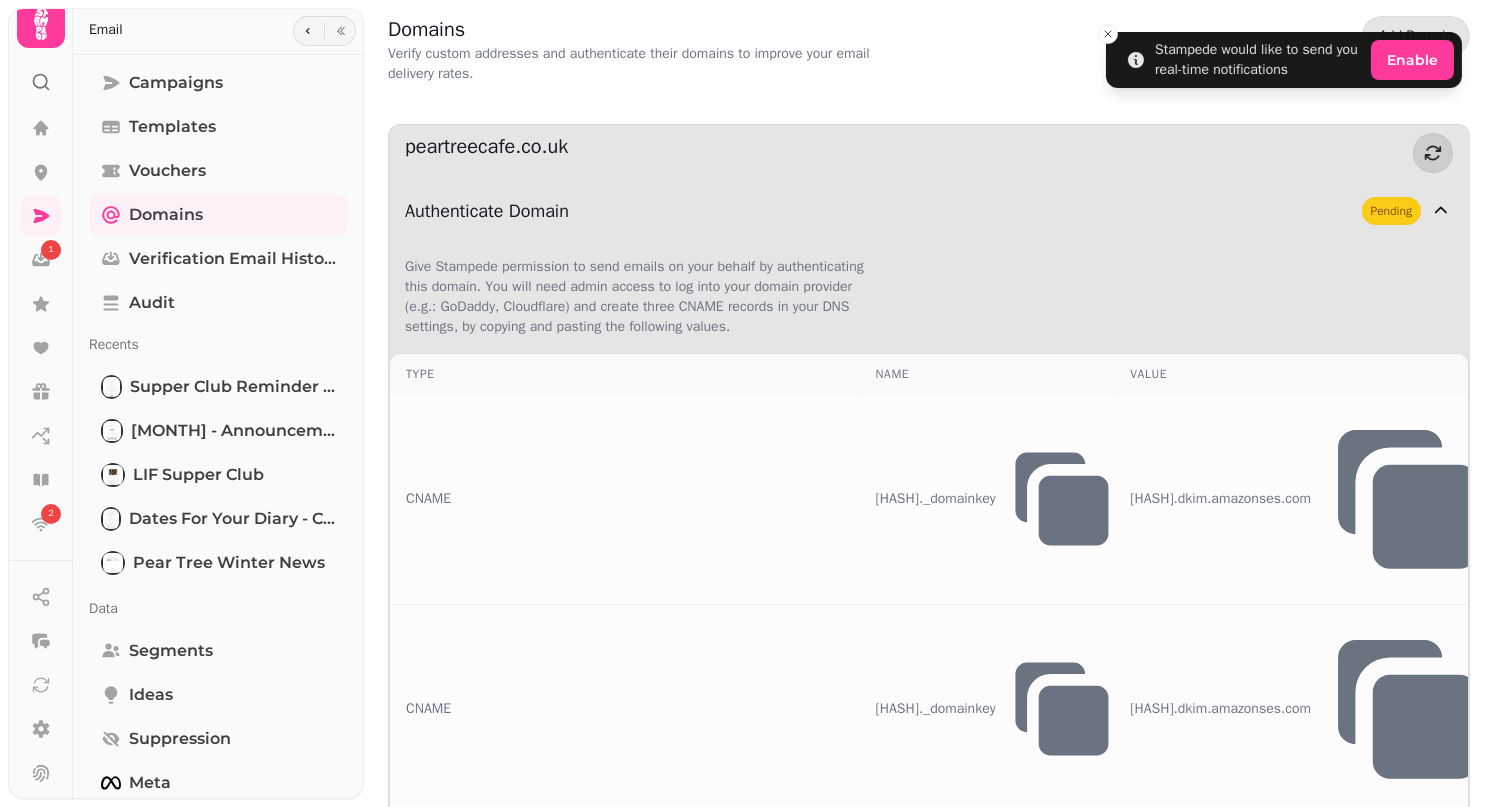 click 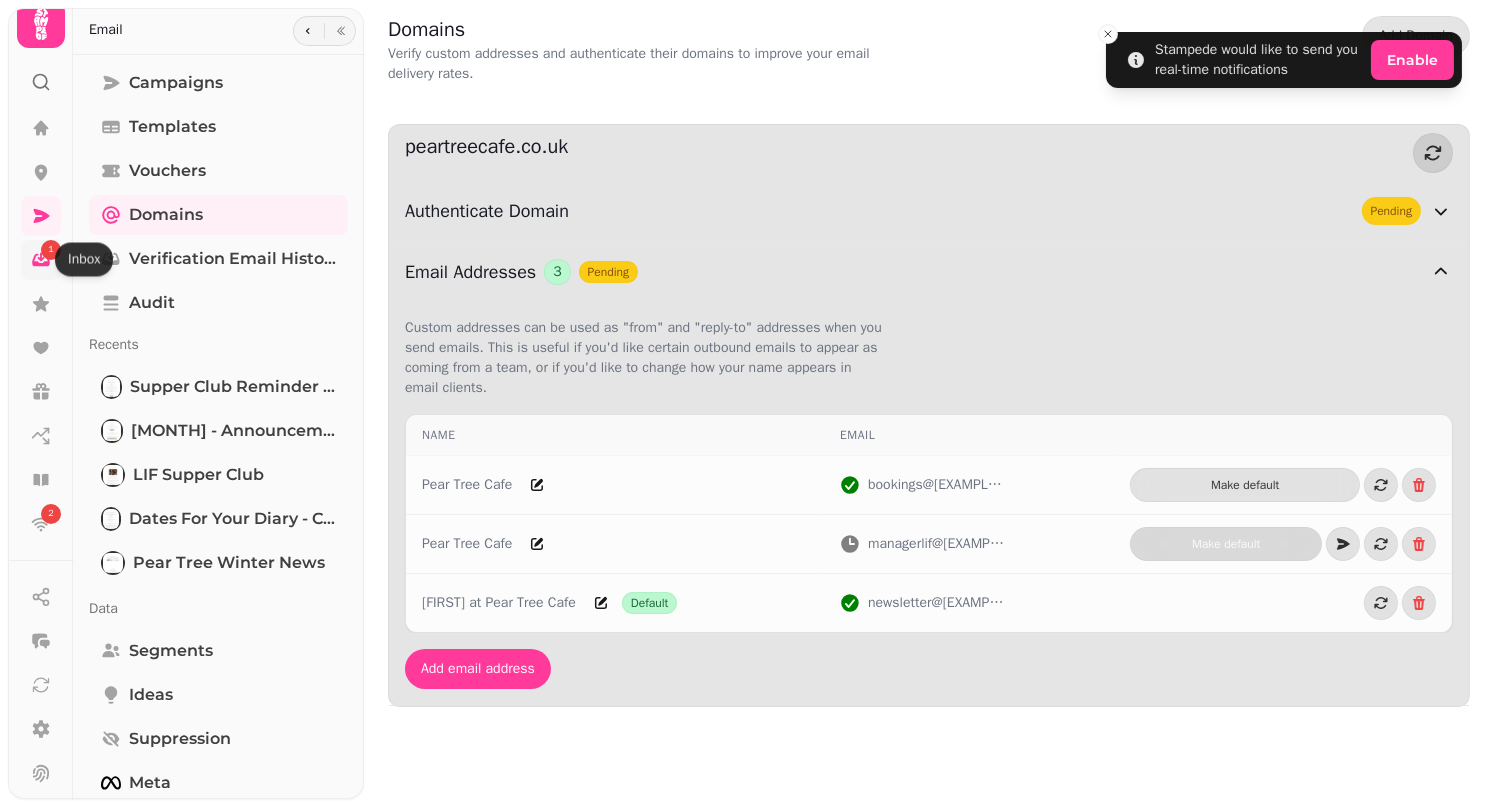 click 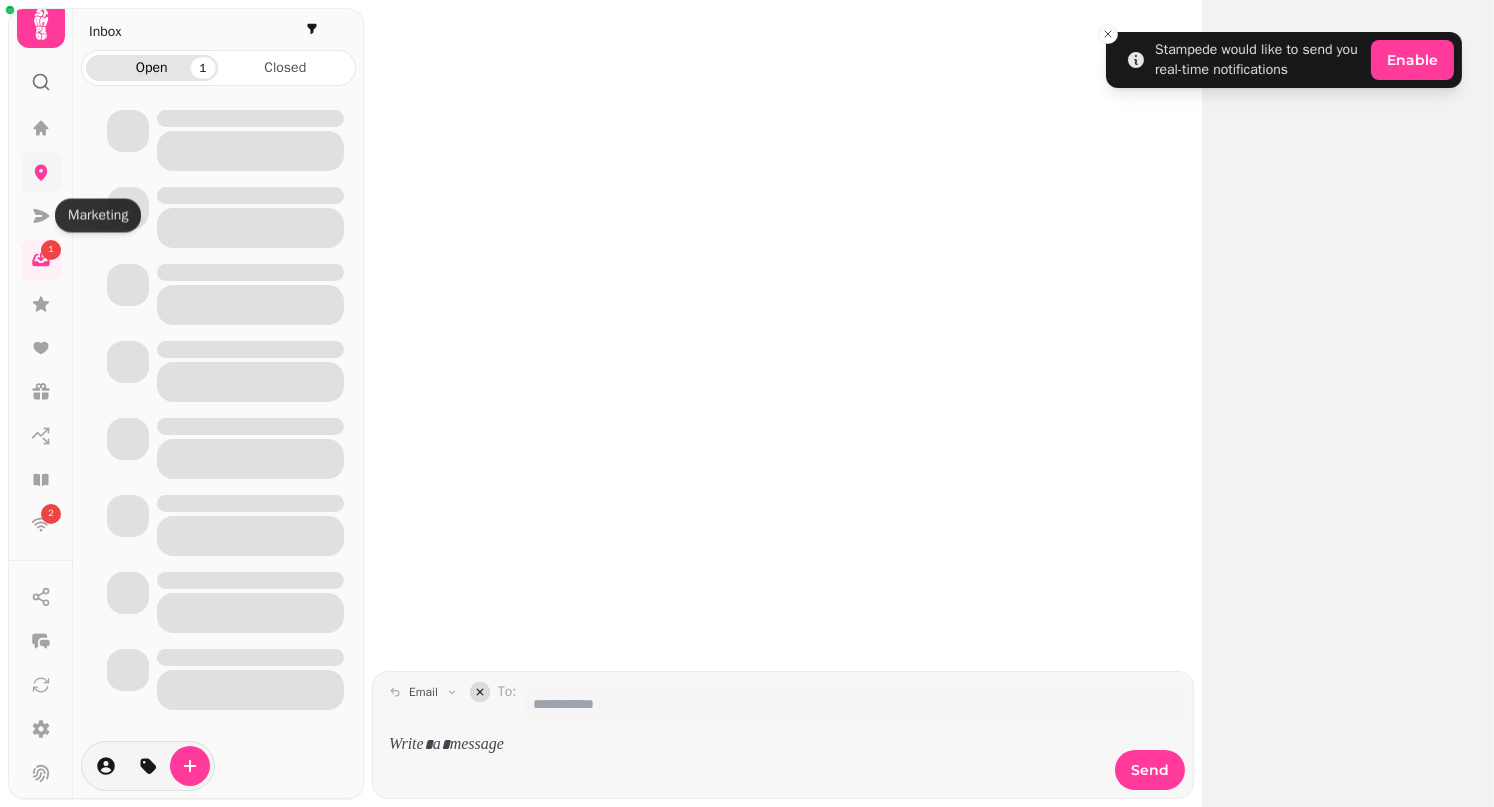 click at bounding box center [41, 172] 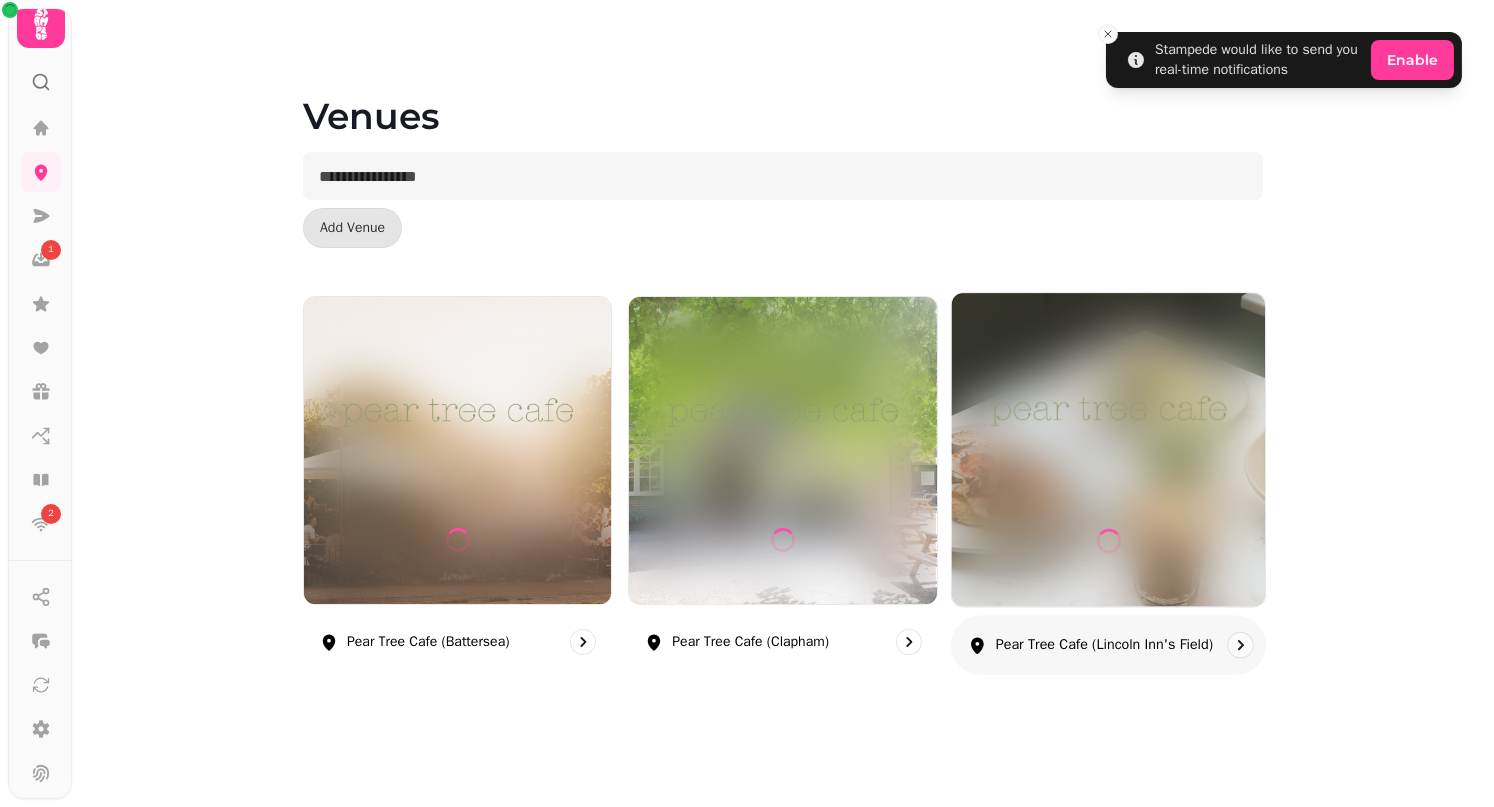 click 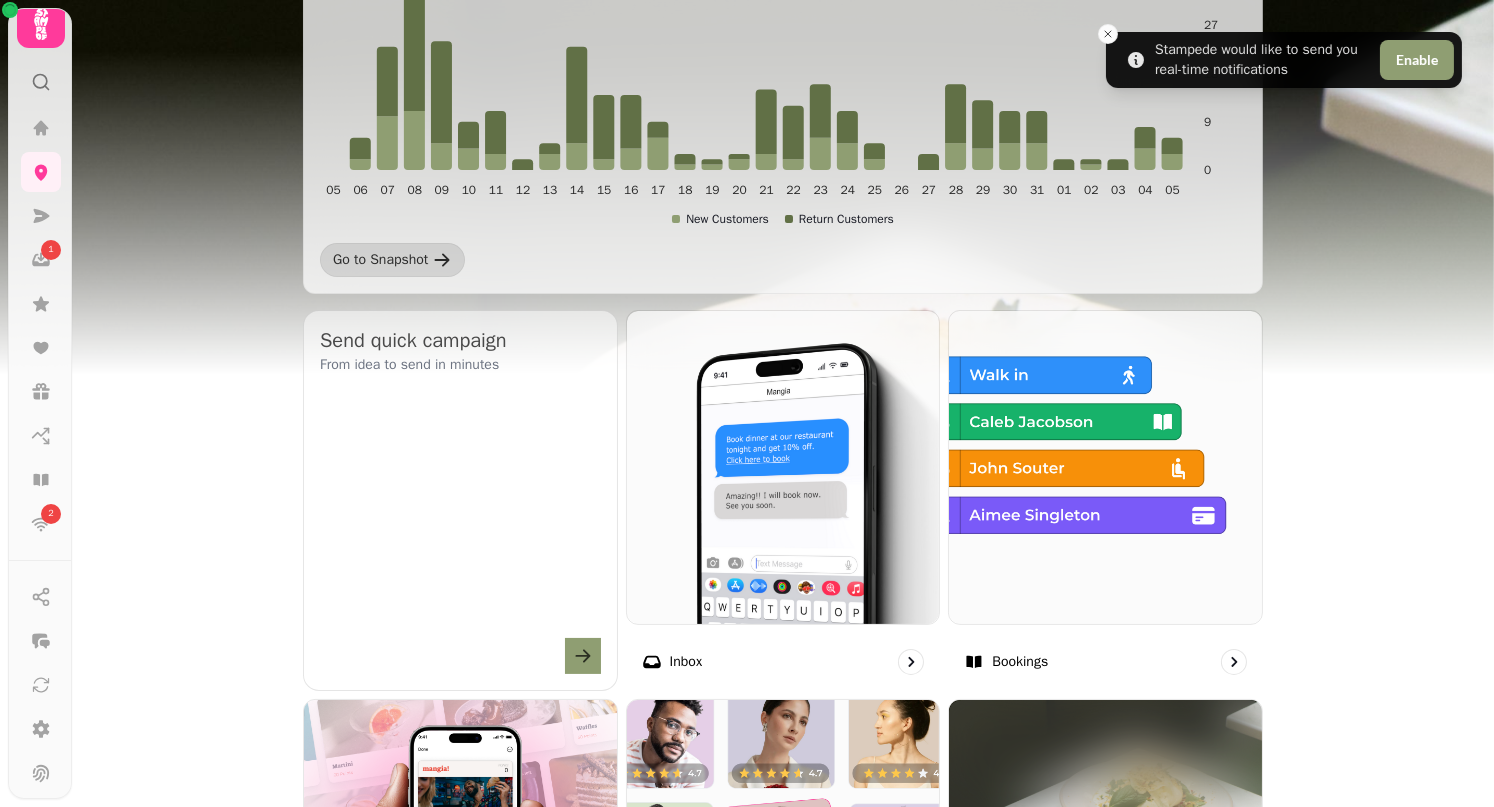 scroll, scrollTop: 415, scrollLeft: 0, axis: vertical 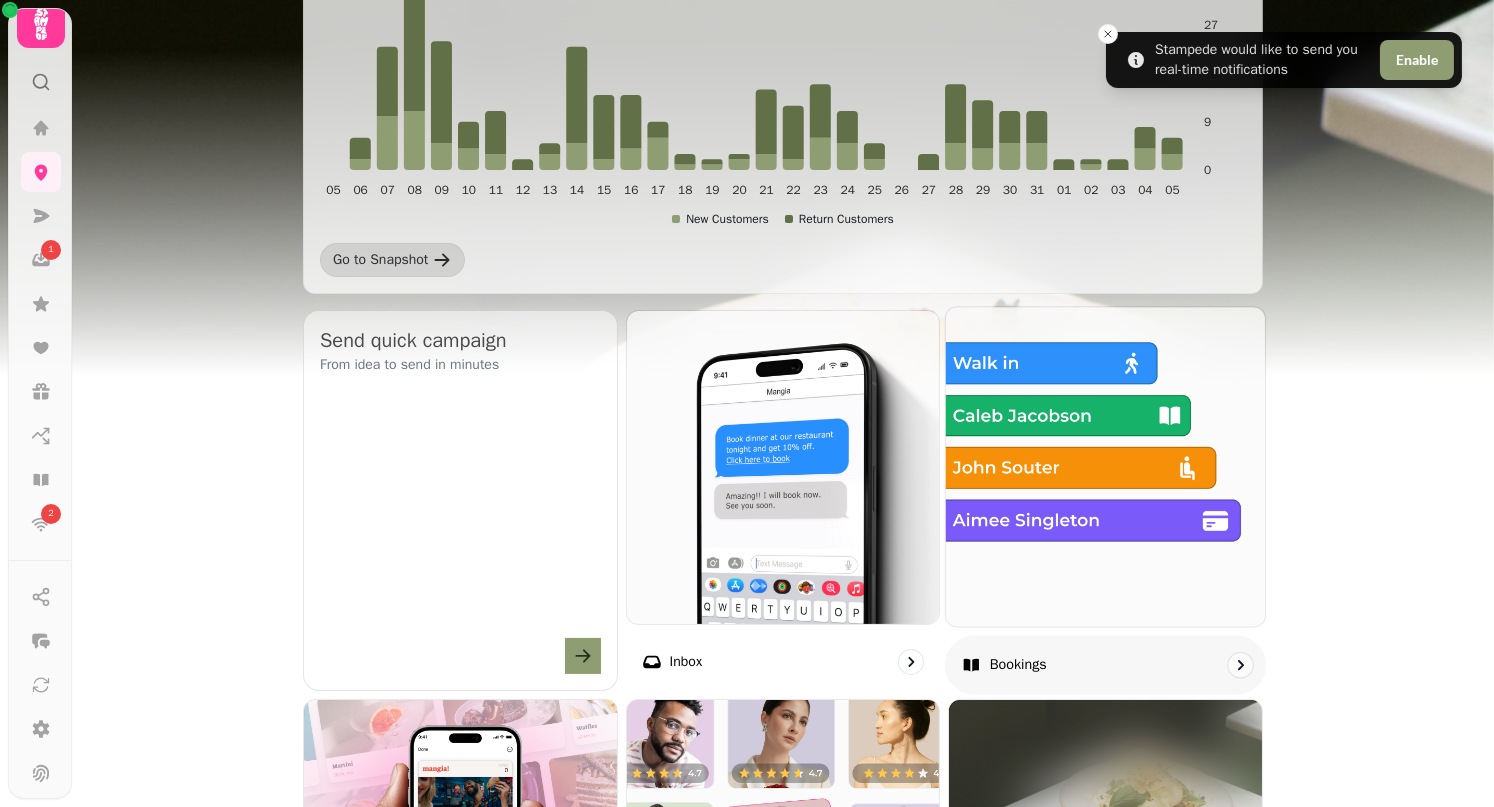 click 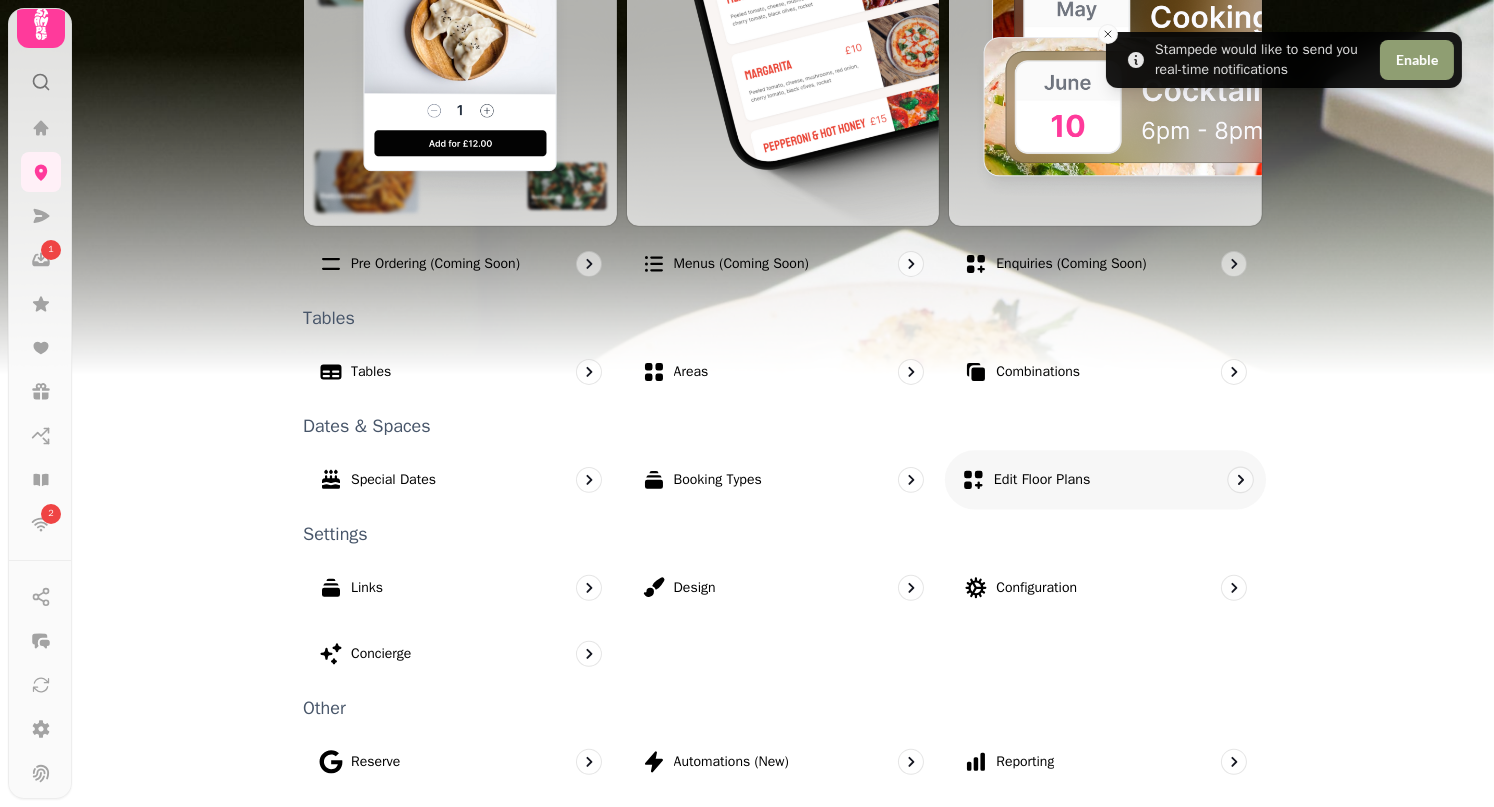 scroll, scrollTop: 1111, scrollLeft: 0, axis: vertical 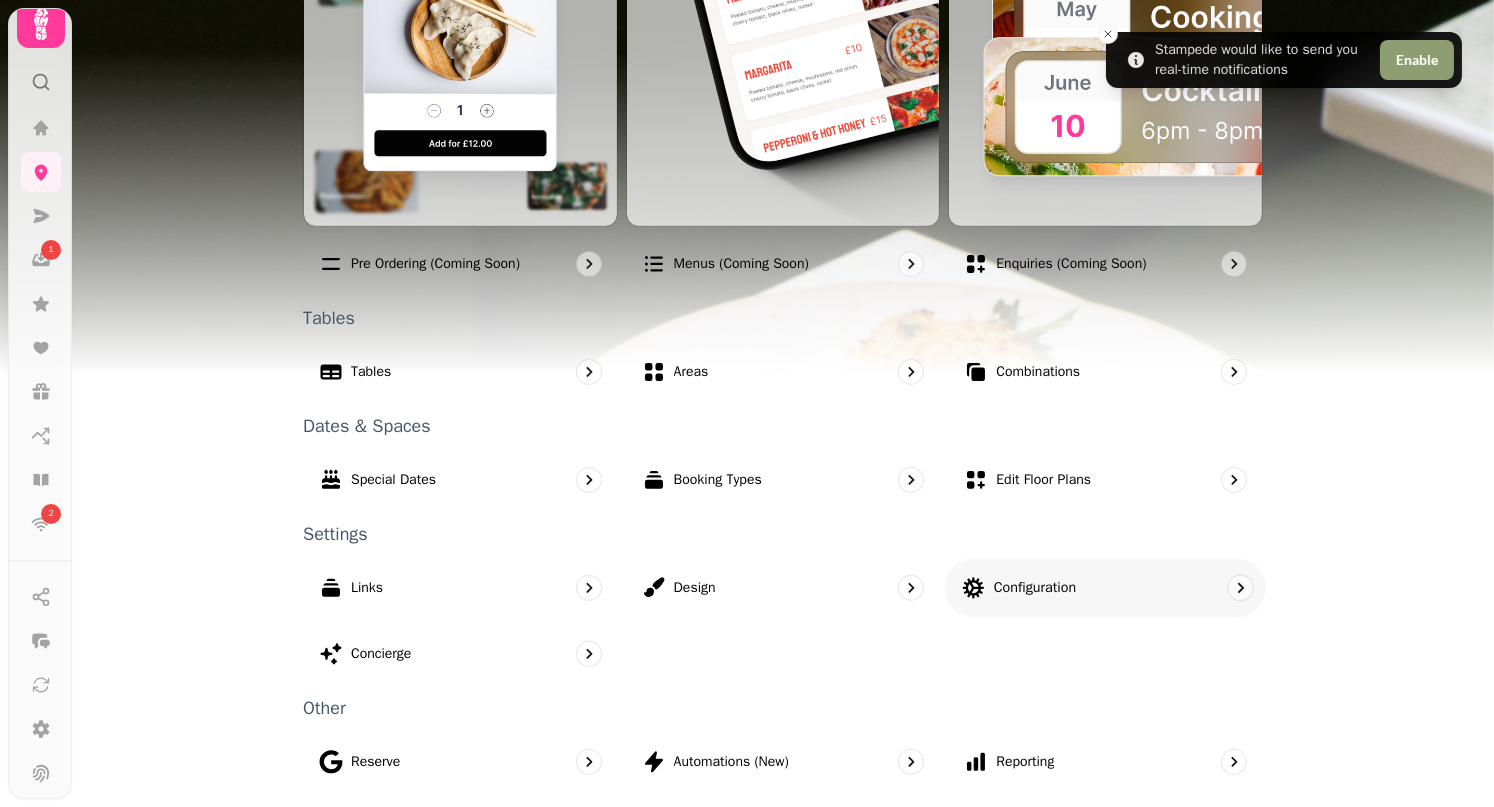 click 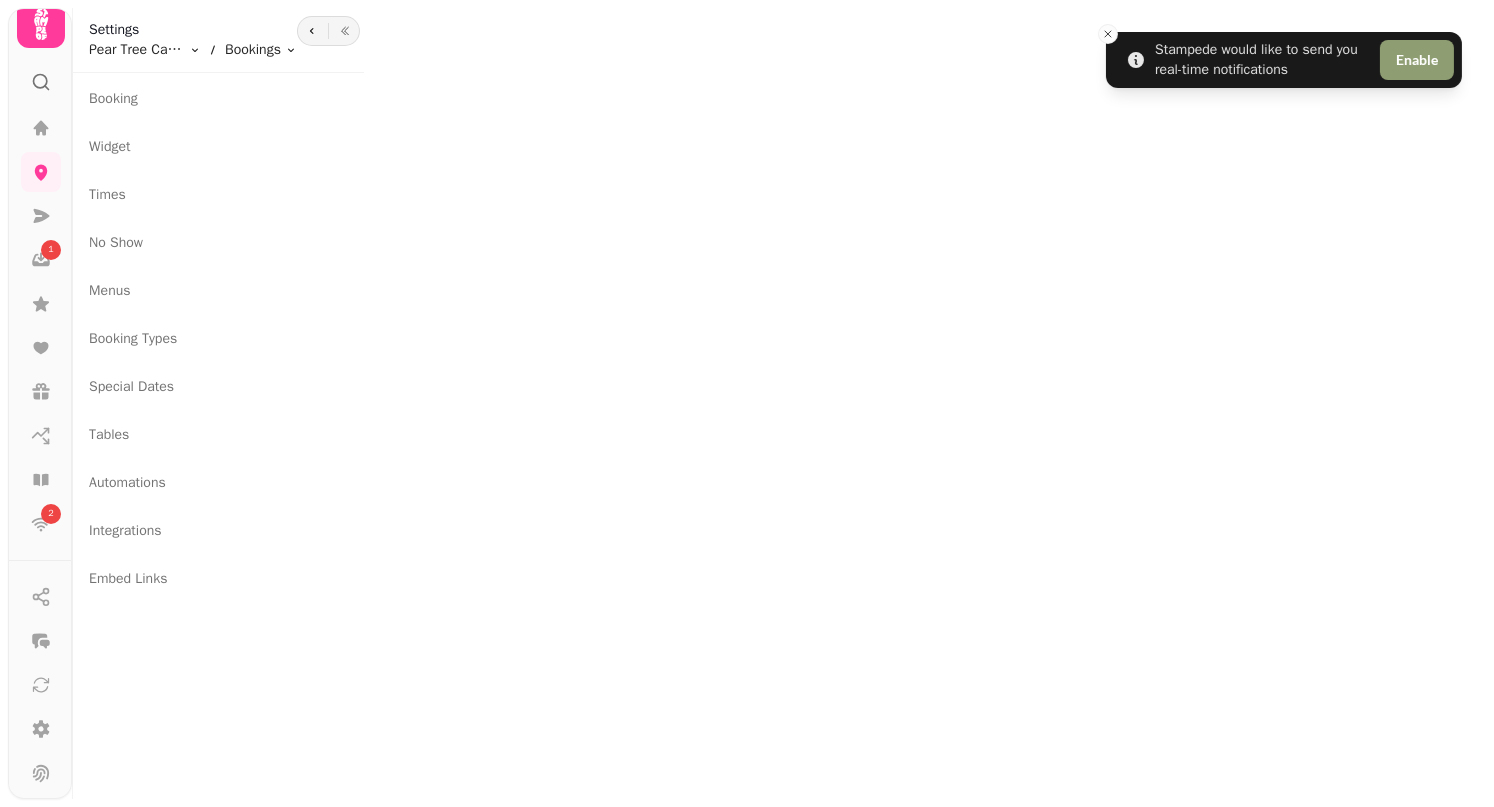 scroll, scrollTop: 0, scrollLeft: 0, axis: both 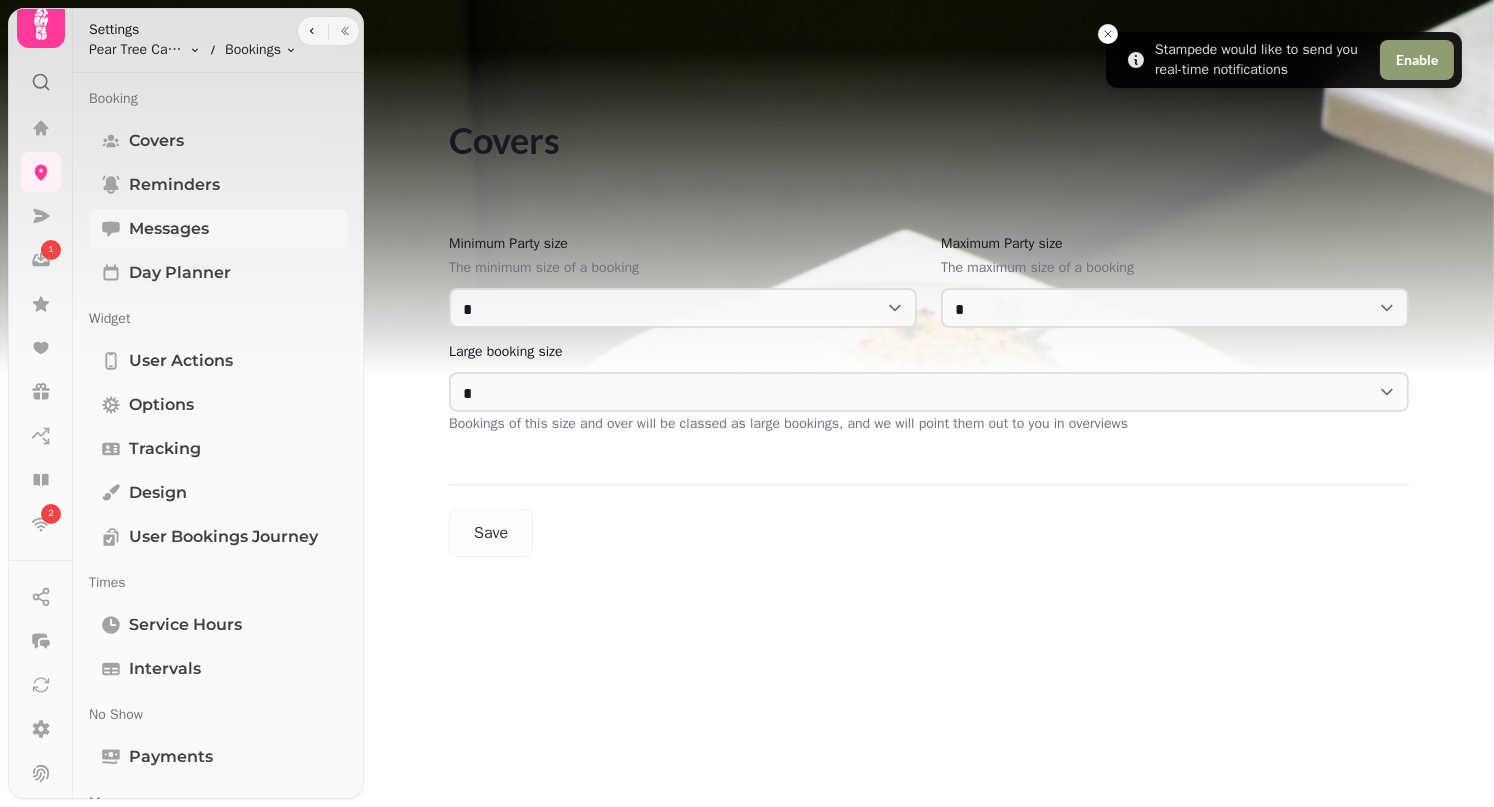 click on "Messages" at bounding box center (169, 229) 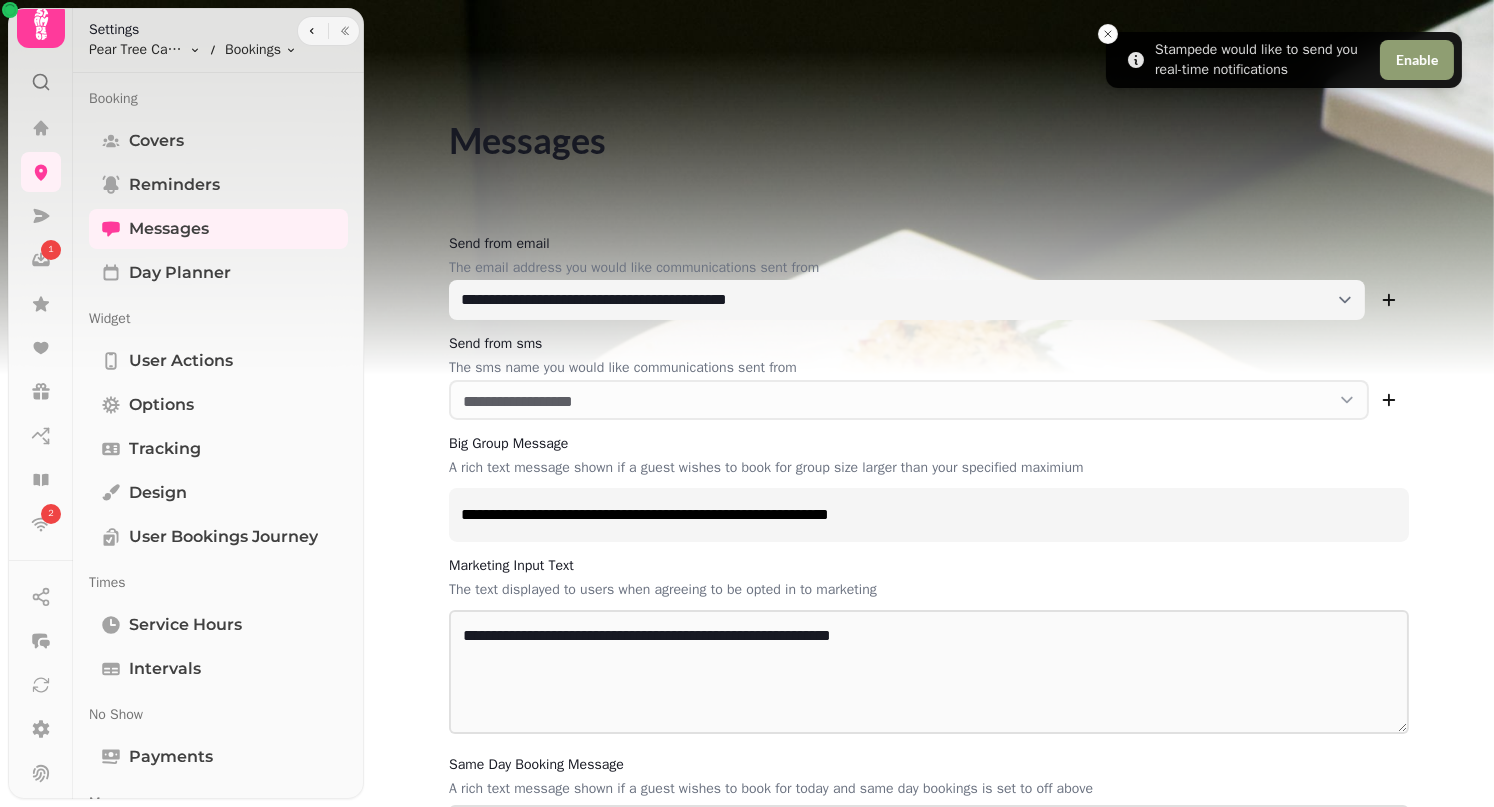 scroll, scrollTop: 0, scrollLeft: 0, axis: both 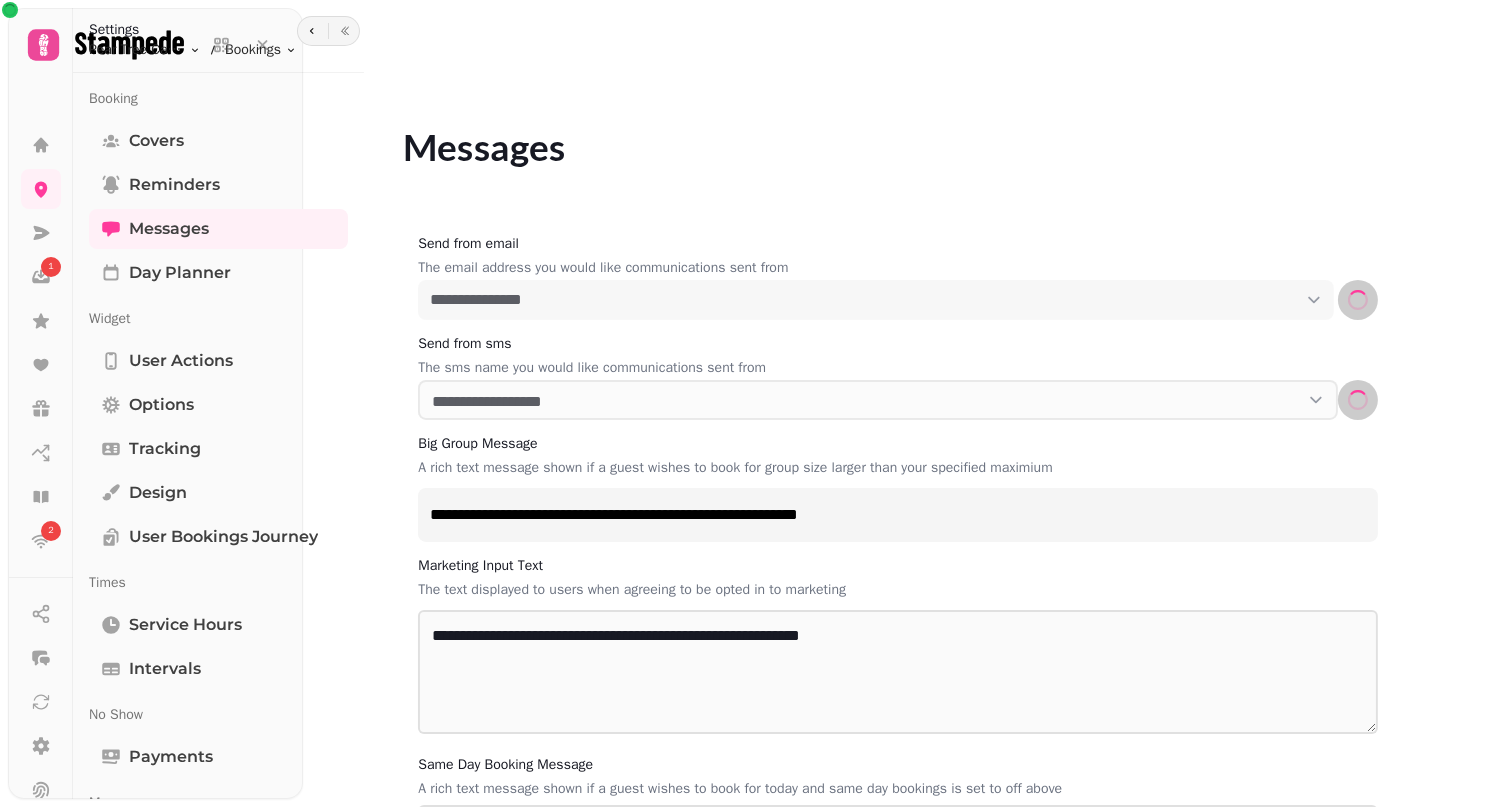 select on "**********" 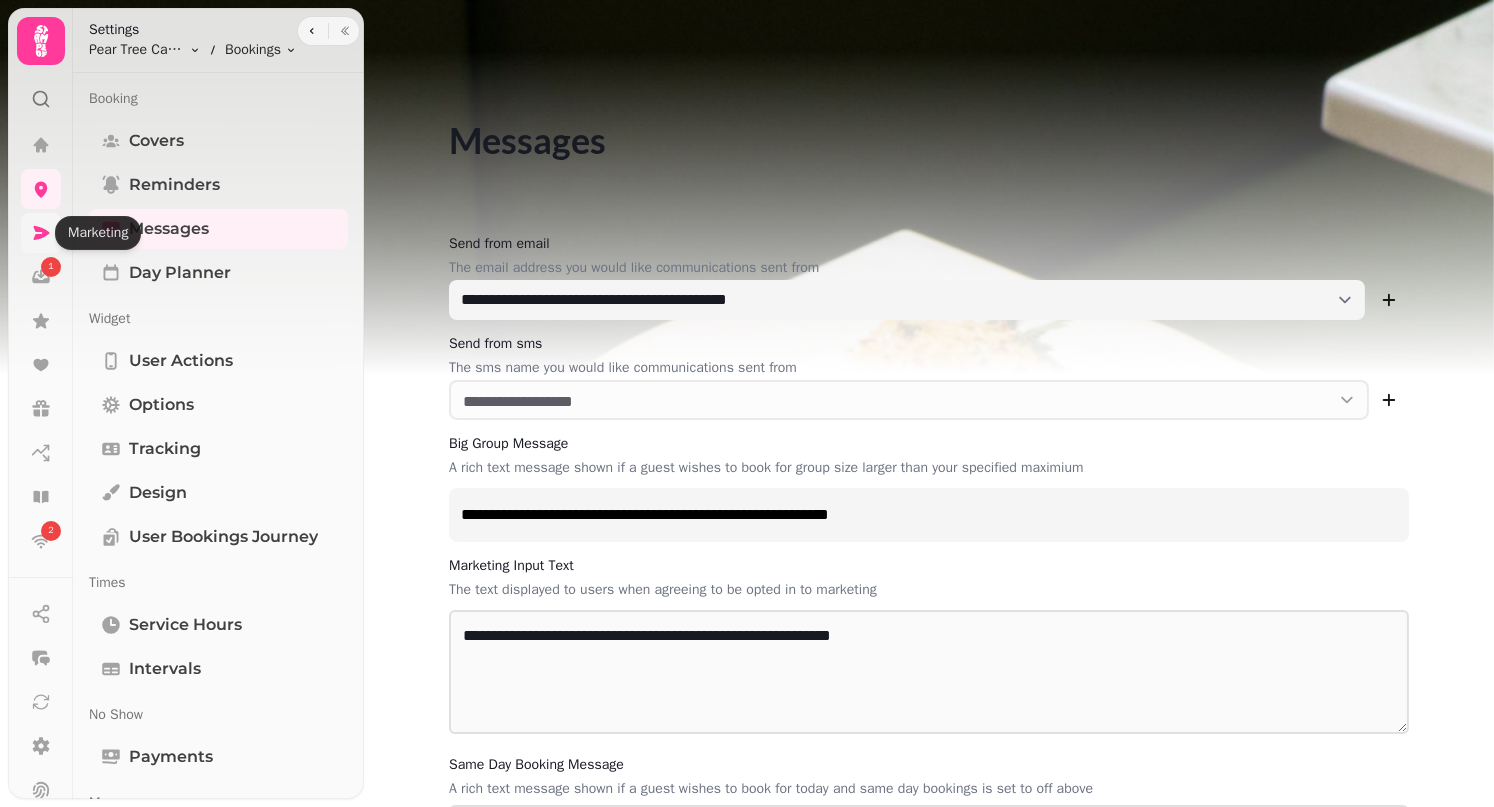 click 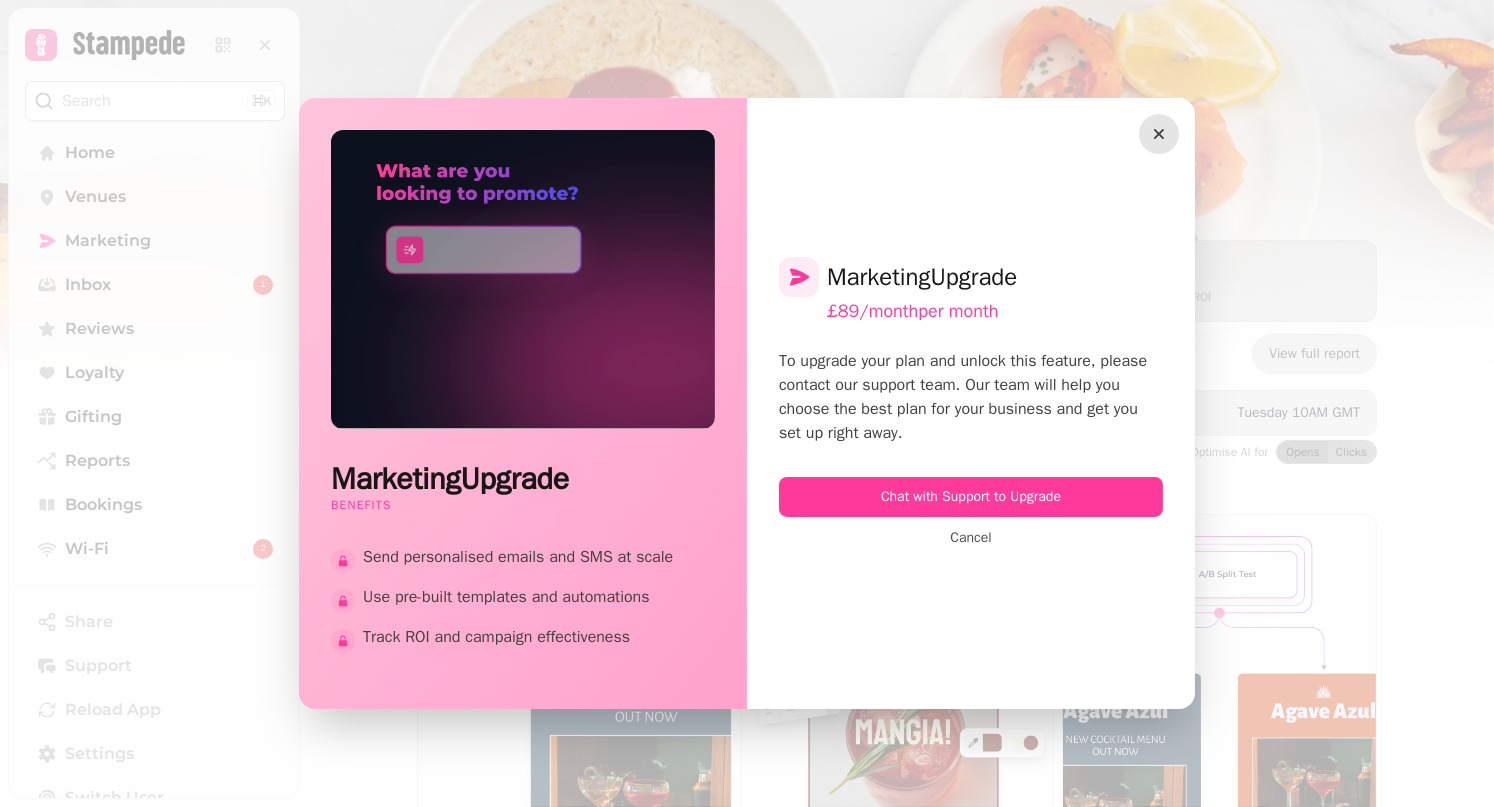 click 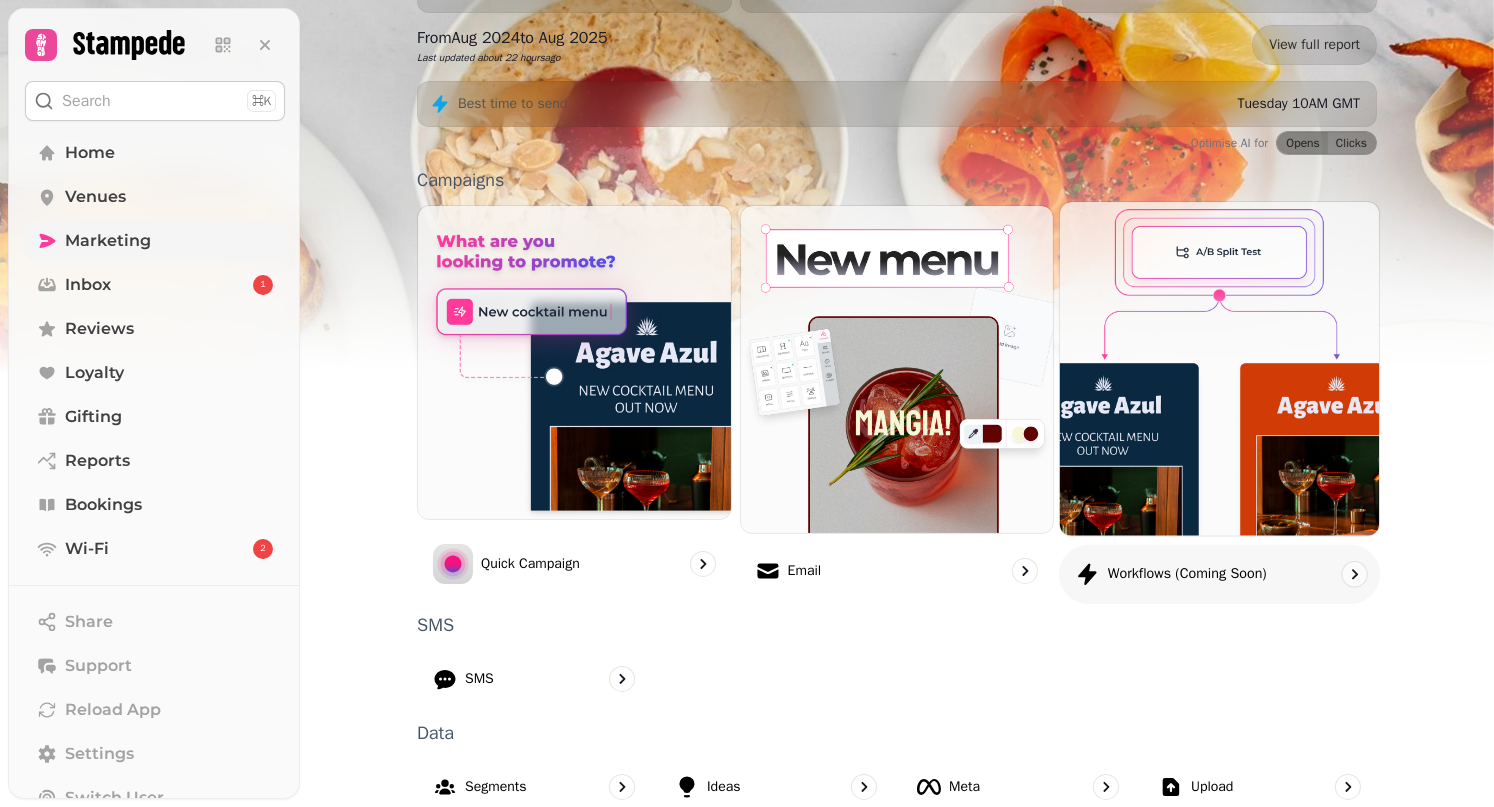 scroll, scrollTop: 511, scrollLeft: 0, axis: vertical 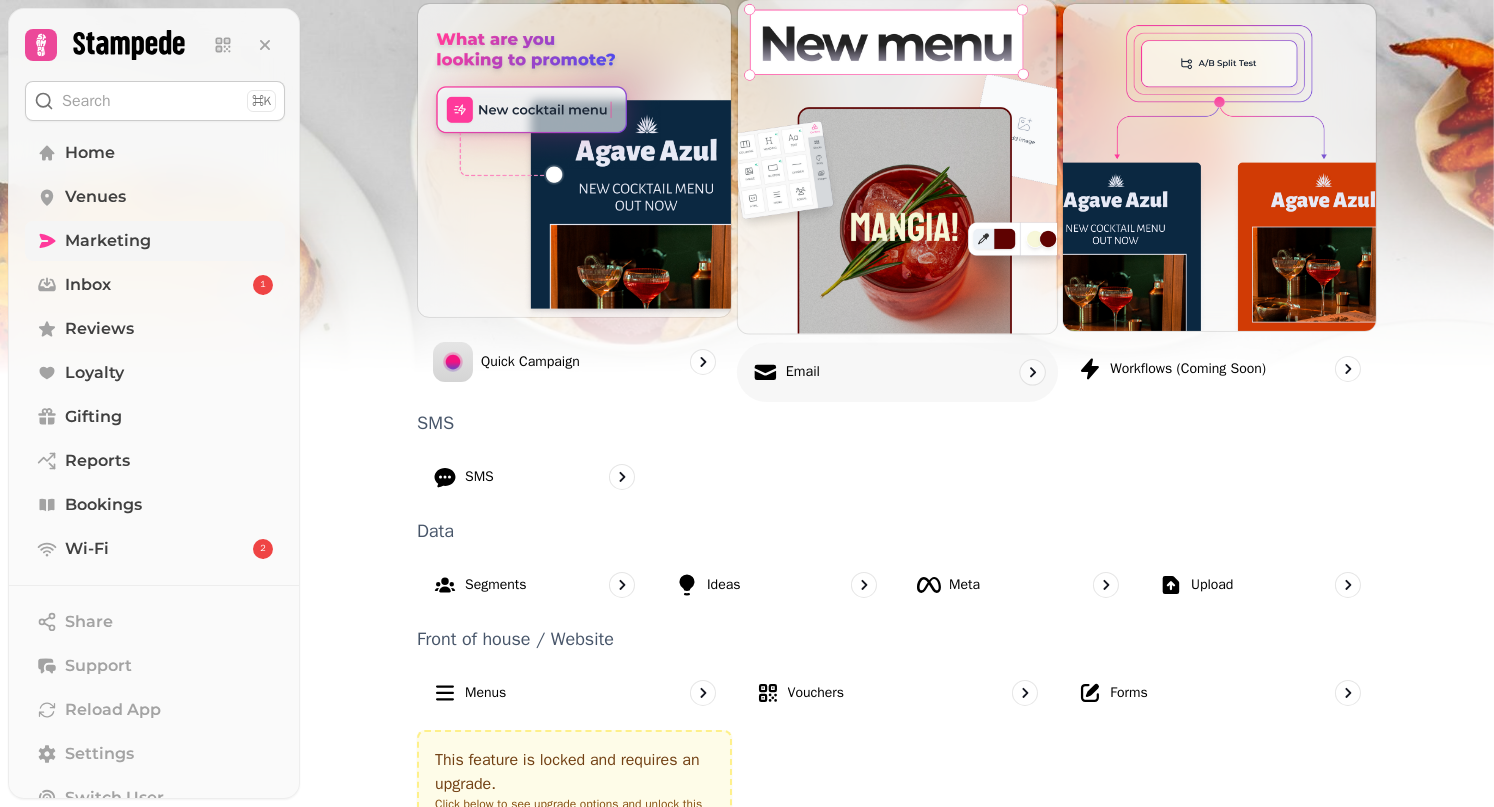 click 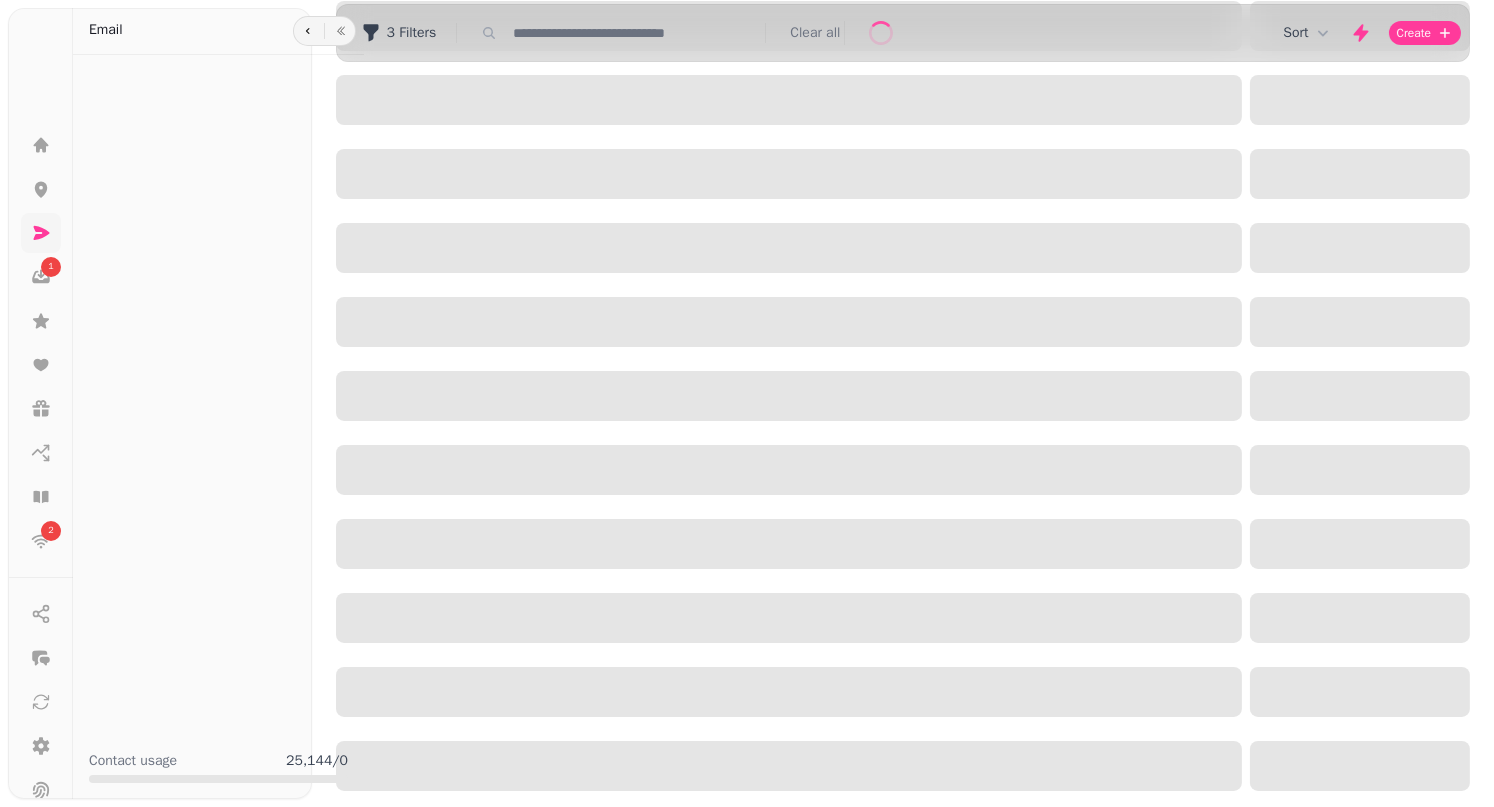 scroll, scrollTop: 0, scrollLeft: 0, axis: both 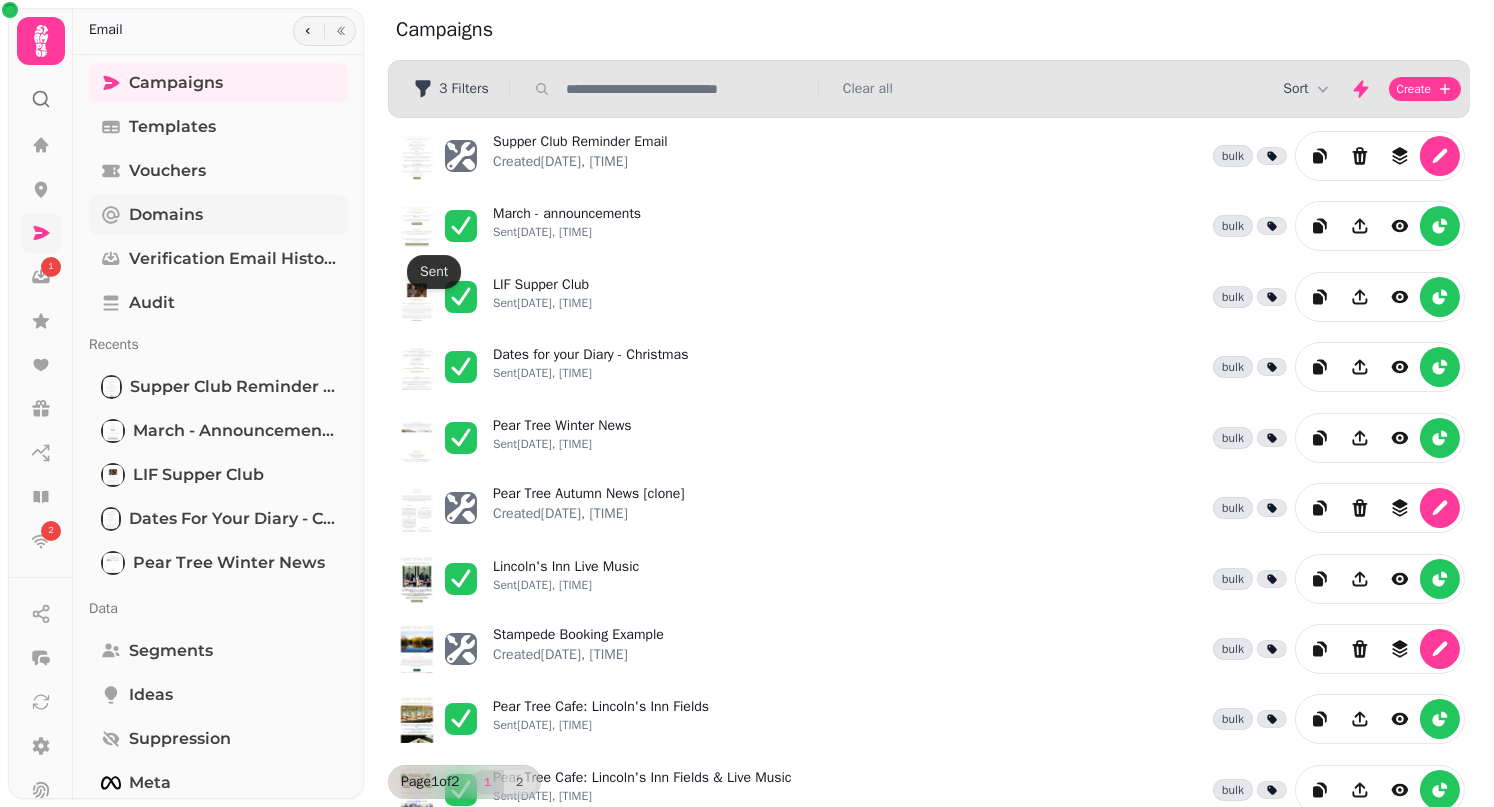 click on "Domains" at bounding box center [218, 215] 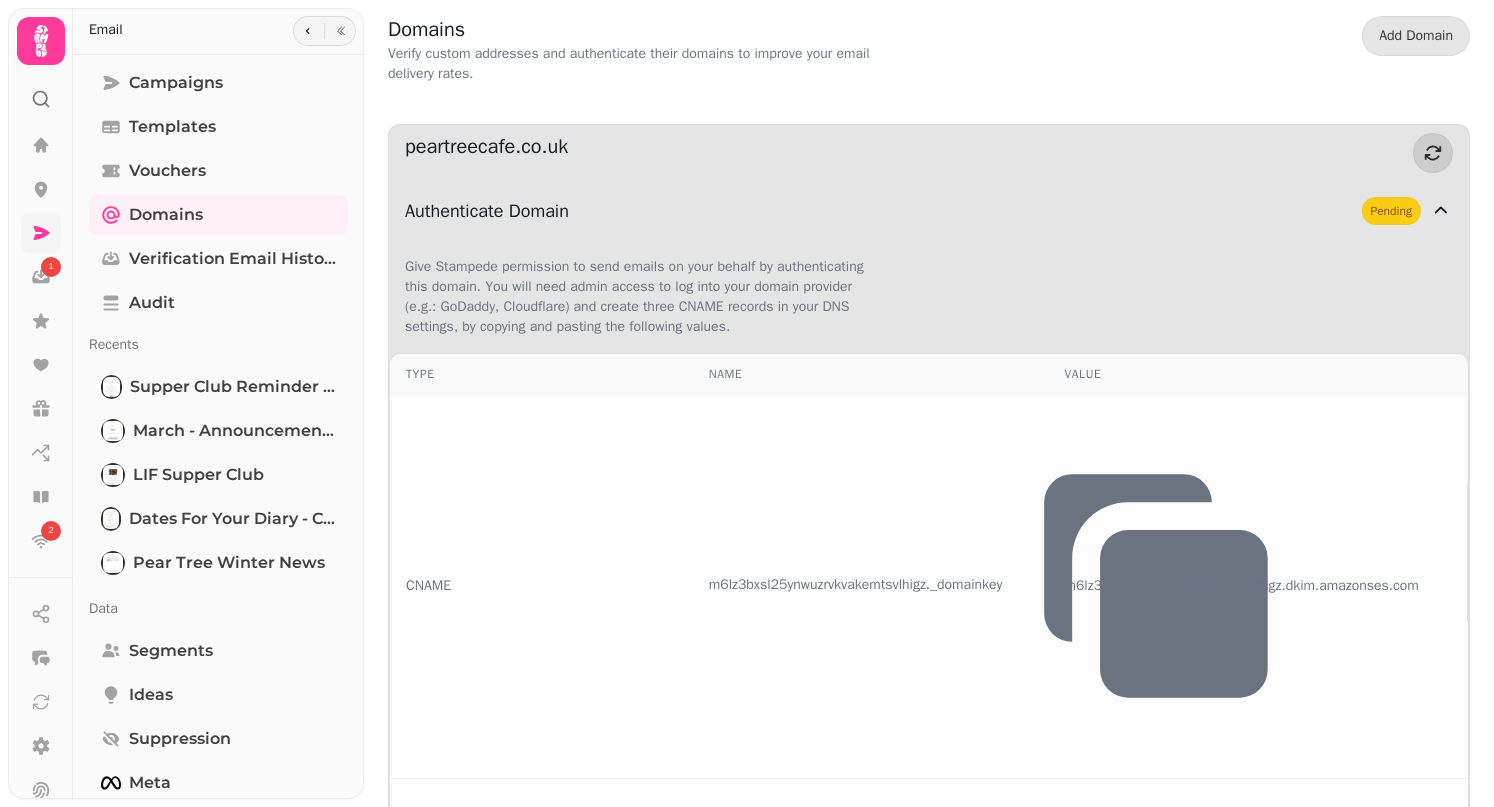 click on "Email Addresses 3 Pending" at bounding box center [917, 1581] 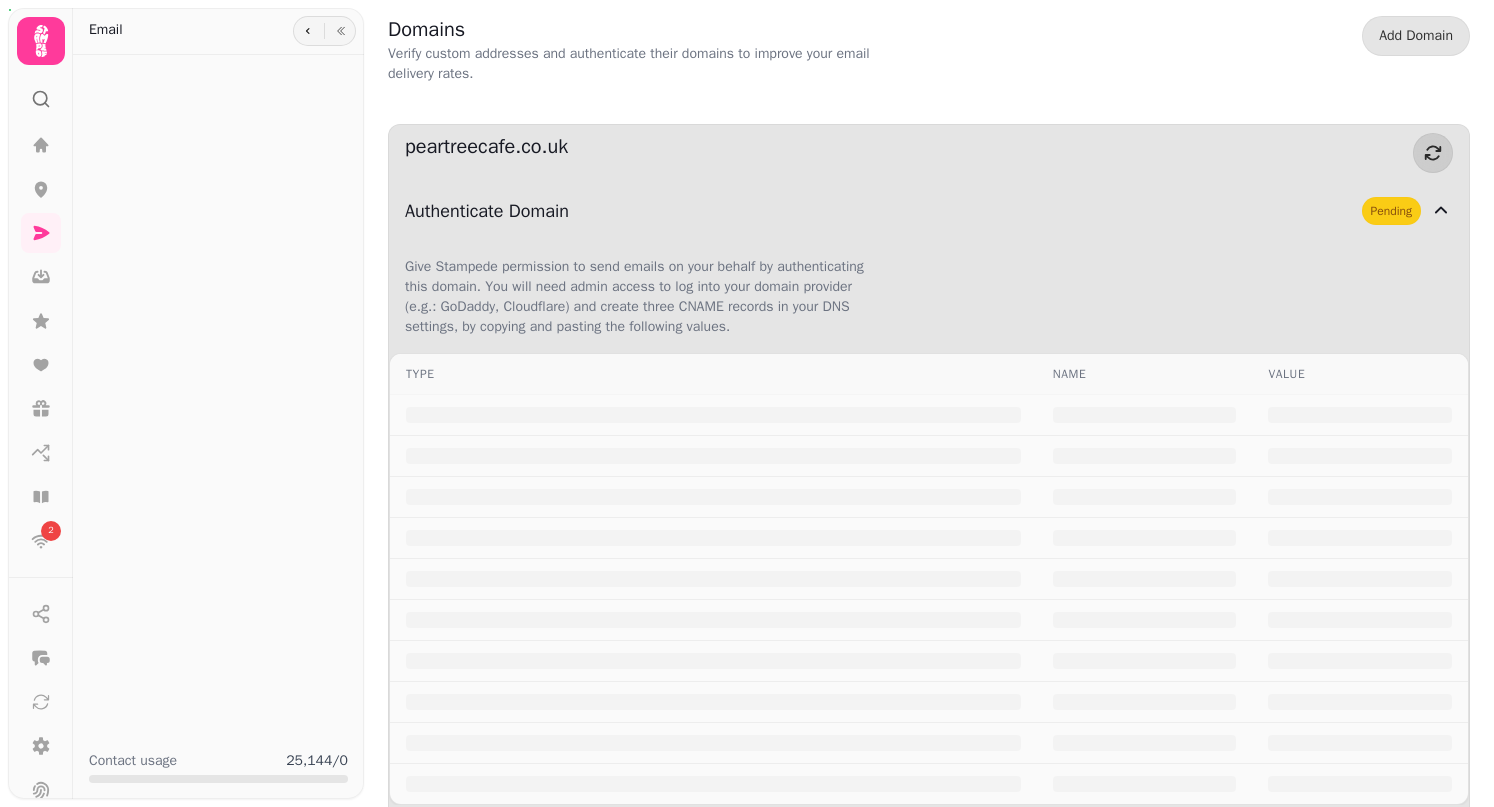 scroll, scrollTop: 0, scrollLeft: 0, axis: both 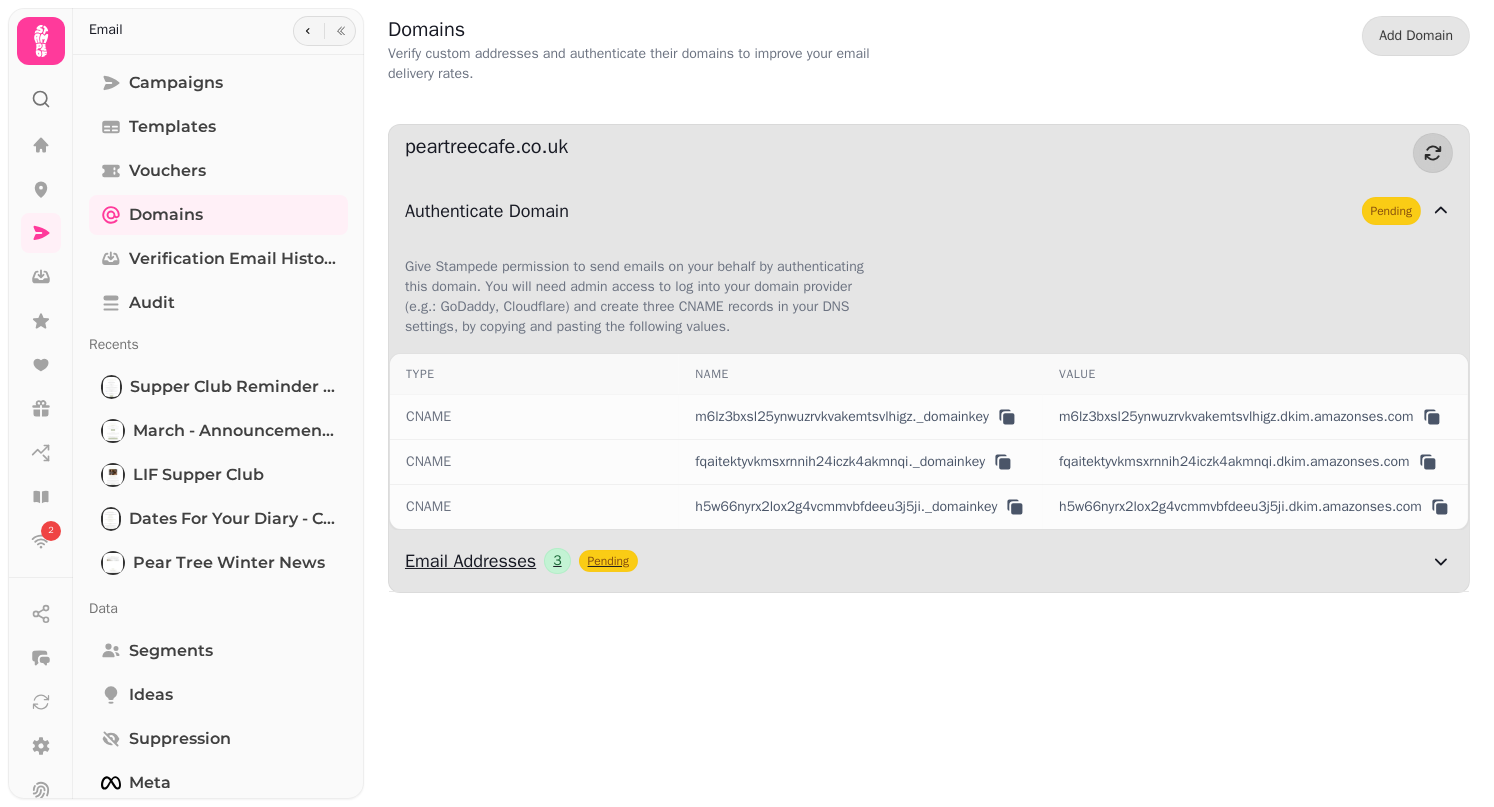 click on "3" at bounding box center (557, 561) 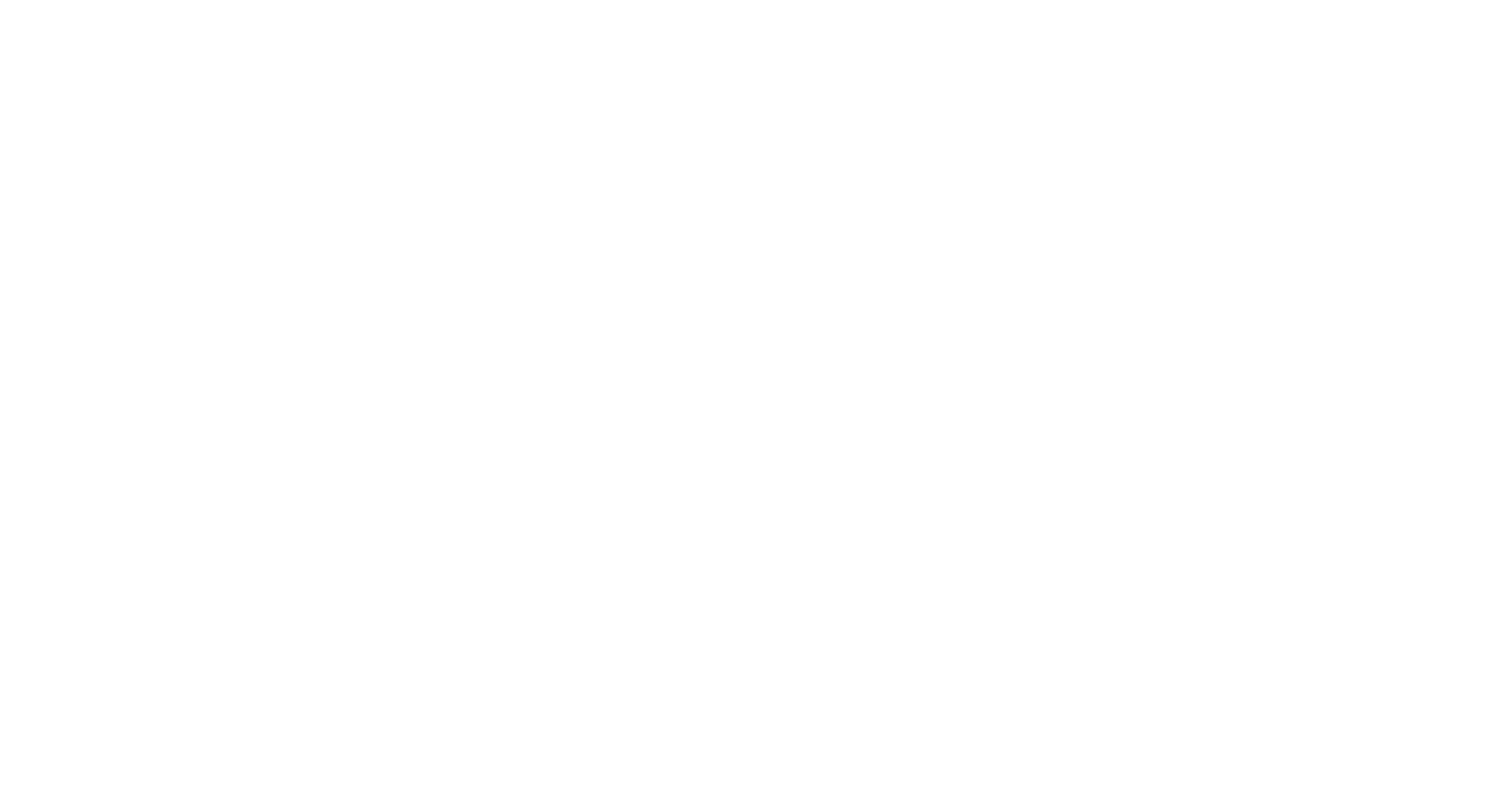 scroll, scrollTop: 0, scrollLeft: 0, axis: both 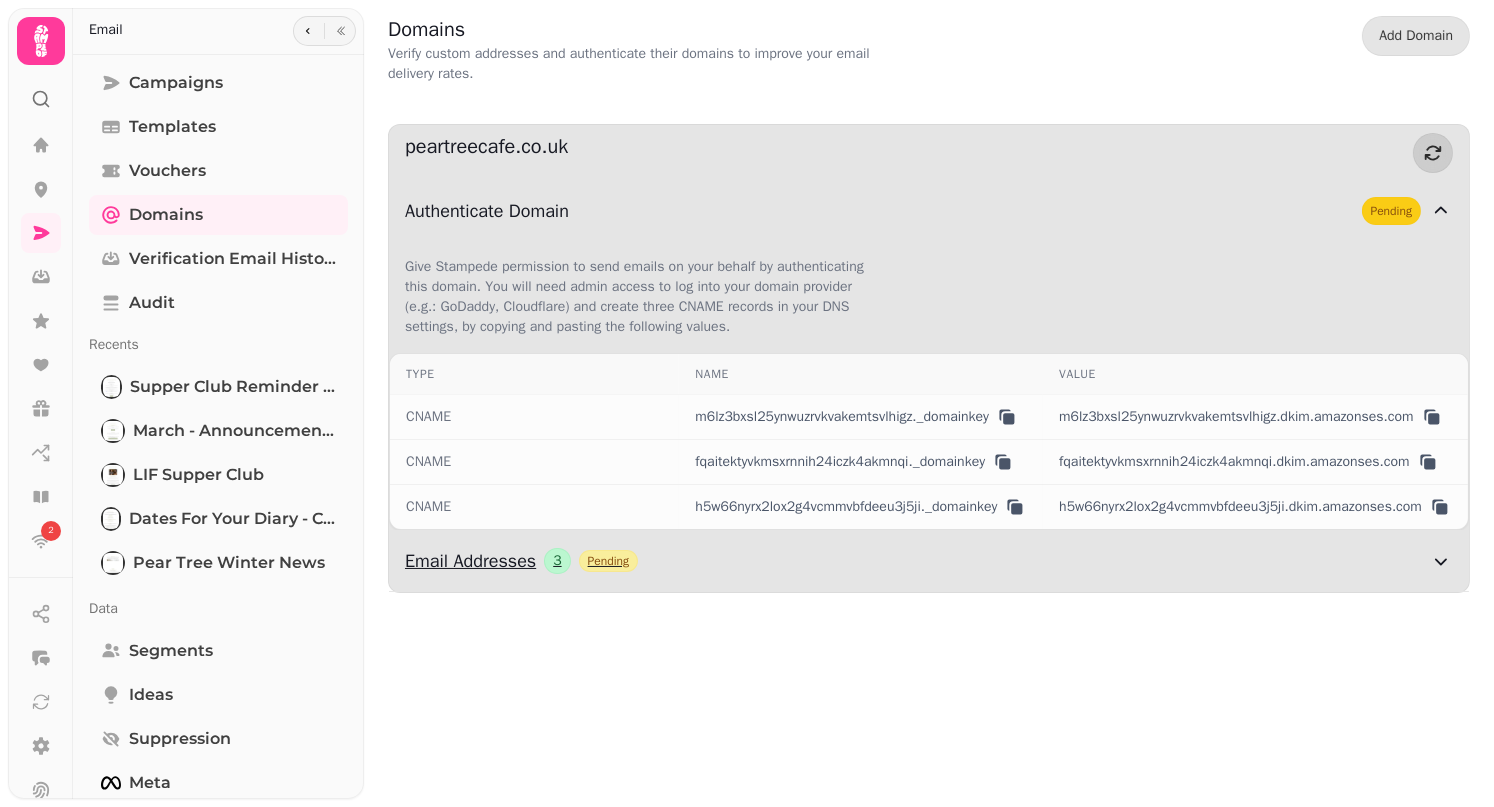 click on "Pending" at bounding box center [608, 561] 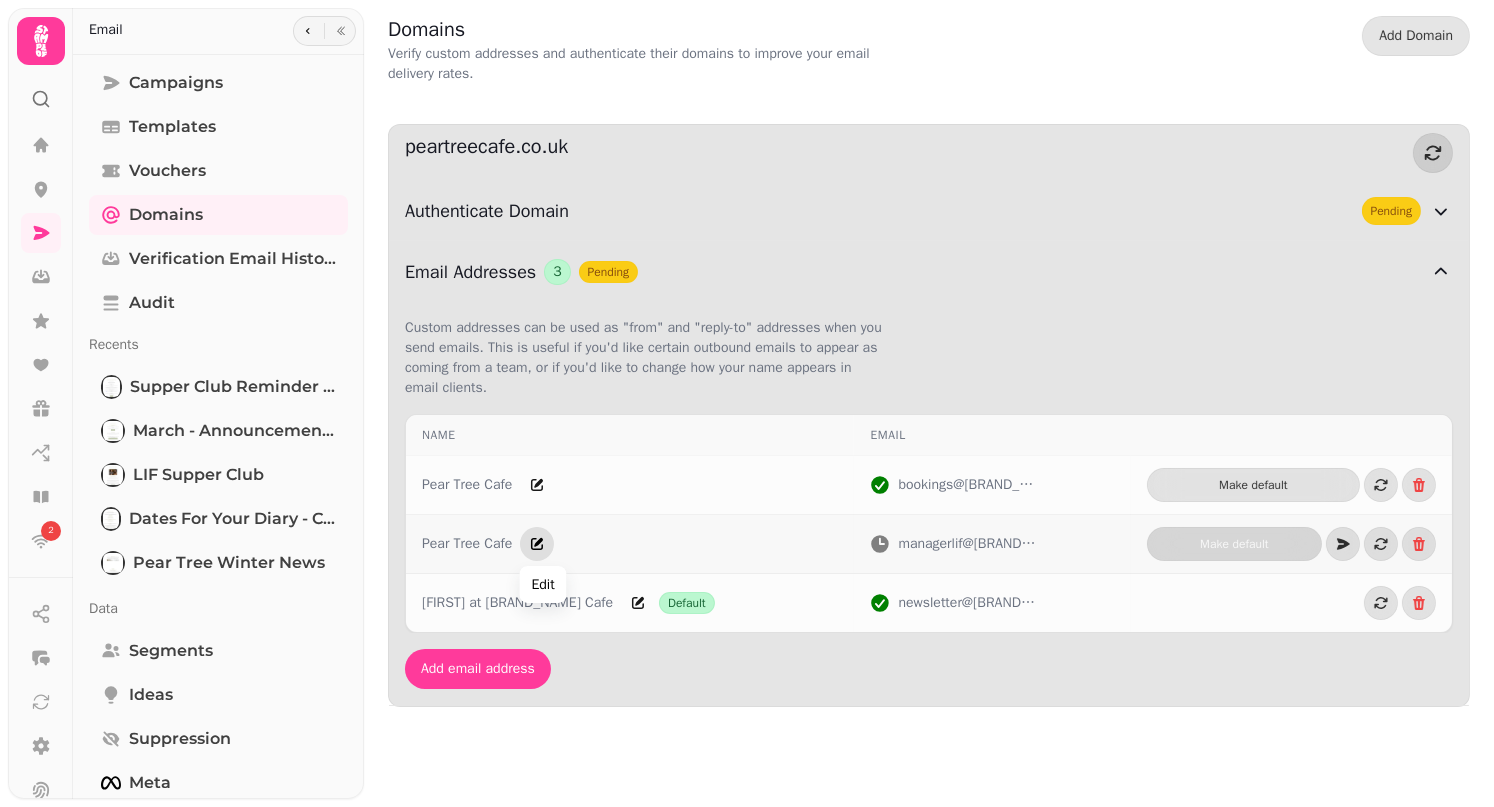 click 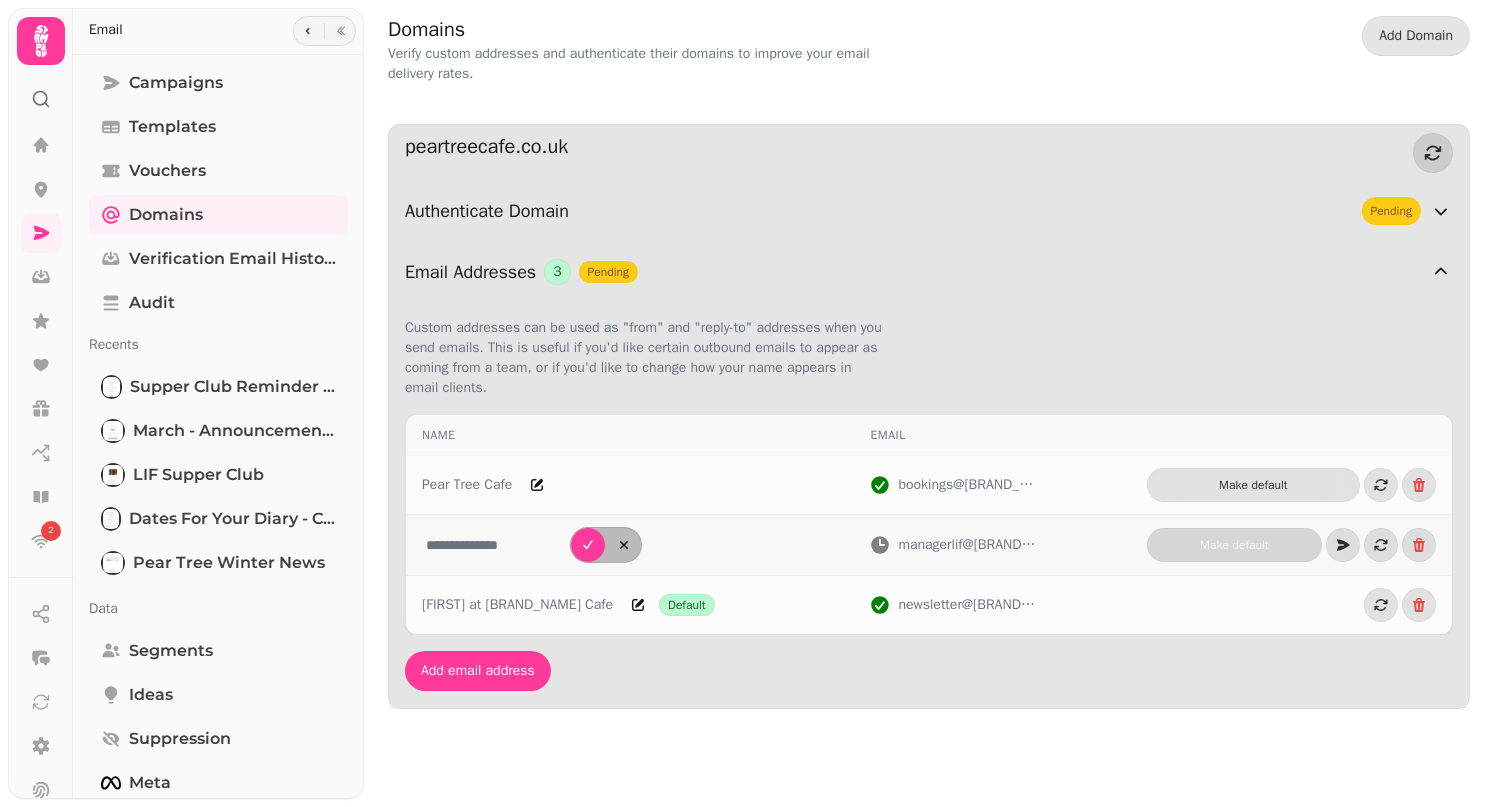click on "**********" at bounding box center (929, 416) 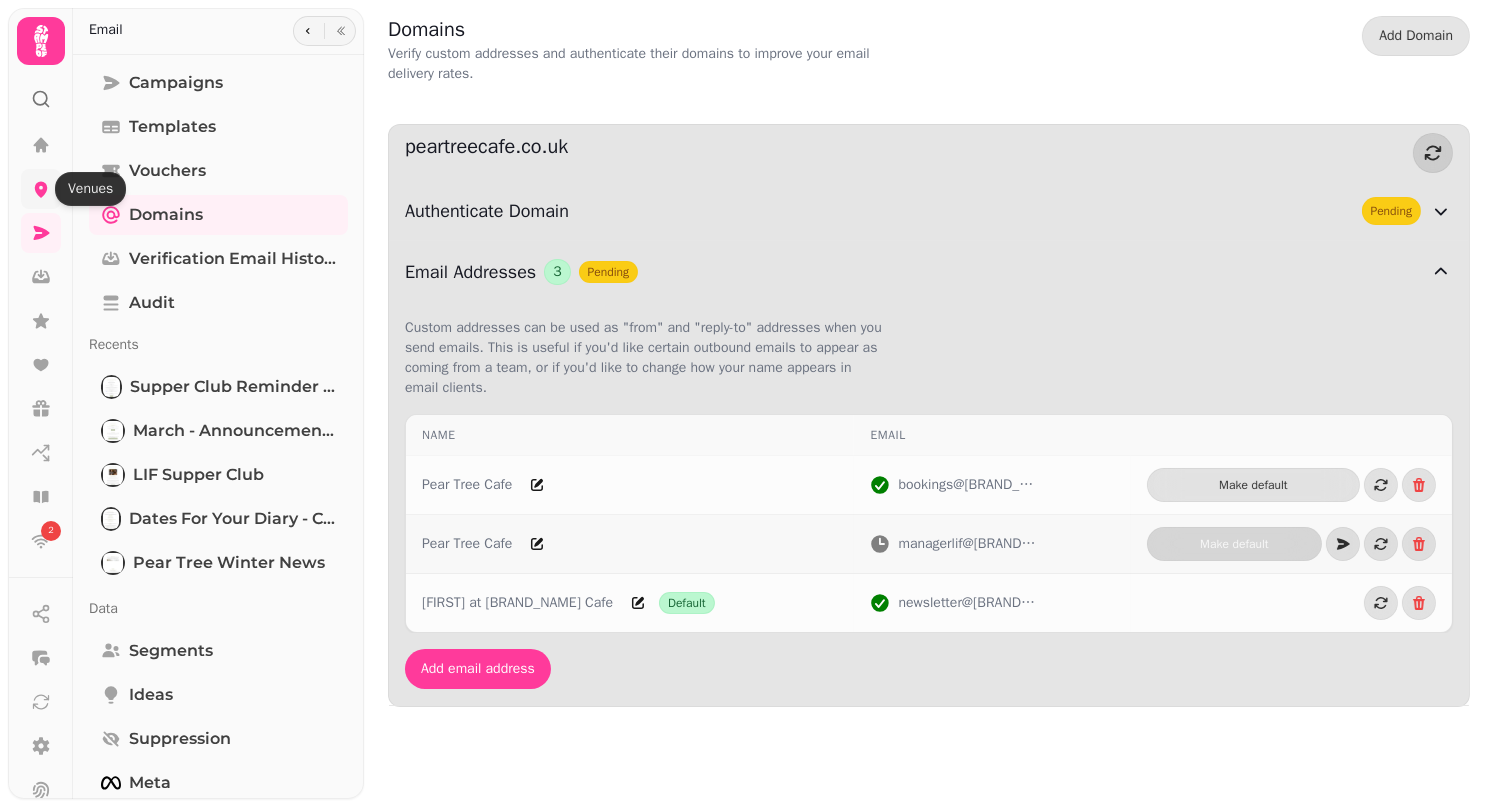 click 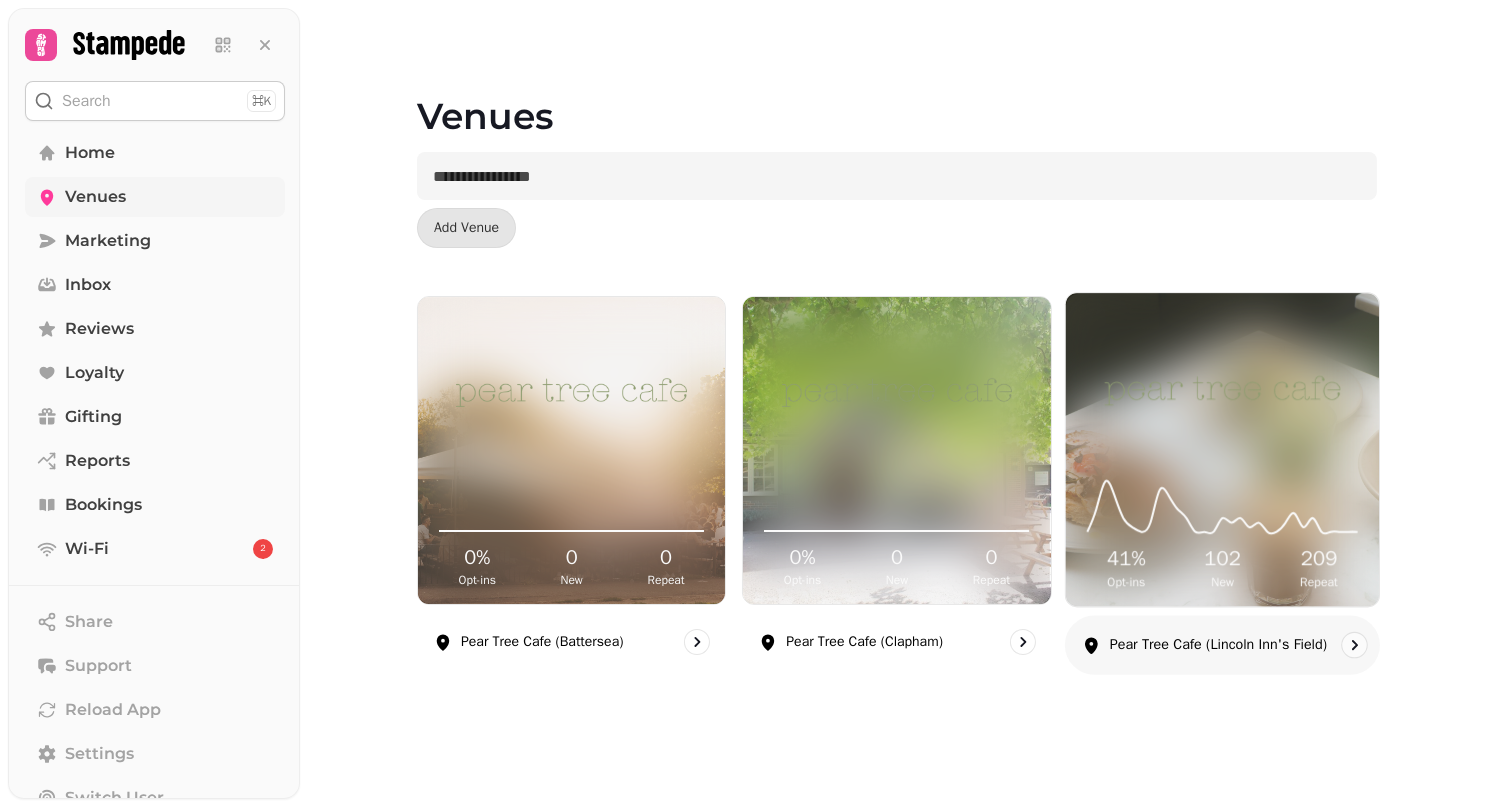 click 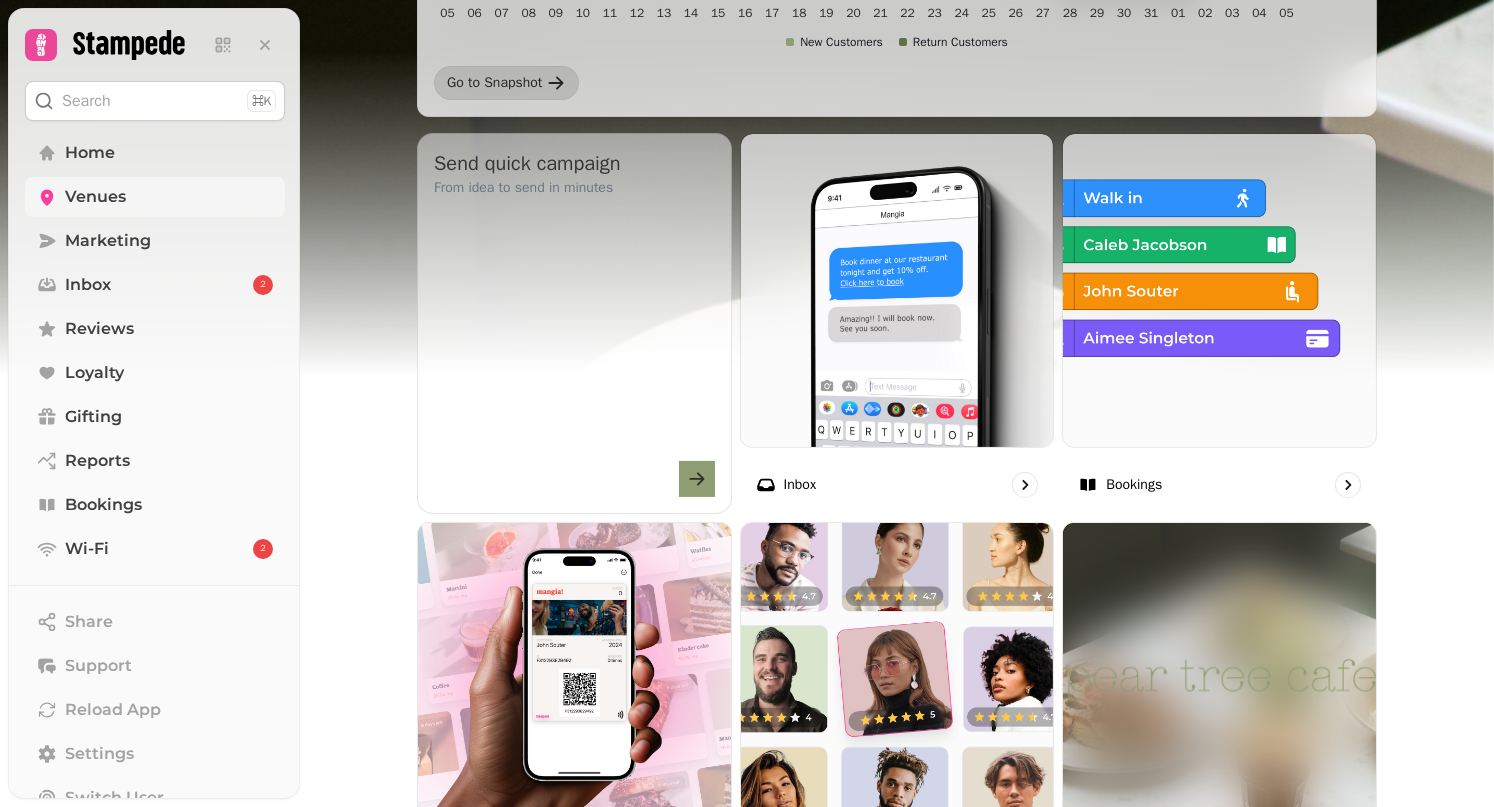 scroll, scrollTop: 620, scrollLeft: 0, axis: vertical 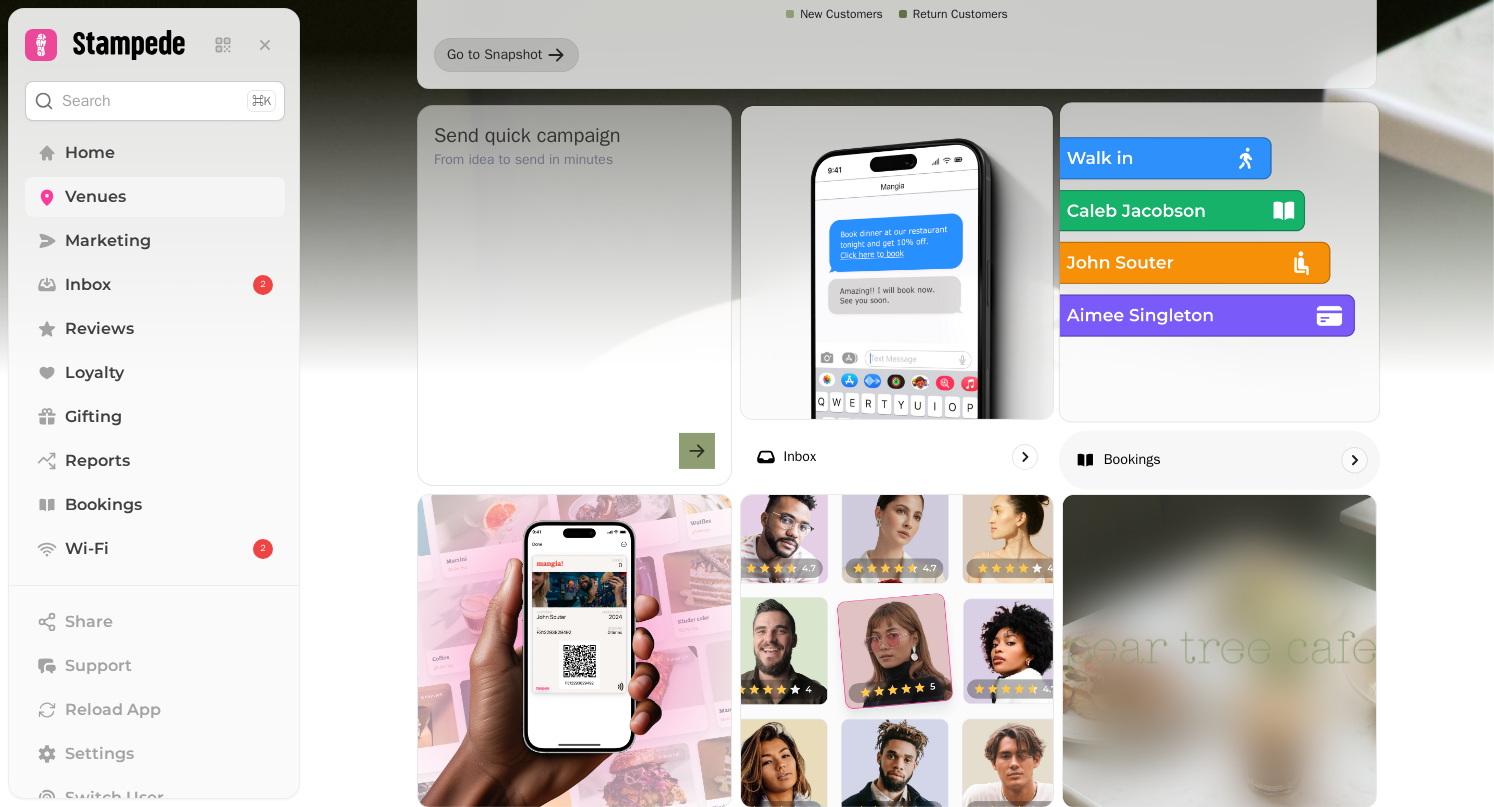 click 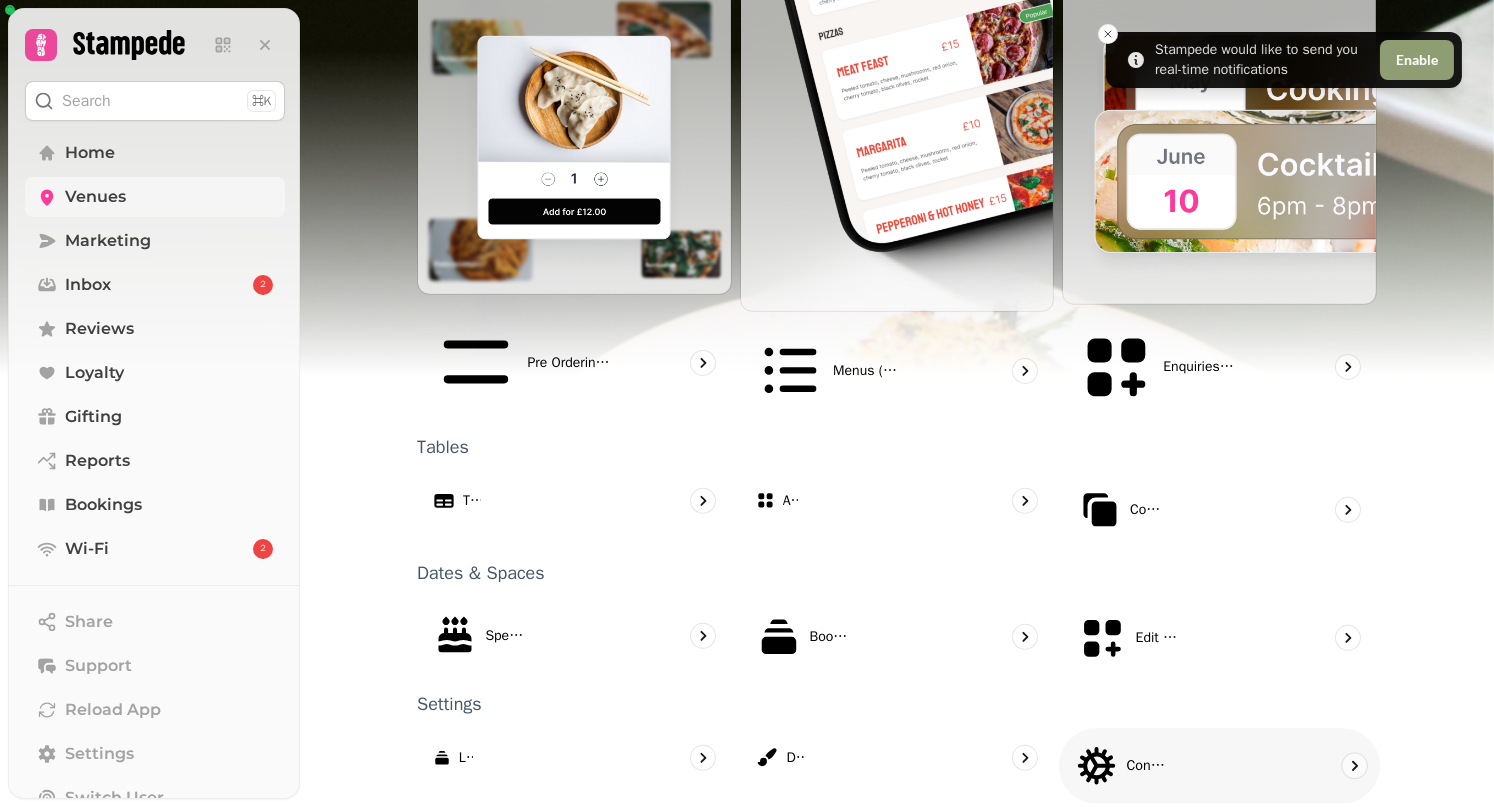 scroll, scrollTop: 1111, scrollLeft: 0, axis: vertical 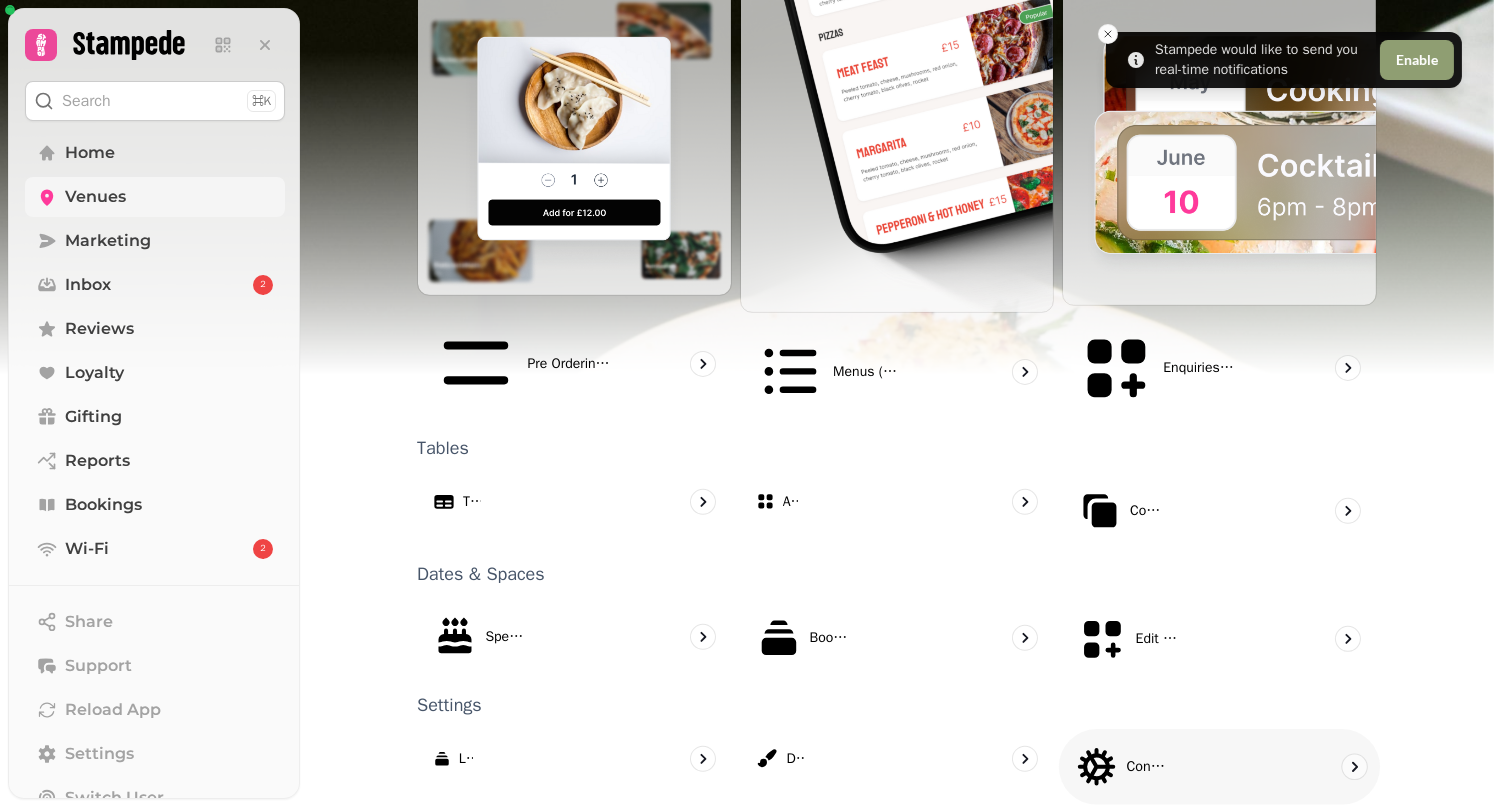 click 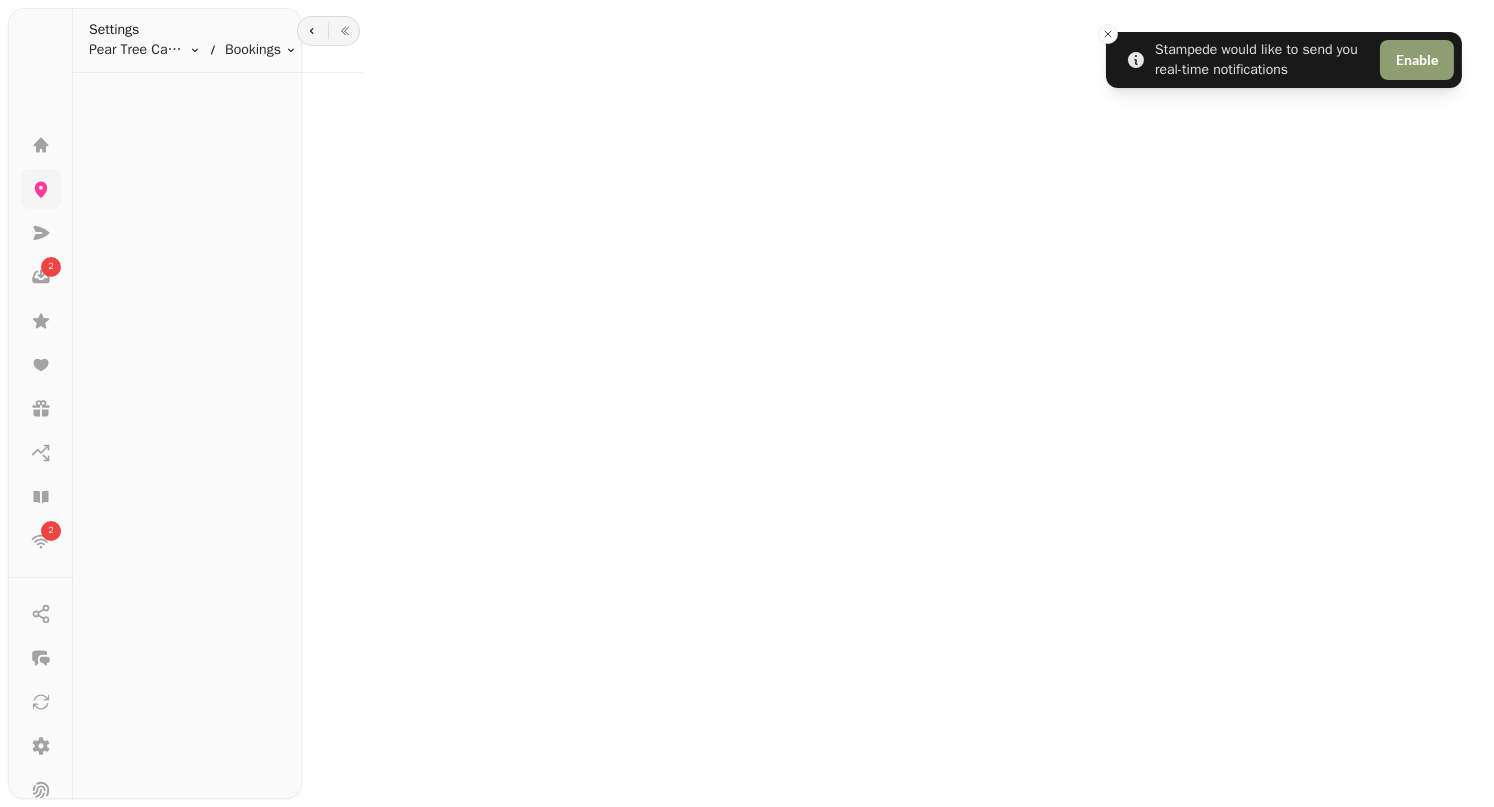 scroll, scrollTop: 0, scrollLeft: 0, axis: both 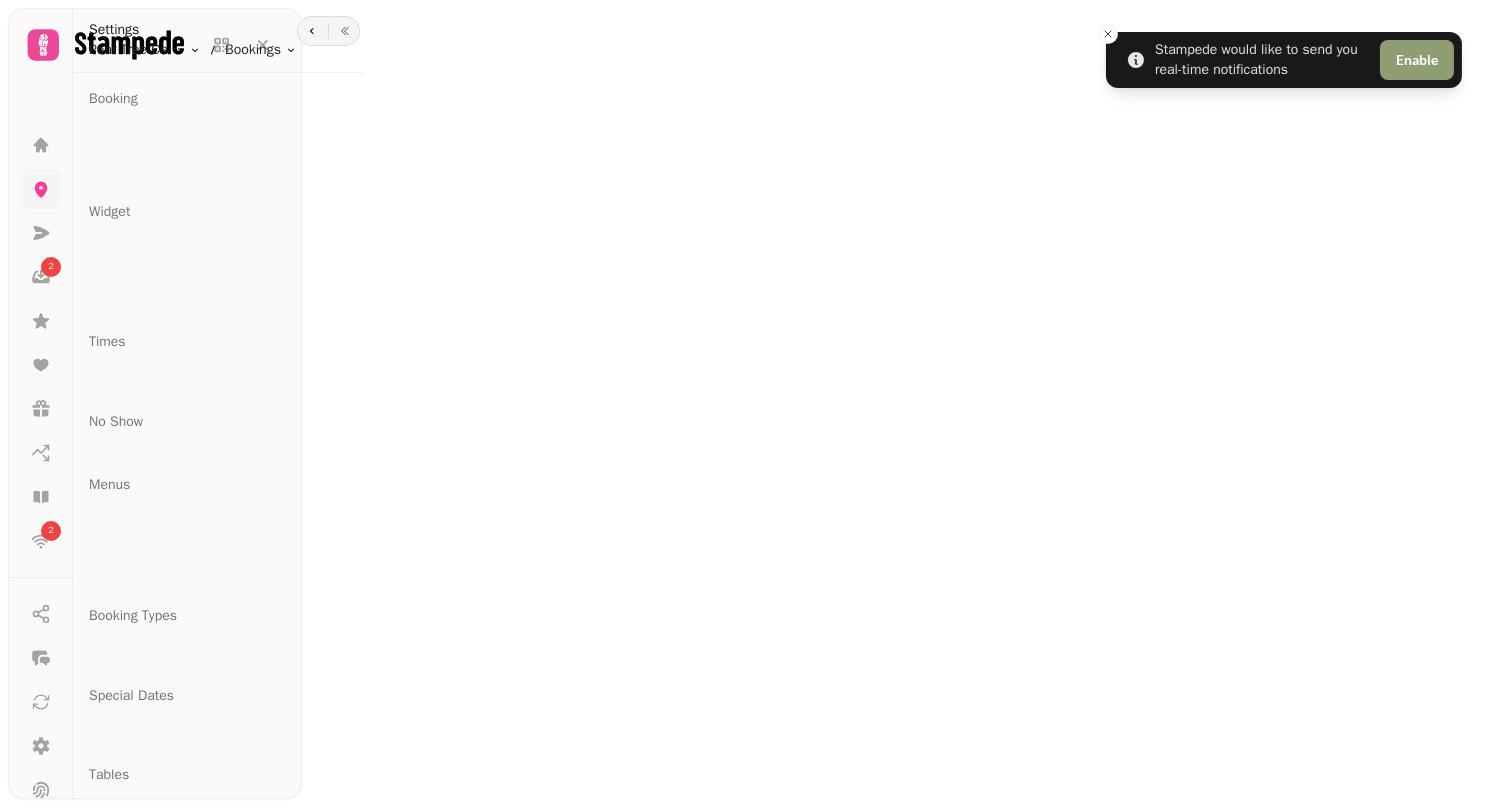select on "*" 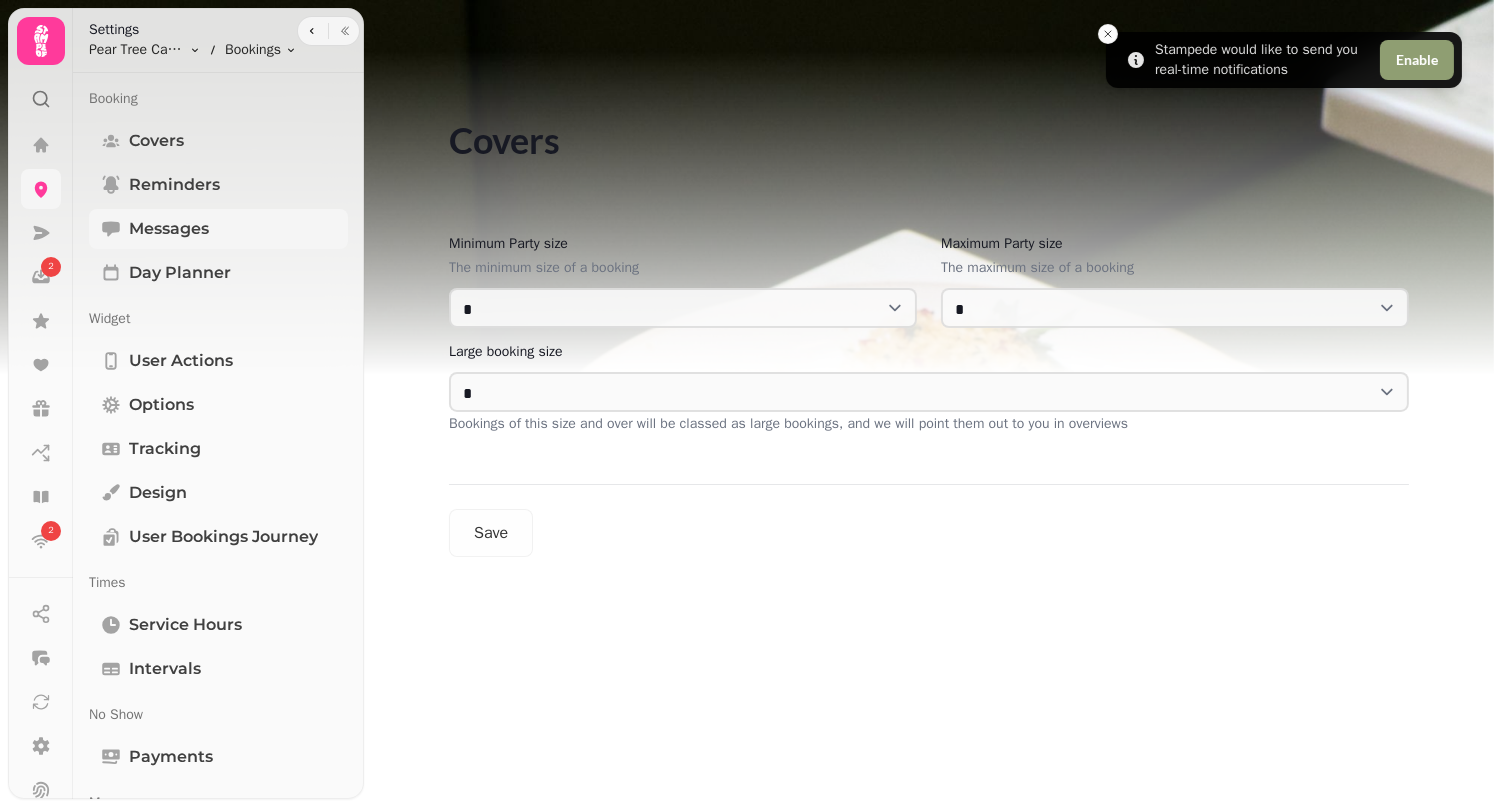 click on "Messages" at bounding box center [169, 229] 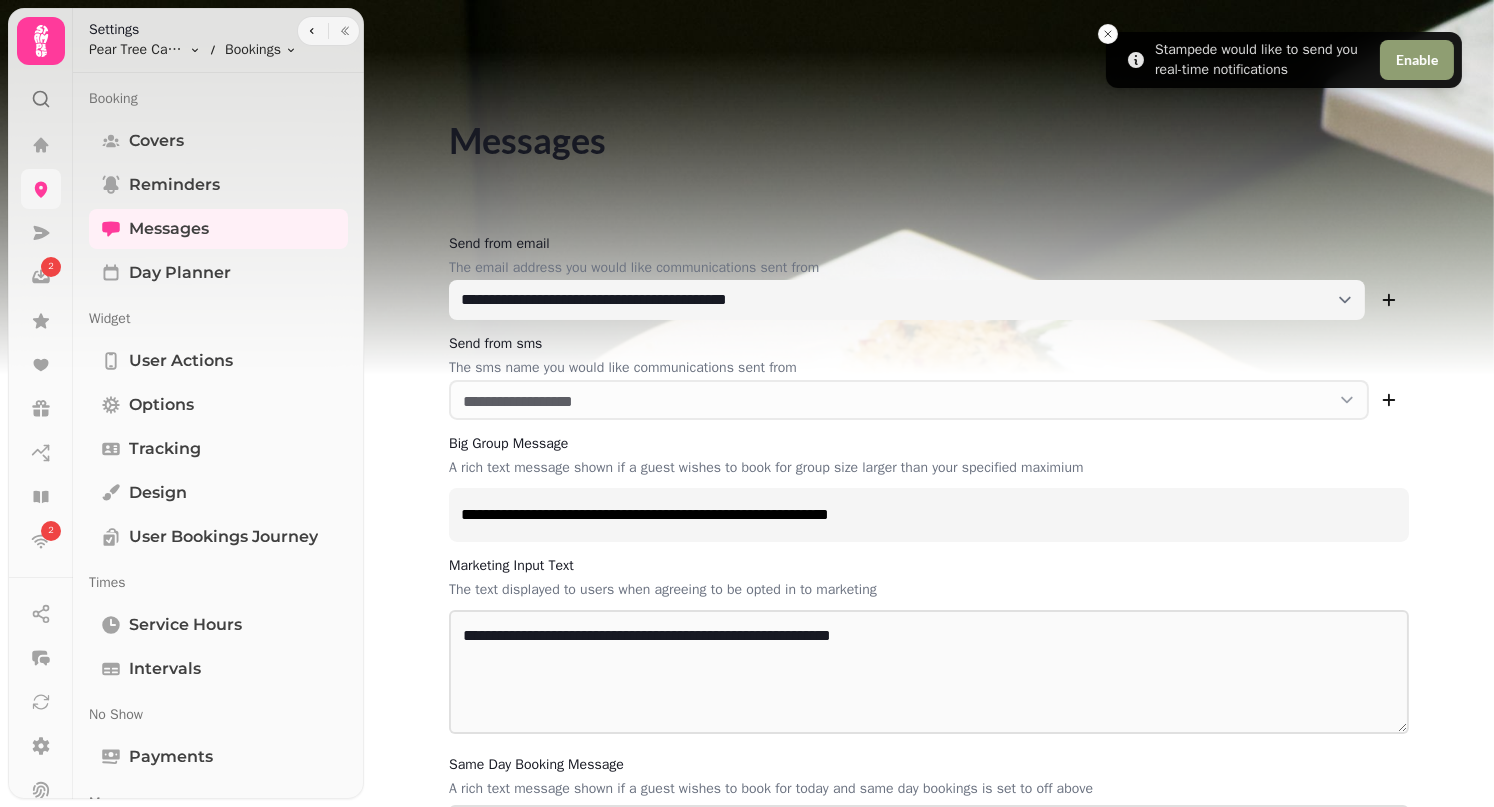 click on "**********" at bounding box center (929, 584) 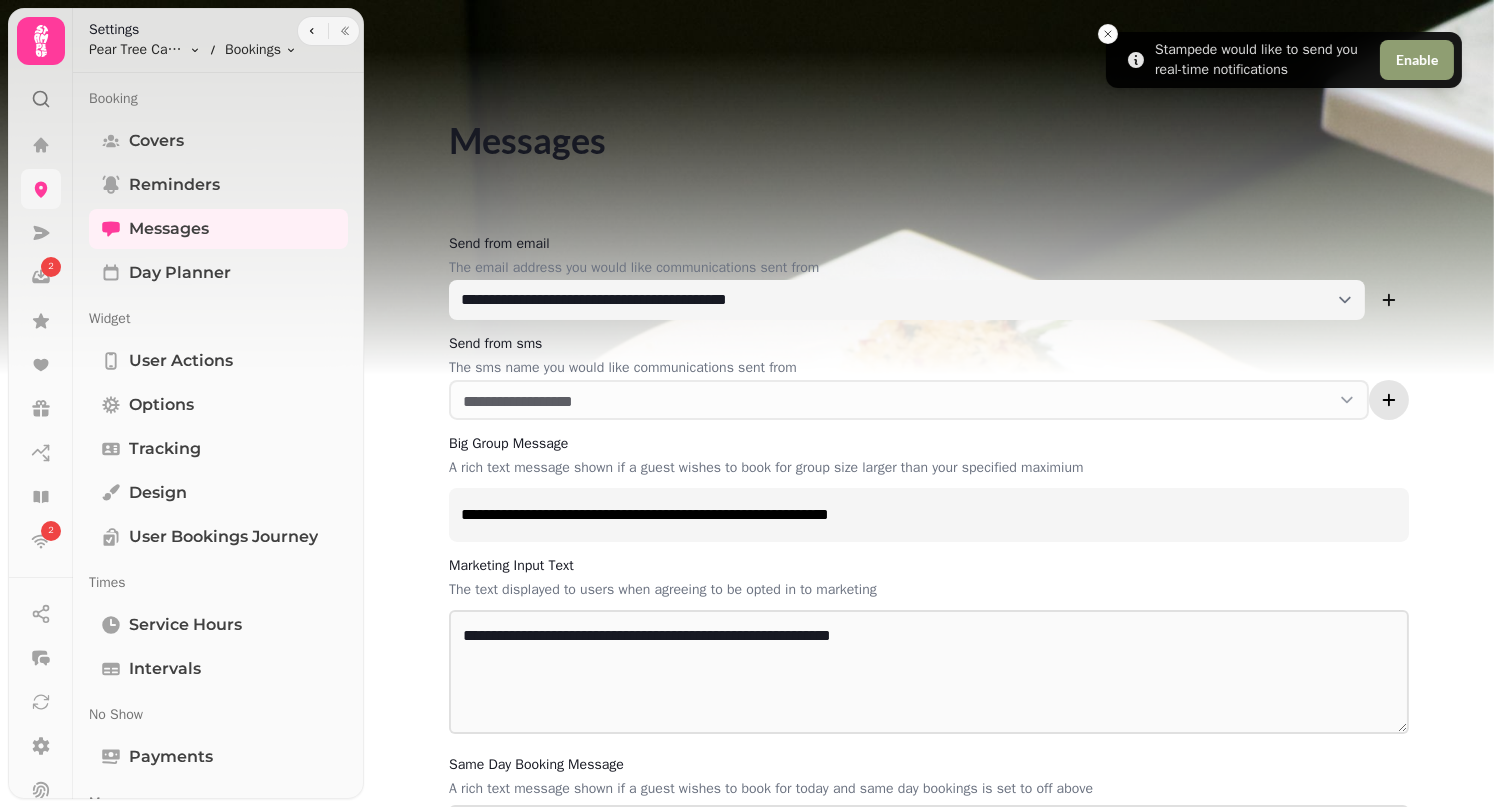 click 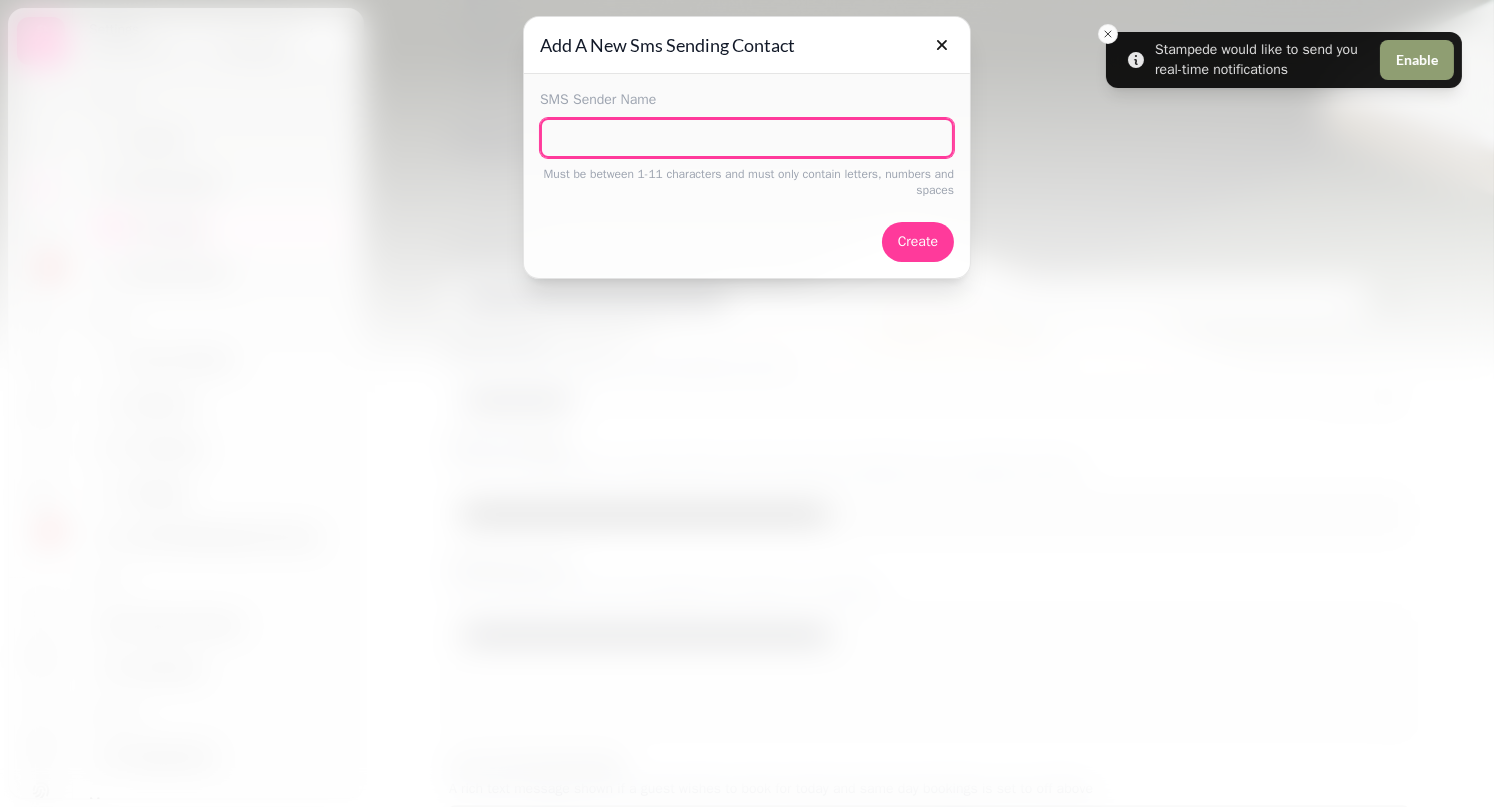 click on "SMS Sender Name" at bounding box center (747, 138) 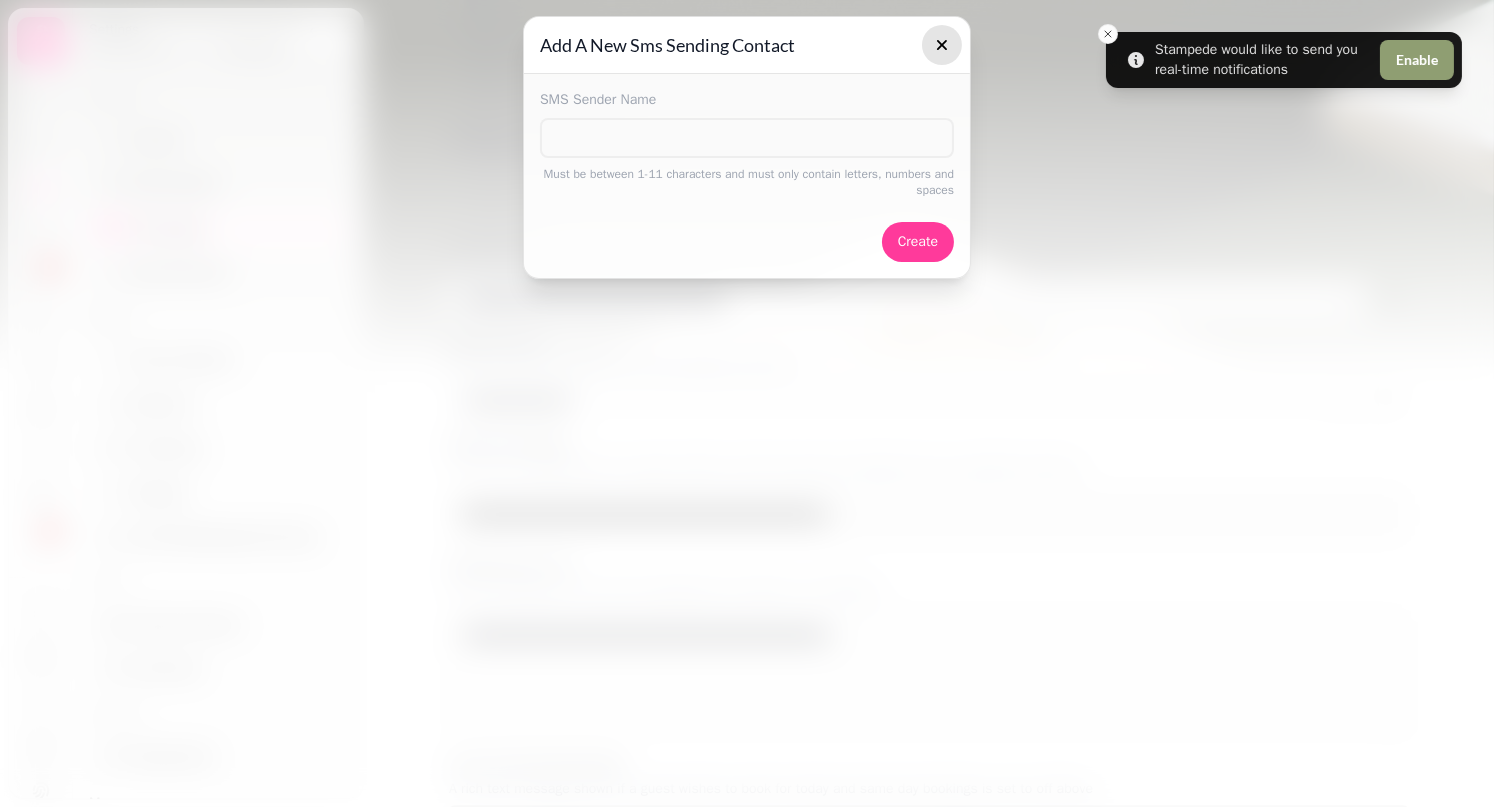 click 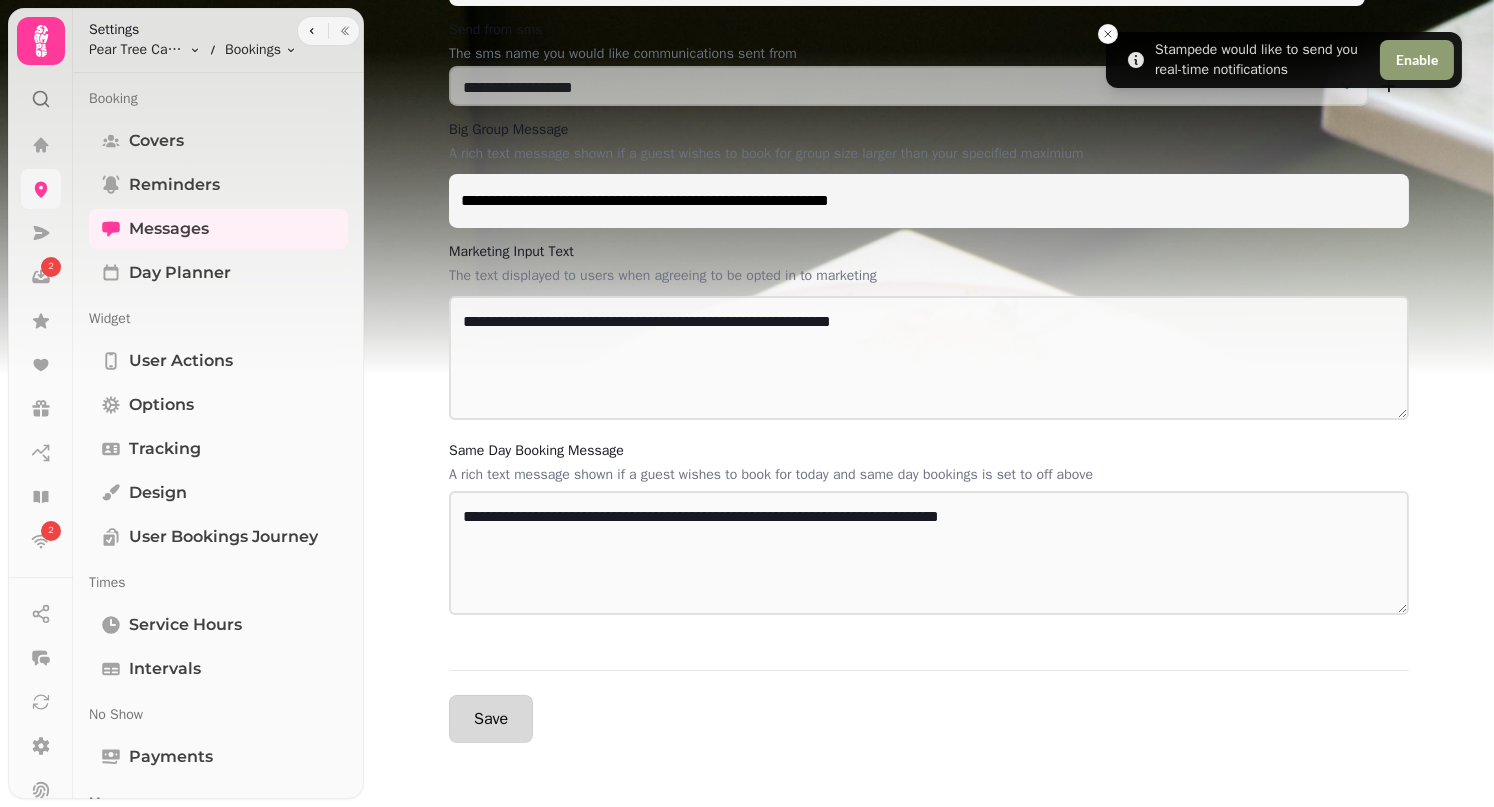 click on "Save" at bounding box center [491, 719] 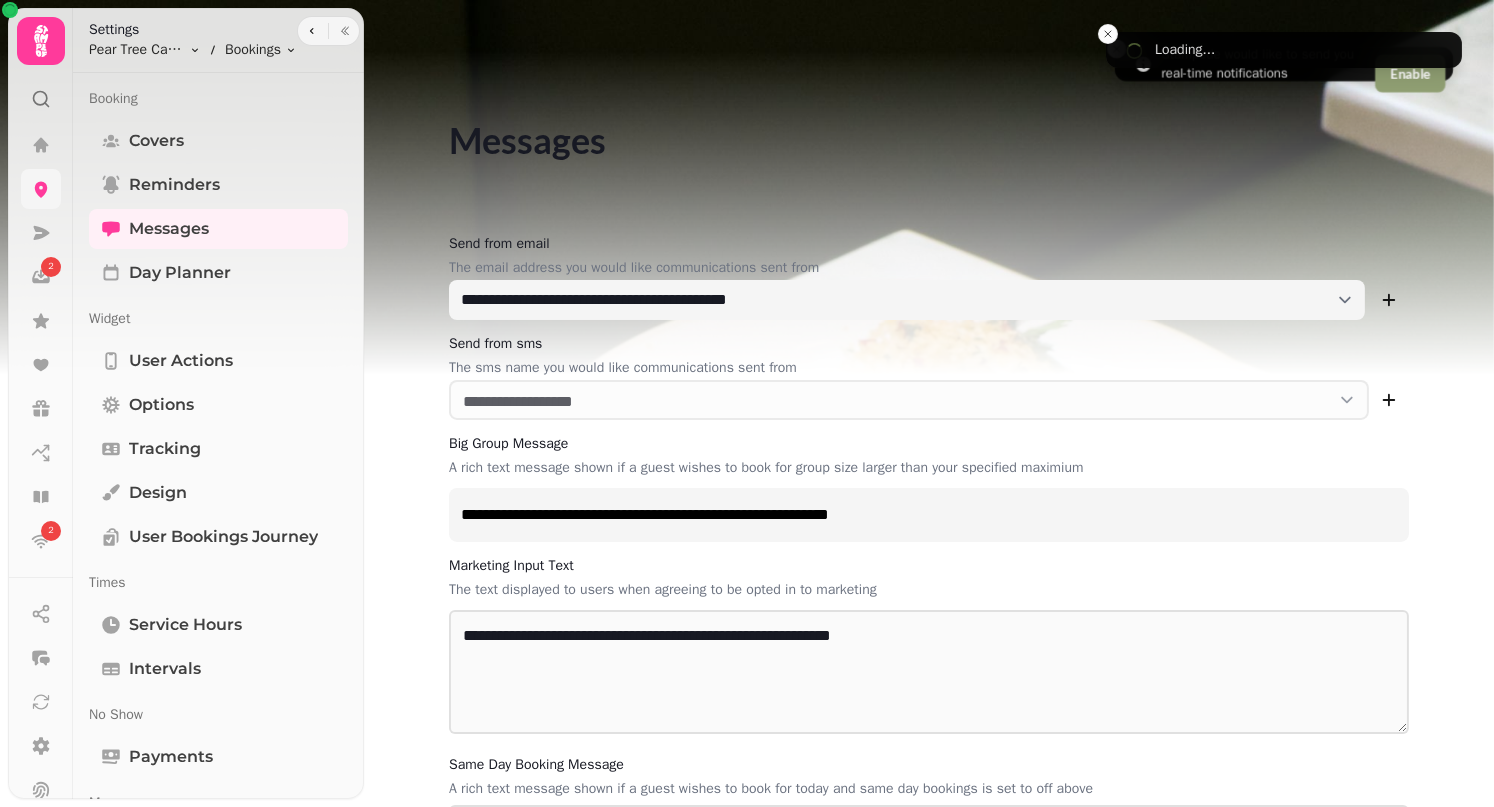 scroll, scrollTop: 0, scrollLeft: 0, axis: both 